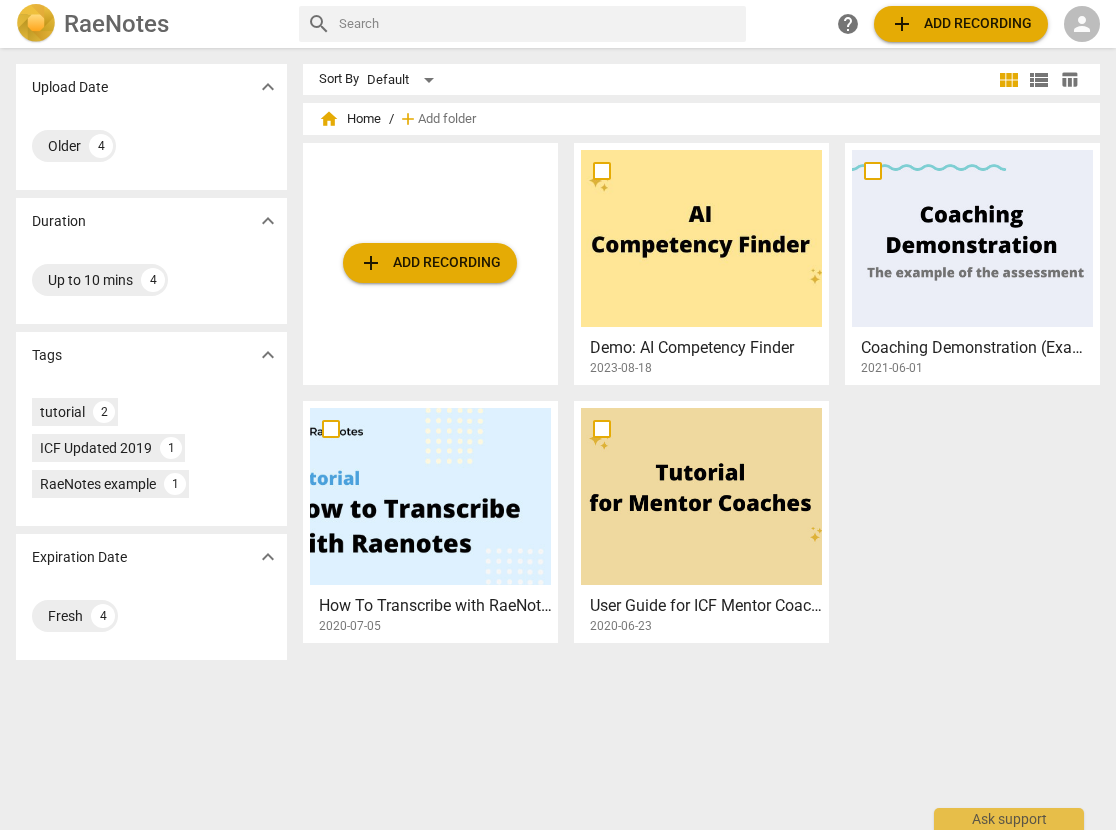 scroll, scrollTop: 0, scrollLeft: 0, axis: both 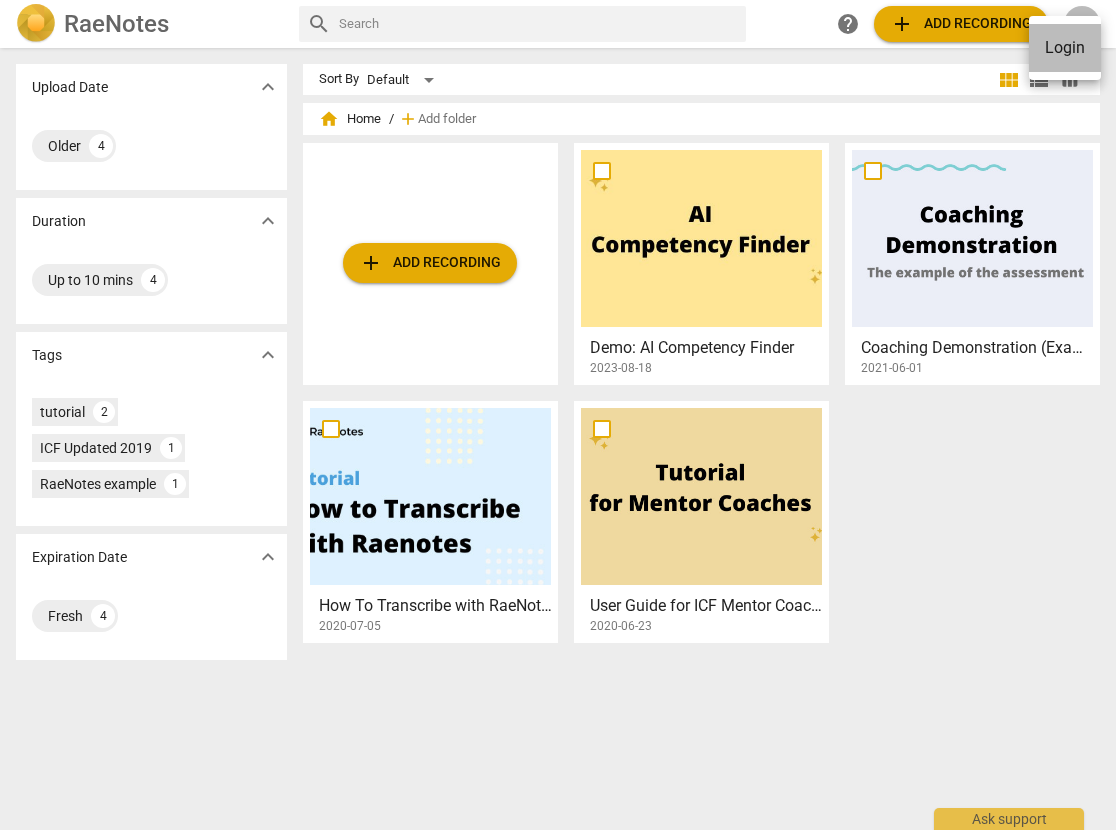 click on "Login" at bounding box center [1065, 48] 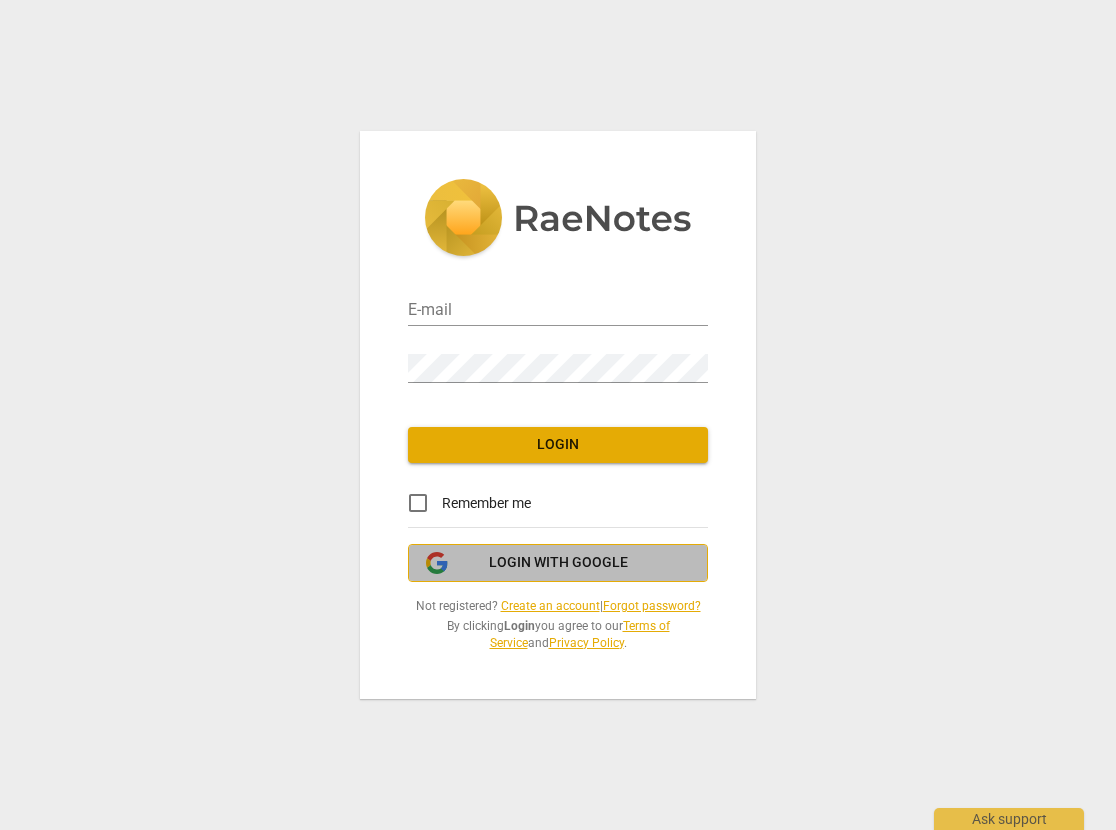 click on "Login with Google" at bounding box center (558, 563) 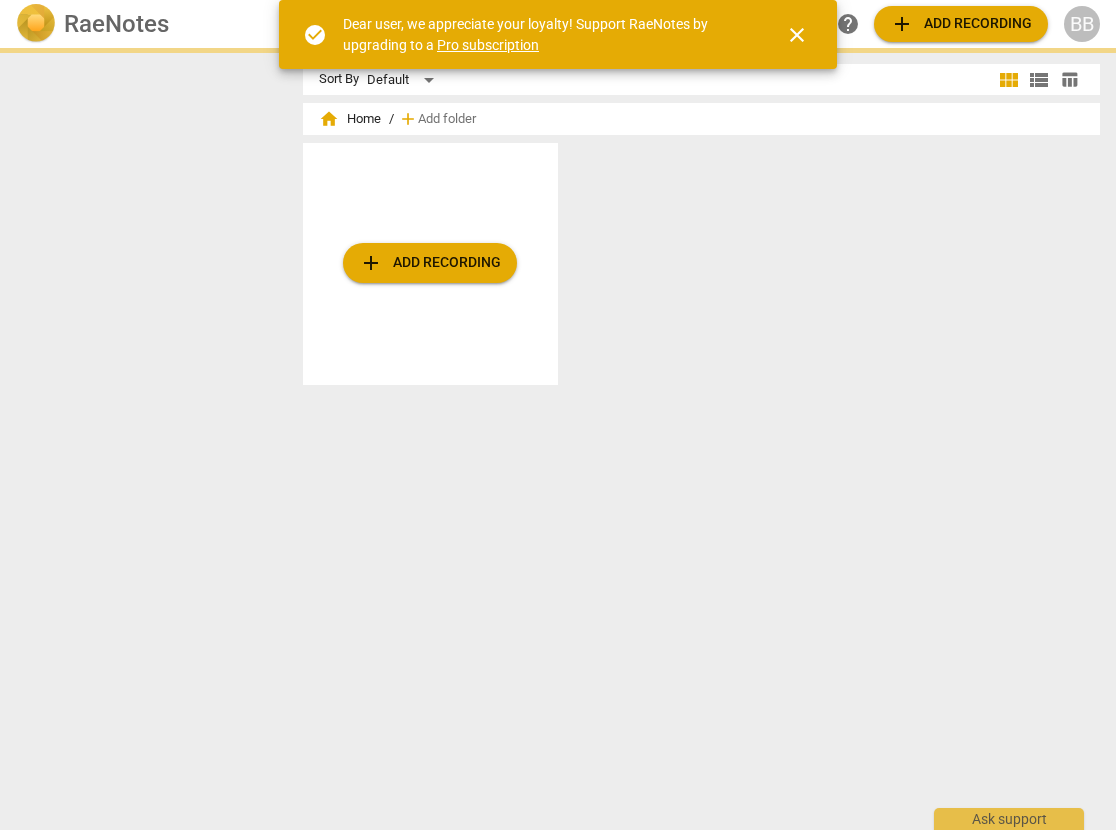 scroll, scrollTop: 0, scrollLeft: 0, axis: both 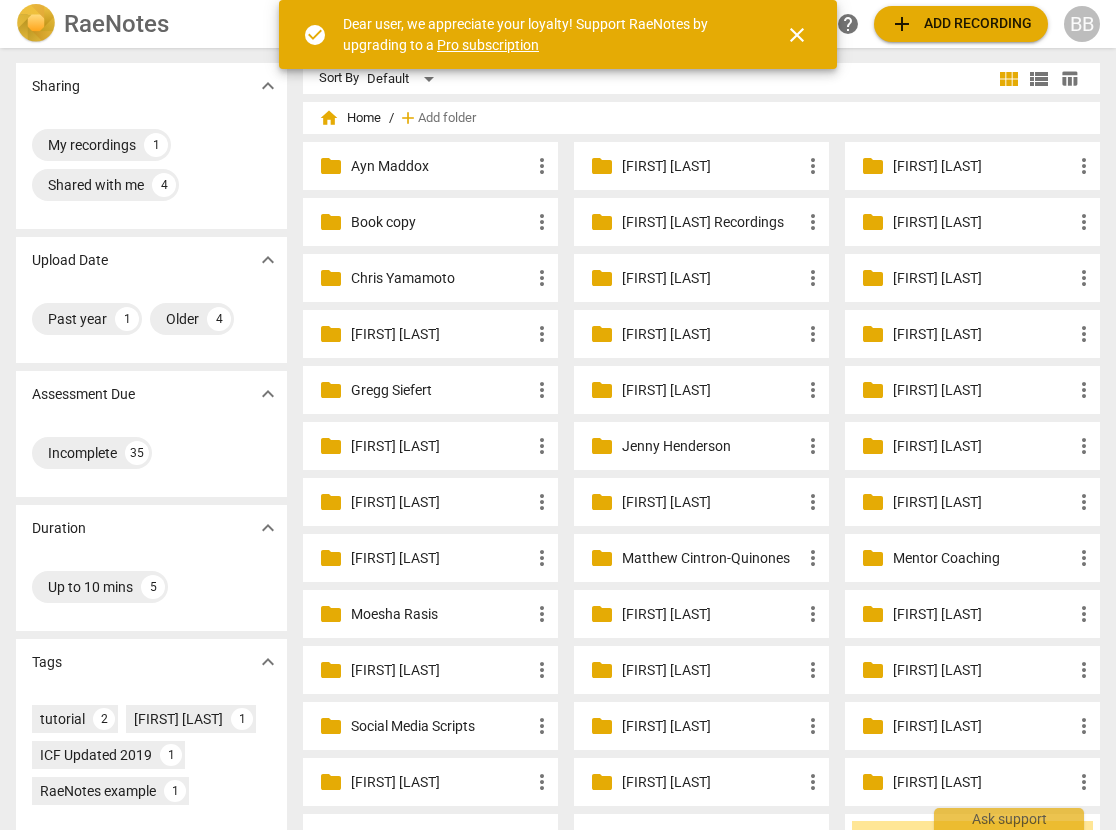 click on "folder [LAST] more_vert" at bounding box center (430, 390) 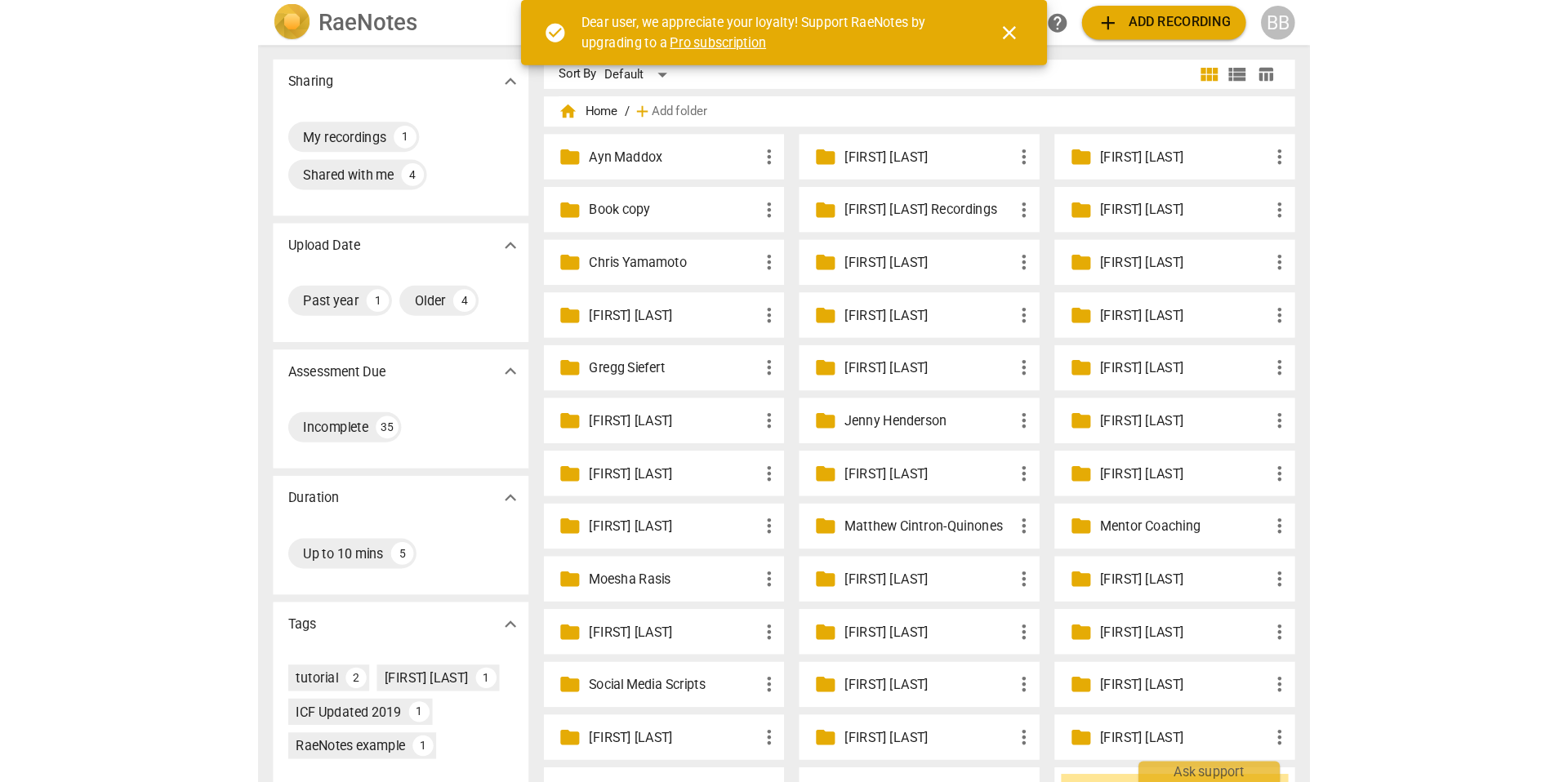 scroll, scrollTop: 0, scrollLeft: 0, axis: both 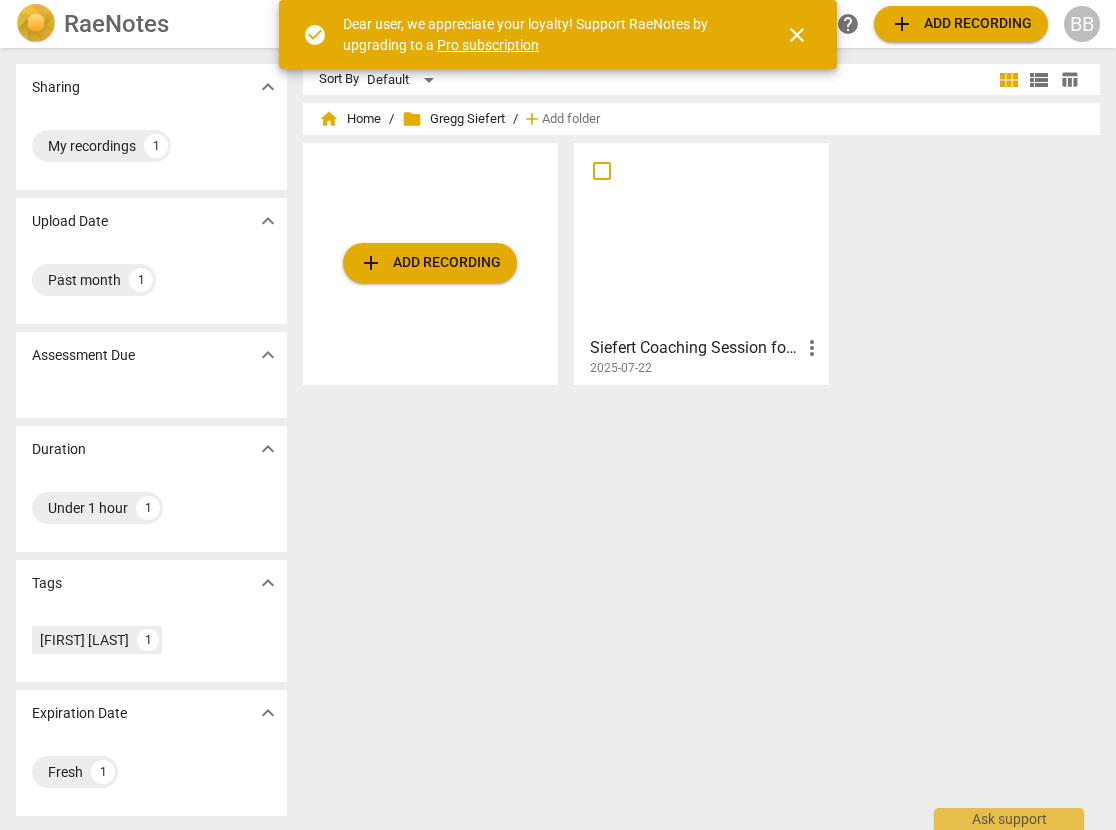 click at bounding box center (701, 238) 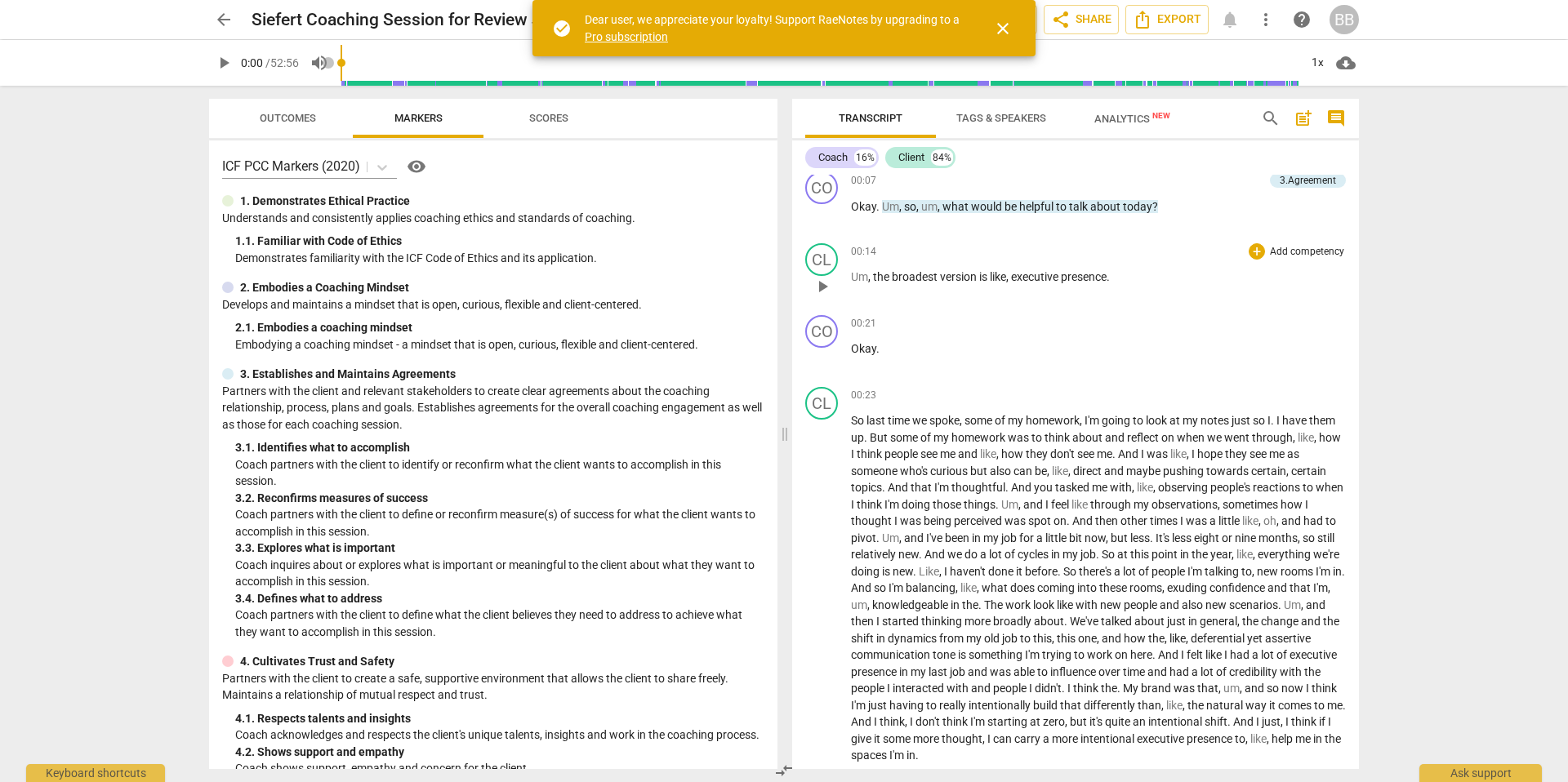 scroll, scrollTop: 157, scrollLeft: 0, axis: vertical 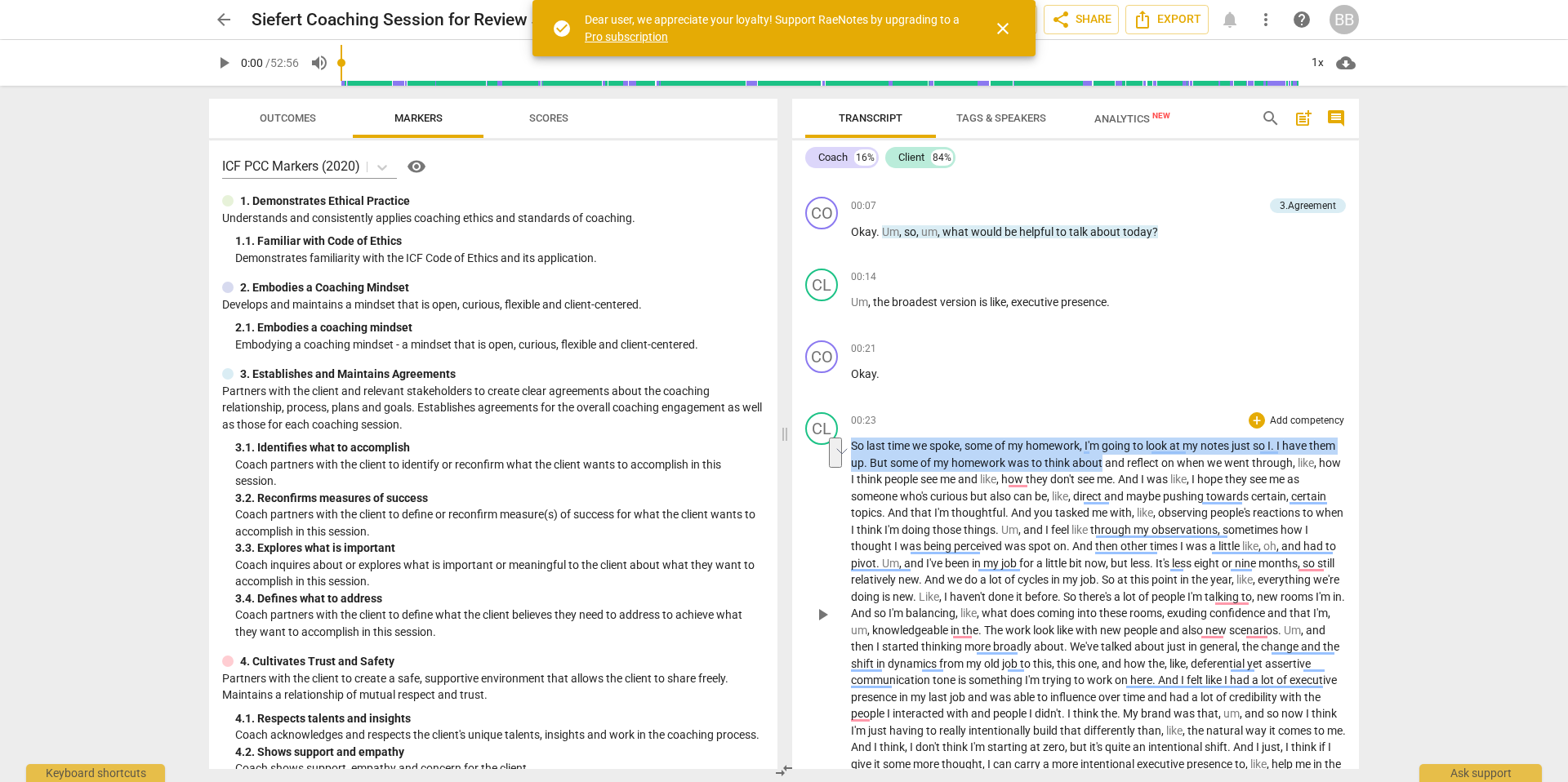 drag, startPoint x: 863, startPoint y: 418, endPoint x: 1132, endPoint y: 455, distance: 271.53269 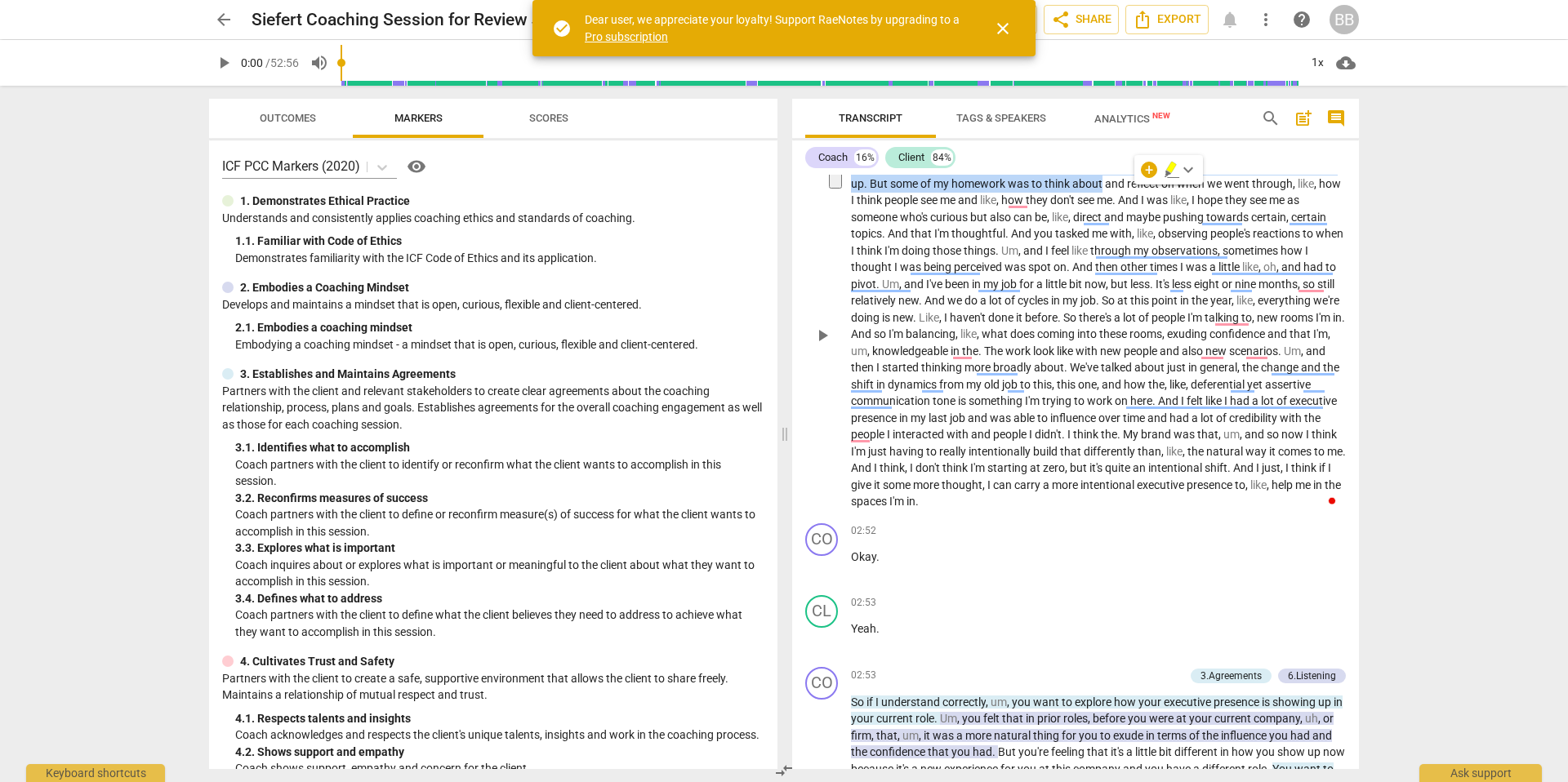 scroll, scrollTop: 400, scrollLeft: 0, axis: vertical 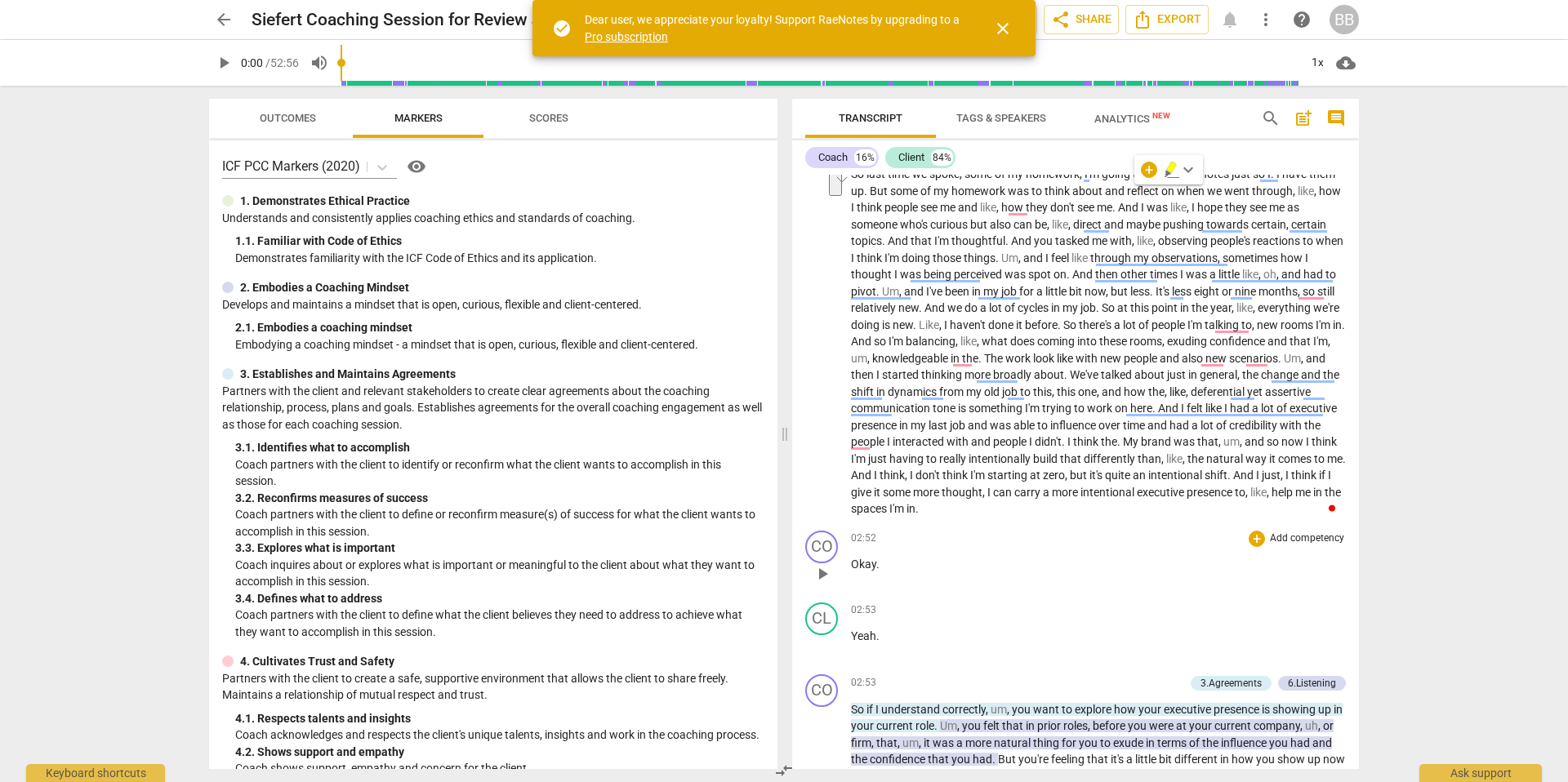 drag, startPoint x: 1138, startPoint y: 579, endPoint x: 1147, endPoint y: 567, distance: 15 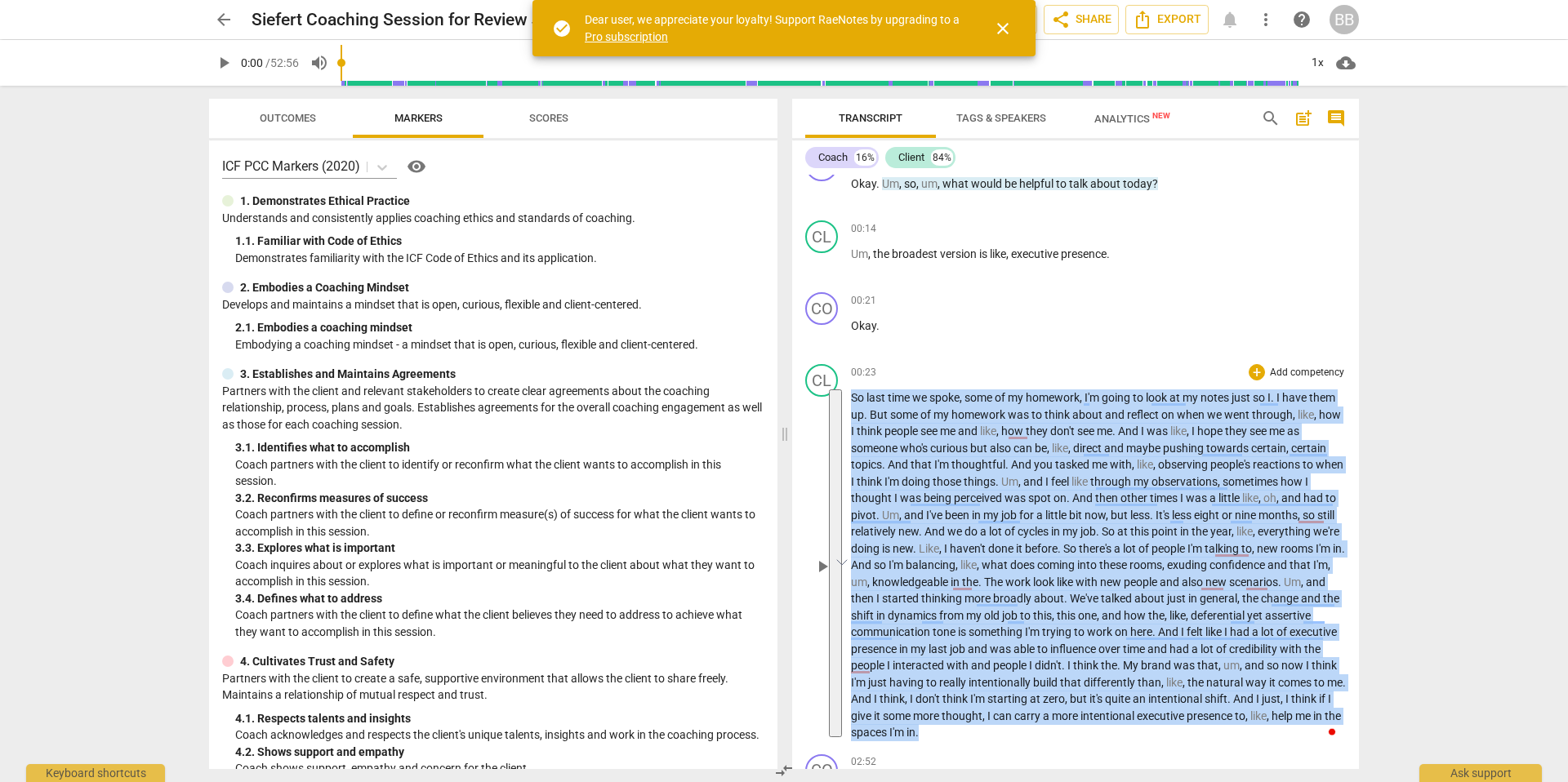 scroll, scrollTop: 125, scrollLeft: 0, axis: vertical 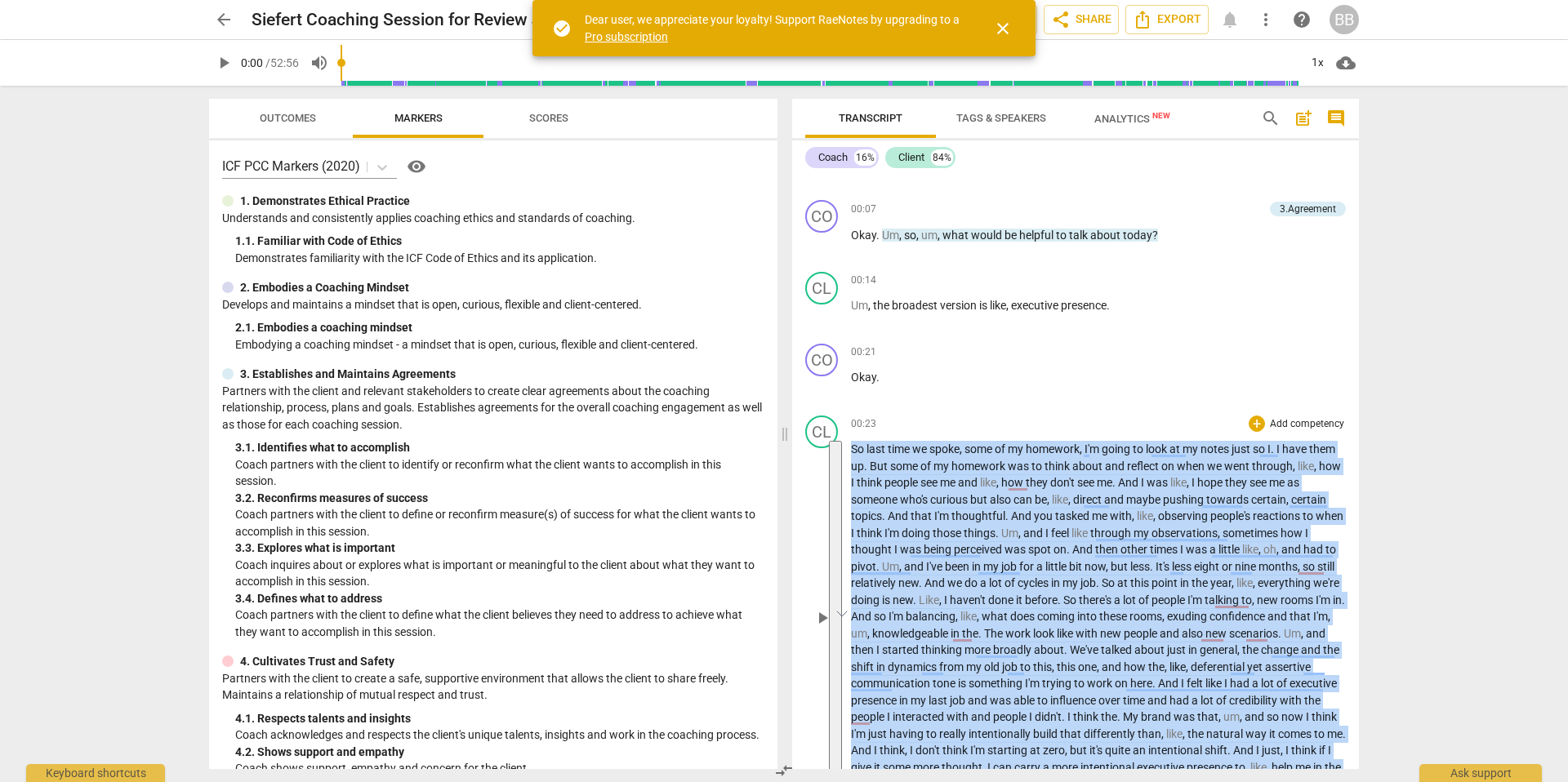 drag, startPoint x: 1187, startPoint y: 507, endPoint x: 852, endPoint y: 450, distance: 339.81466 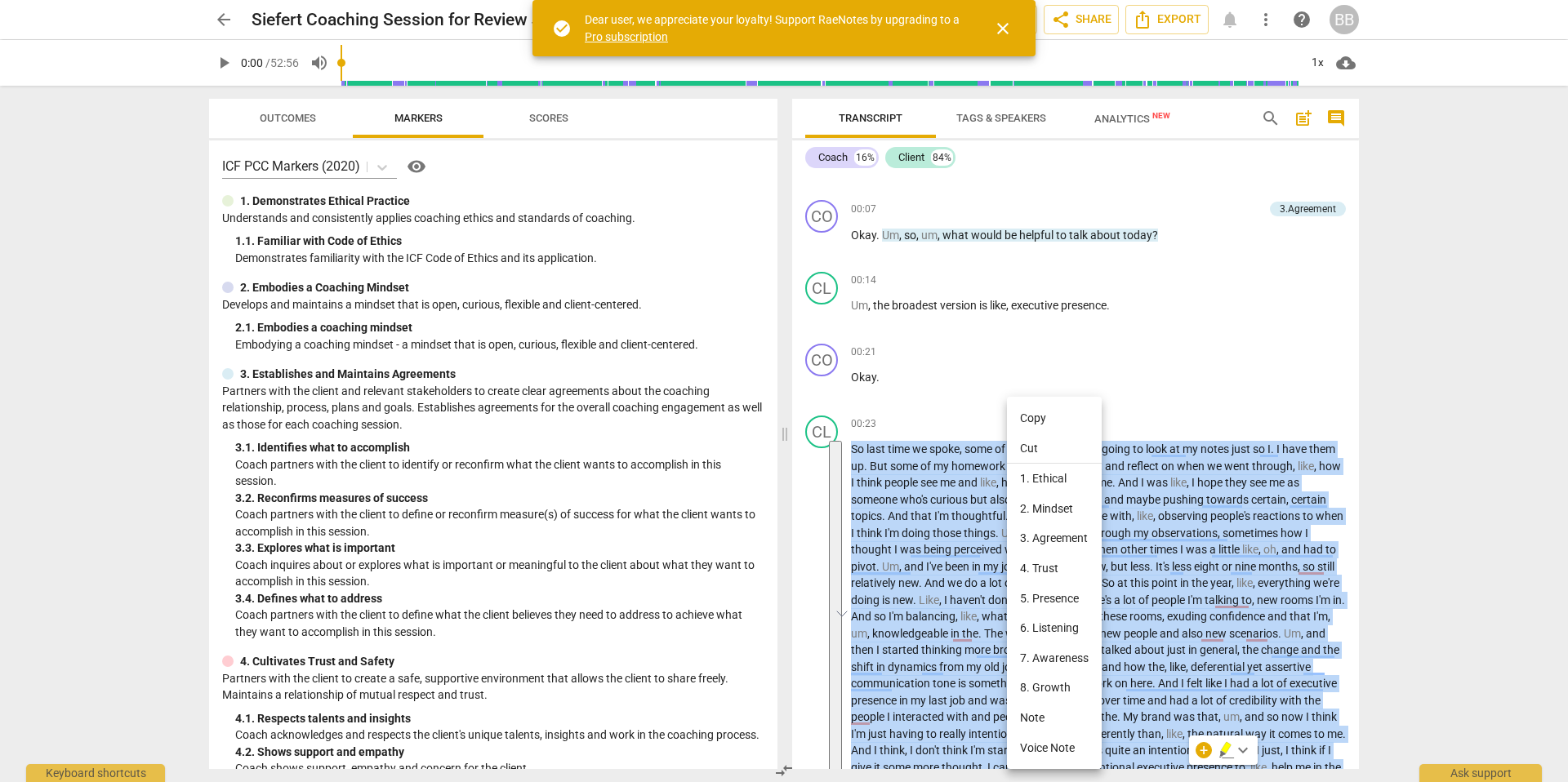 click on "Copy" at bounding box center [1054, 418] 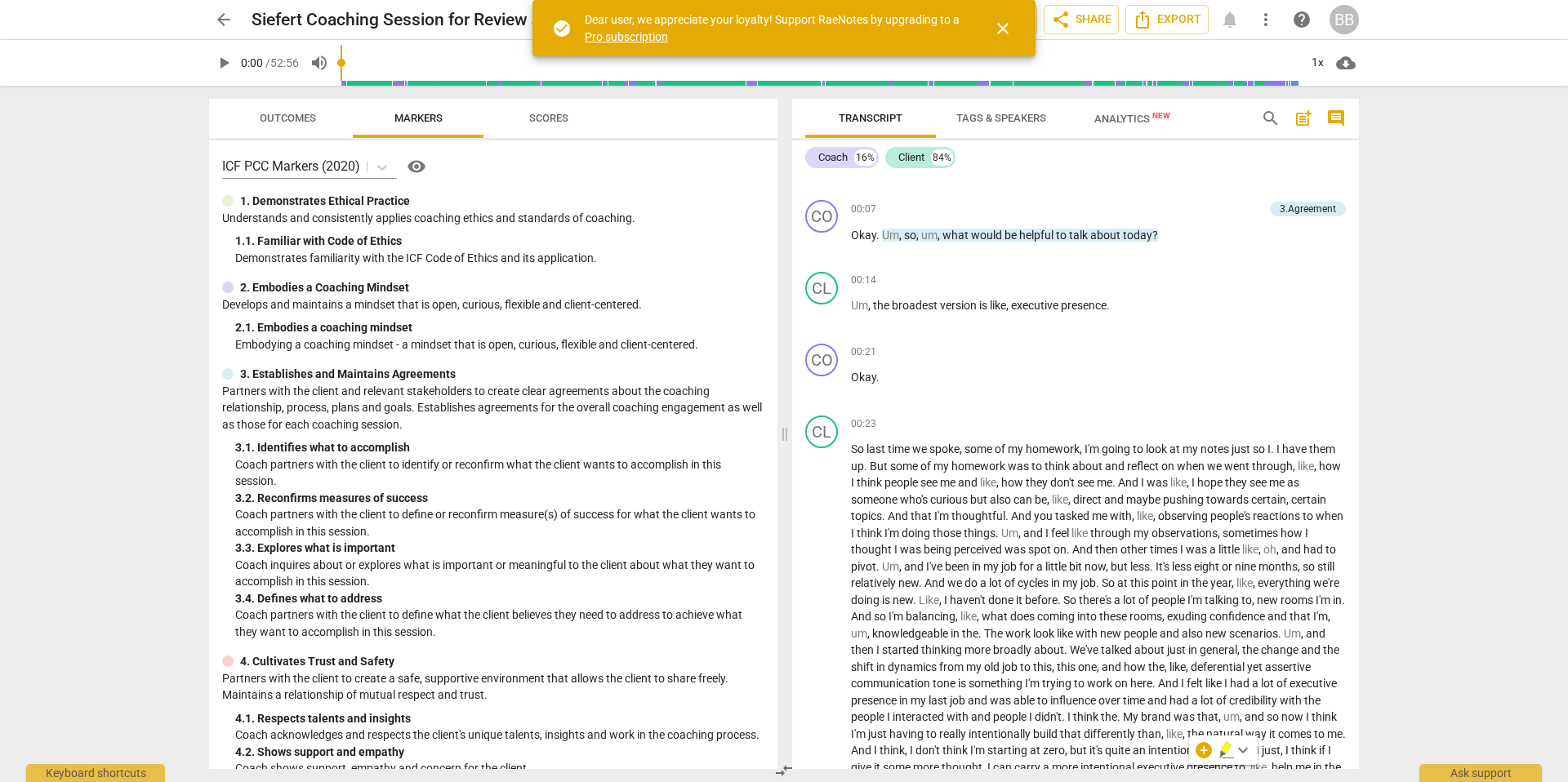 click on "play_arrow" at bounding box center (224, 63) 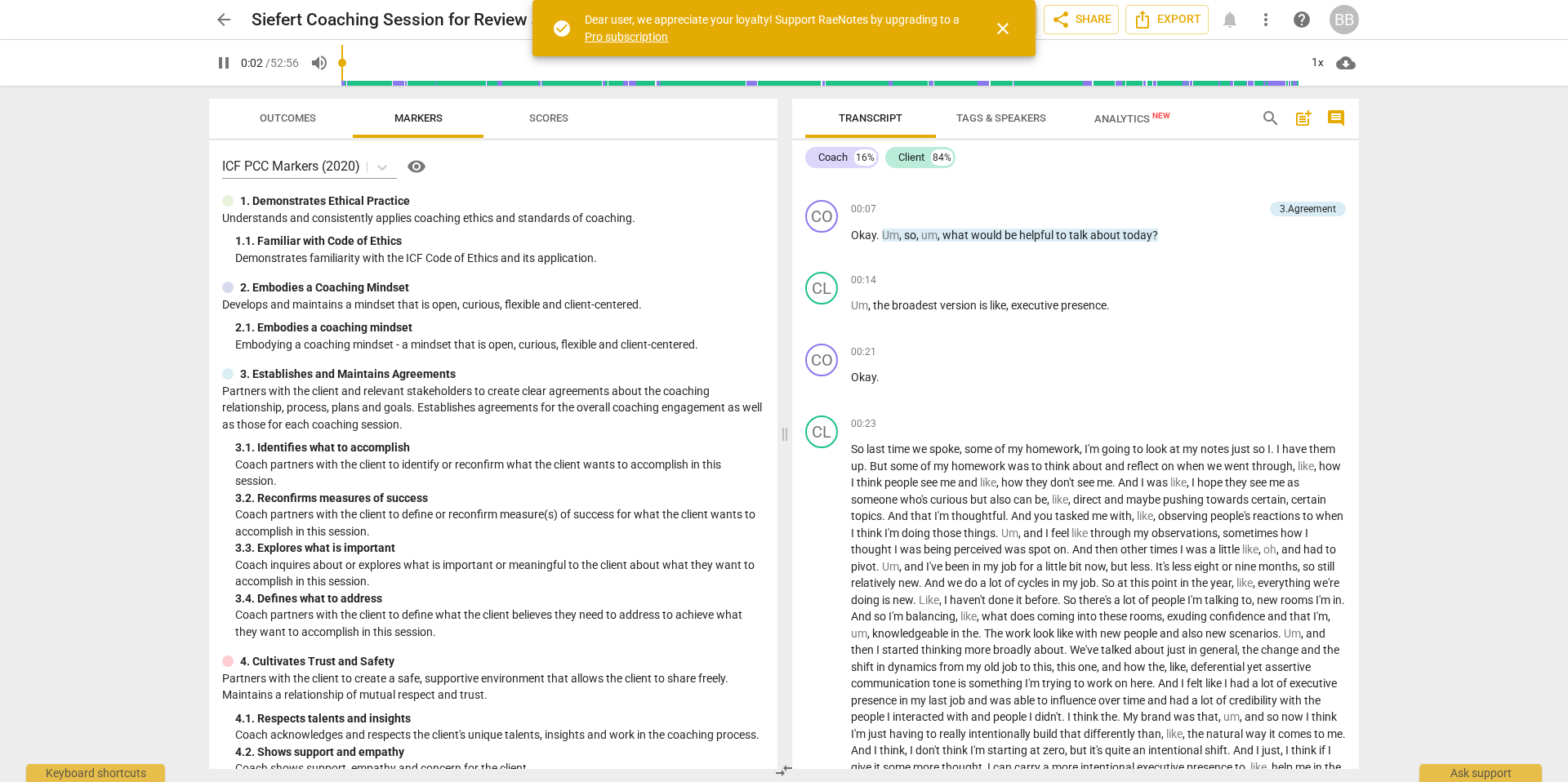 click on "close" at bounding box center (1003, 29) 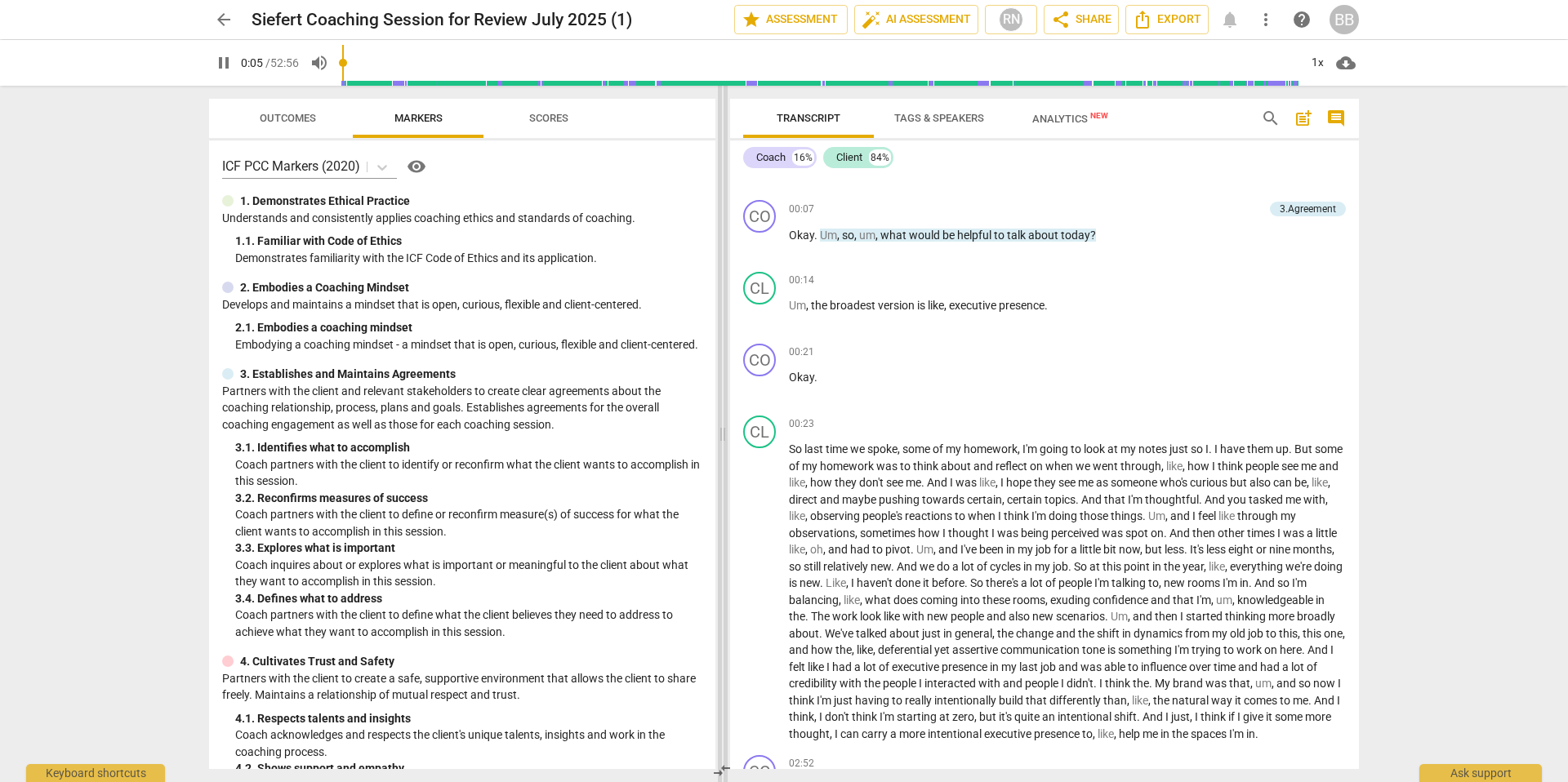 drag, startPoint x: 784, startPoint y: 433, endPoint x: 720, endPoint y: 438, distance: 64.19502 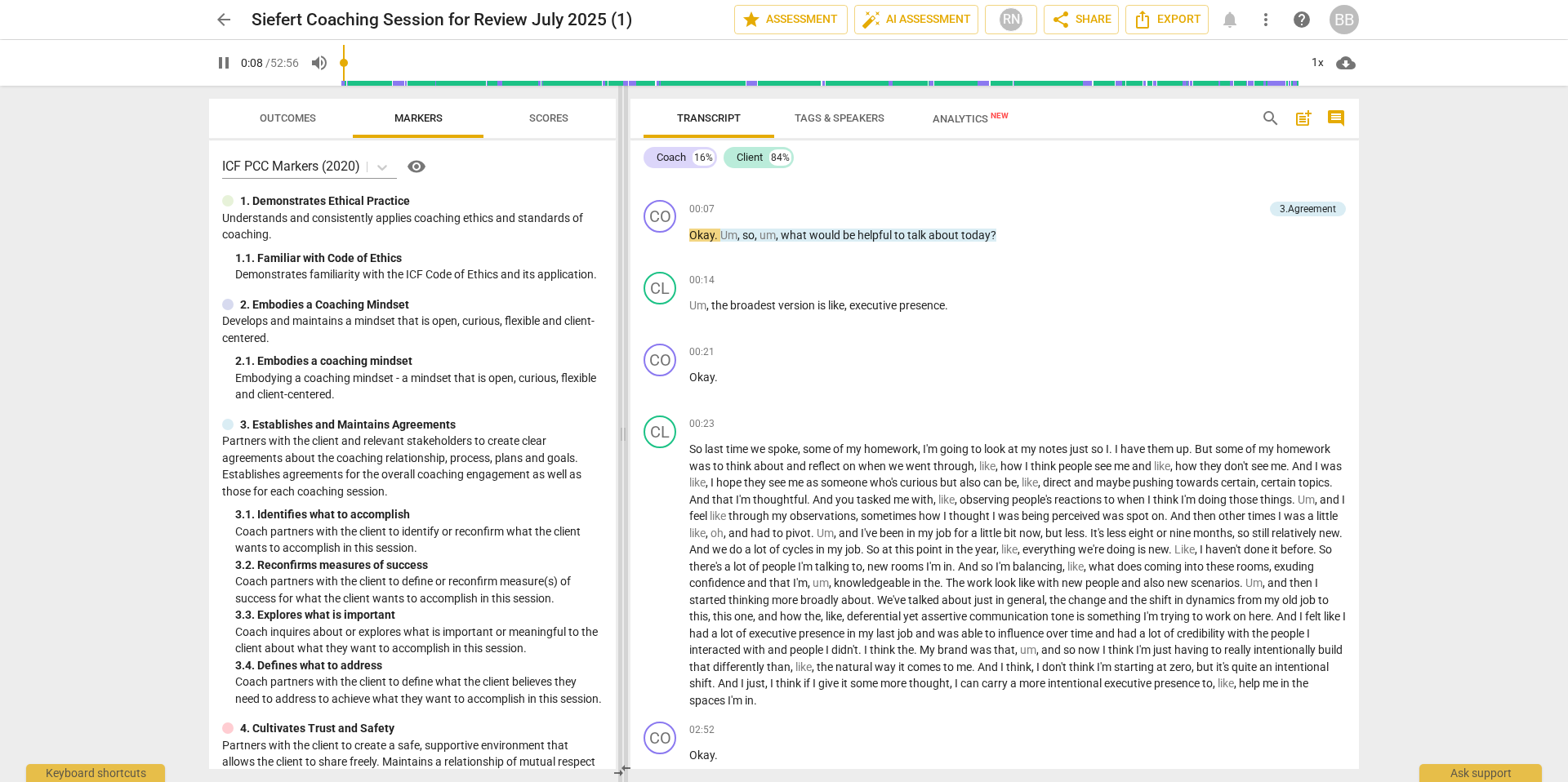 drag, startPoint x: 721, startPoint y: 436, endPoint x: 622, endPoint y: 437, distance: 99.00505 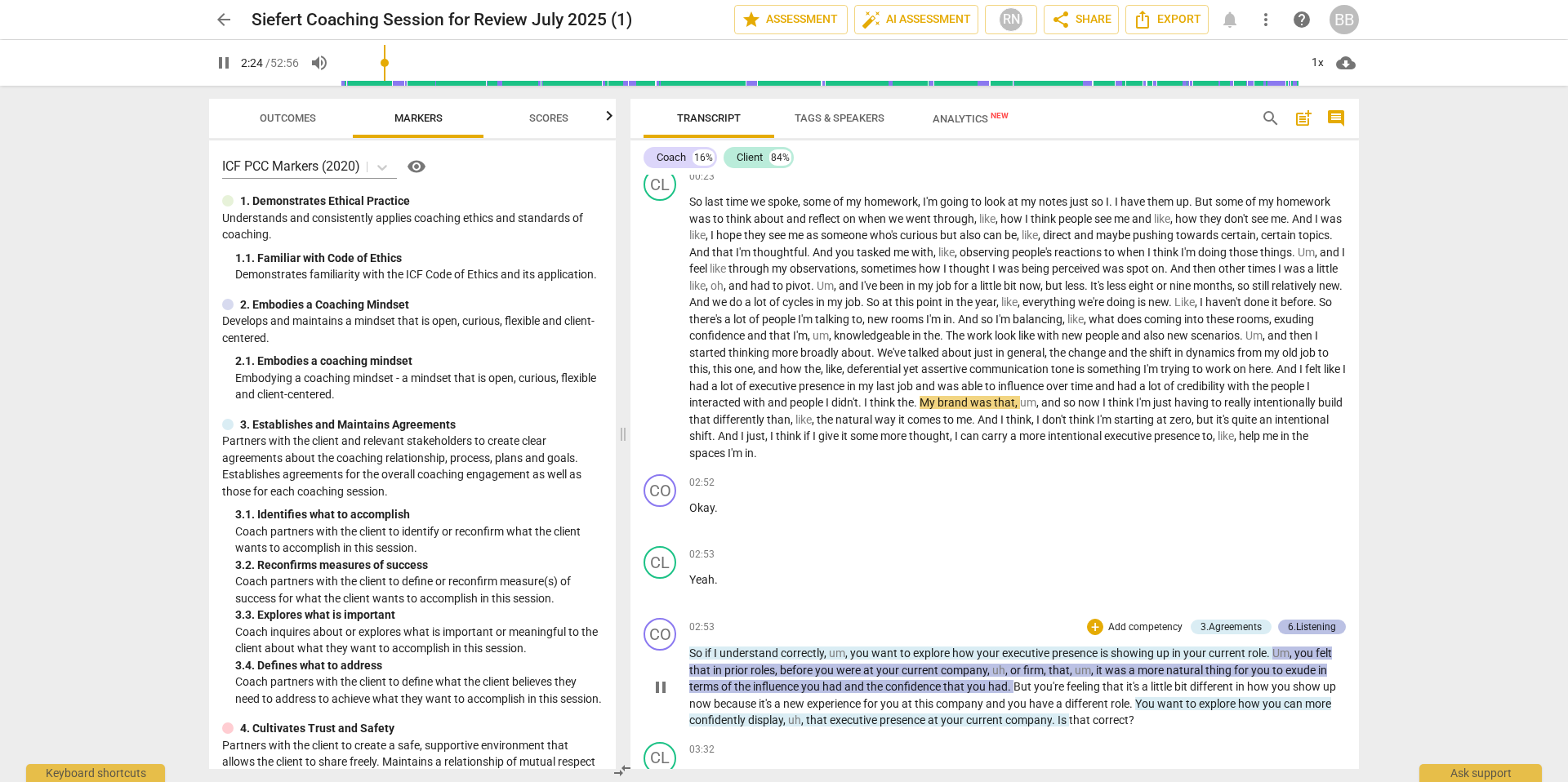 scroll, scrollTop: 374, scrollLeft: 0, axis: vertical 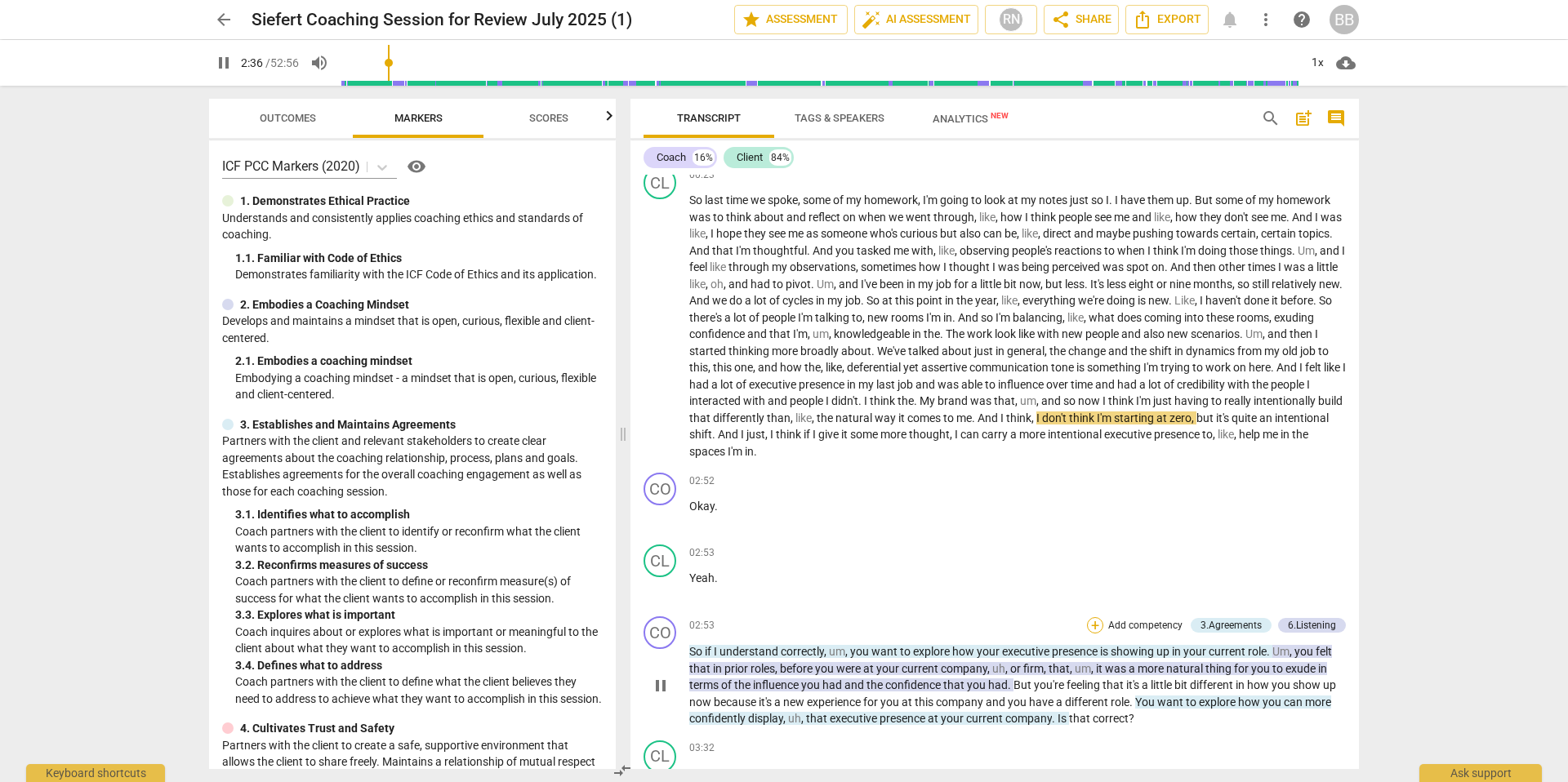 click on "+" at bounding box center (1095, 625) 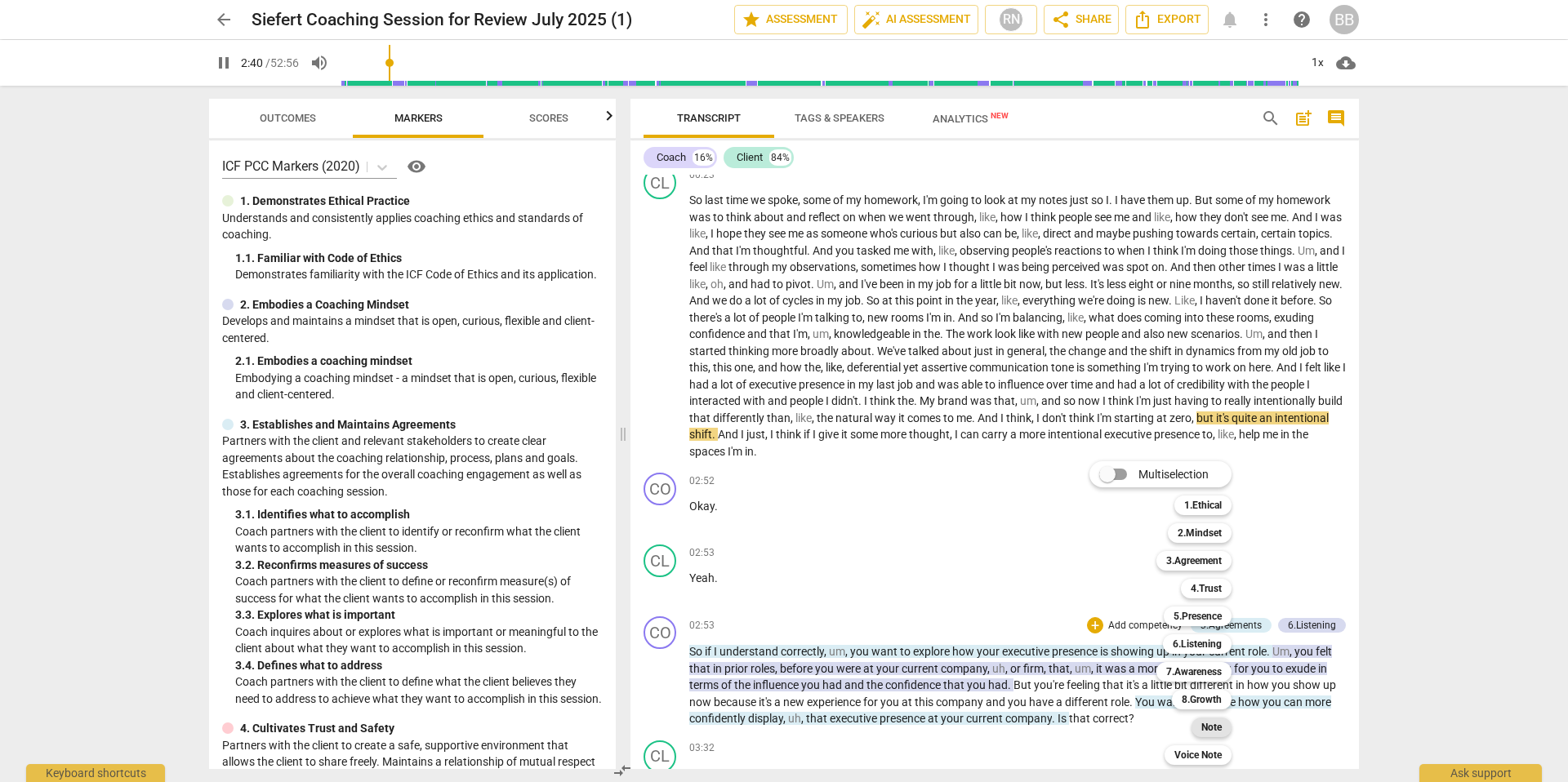 drag, startPoint x: 1213, startPoint y: 731, endPoint x: 1442, endPoint y: 678, distance: 235.0532 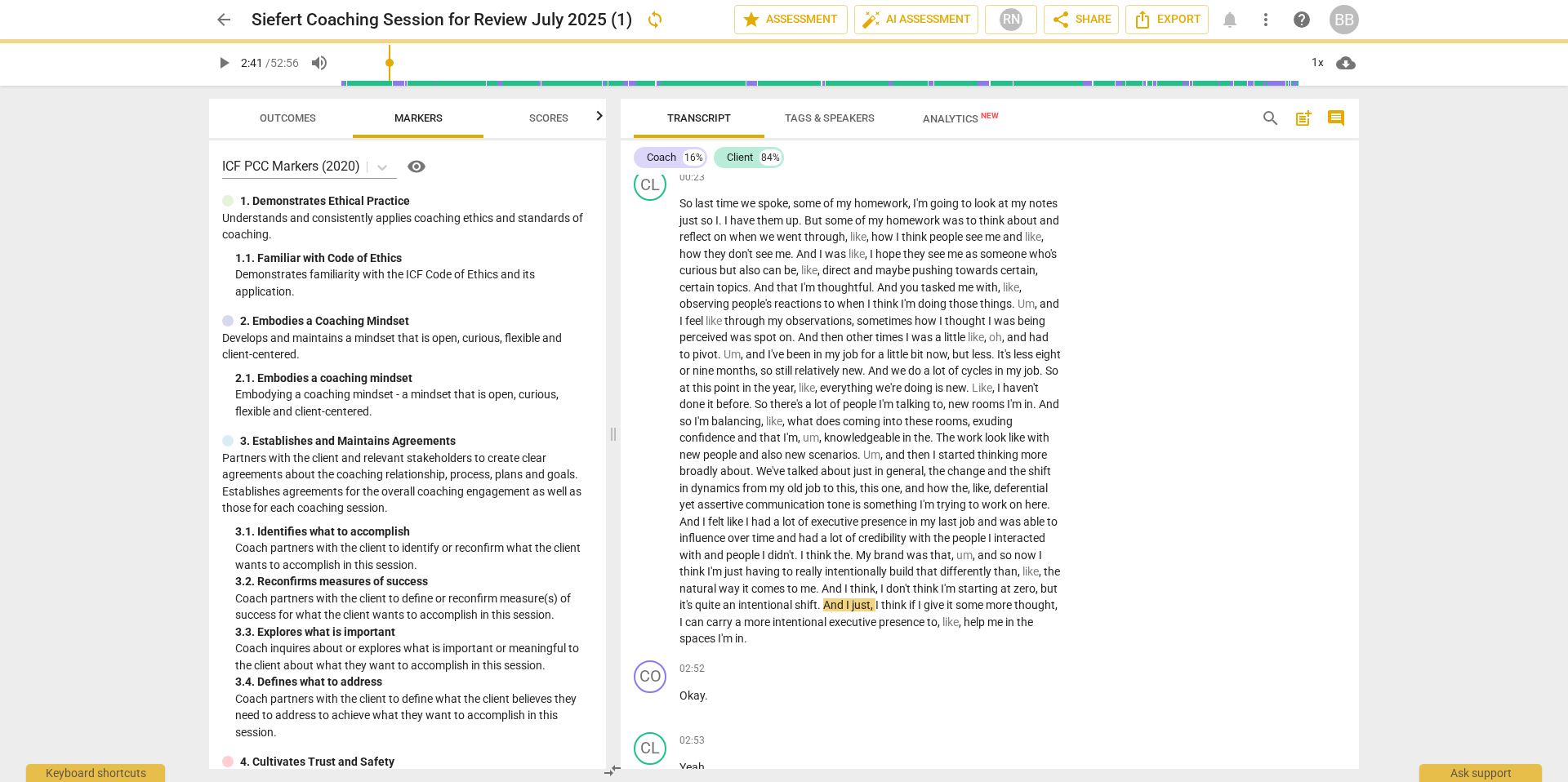 type on "161" 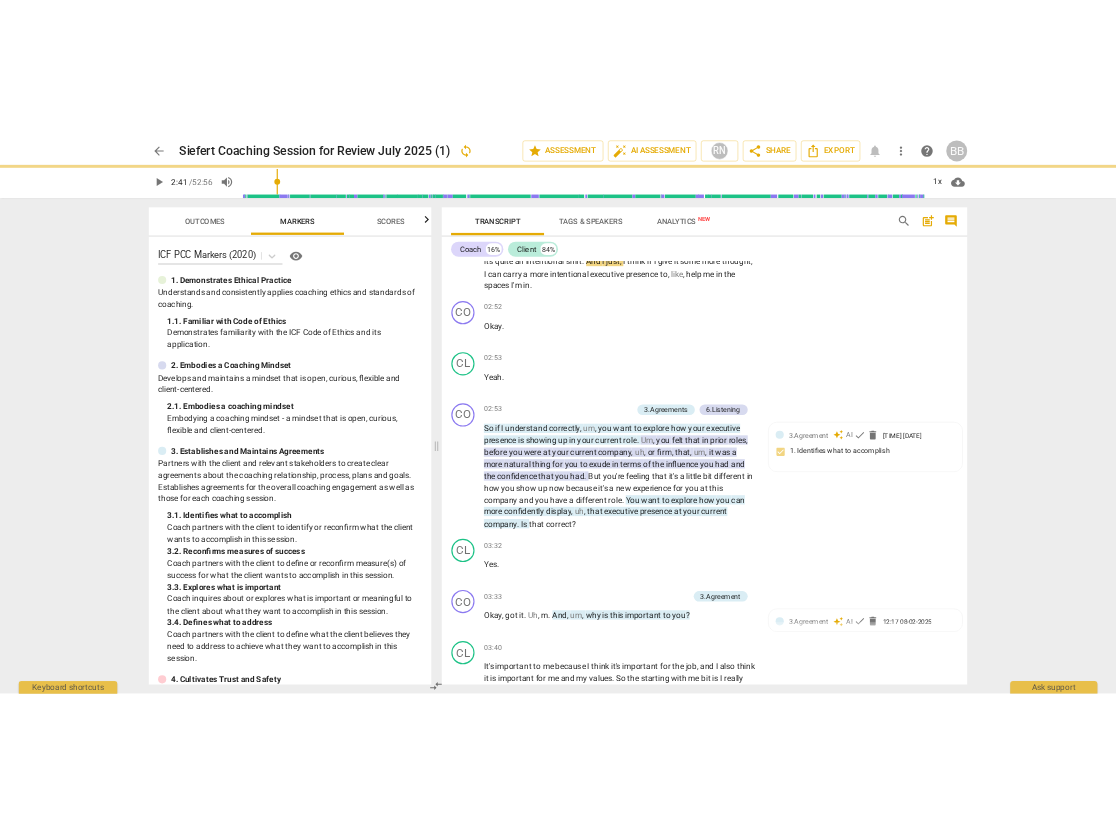 scroll, scrollTop: 994, scrollLeft: 0, axis: vertical 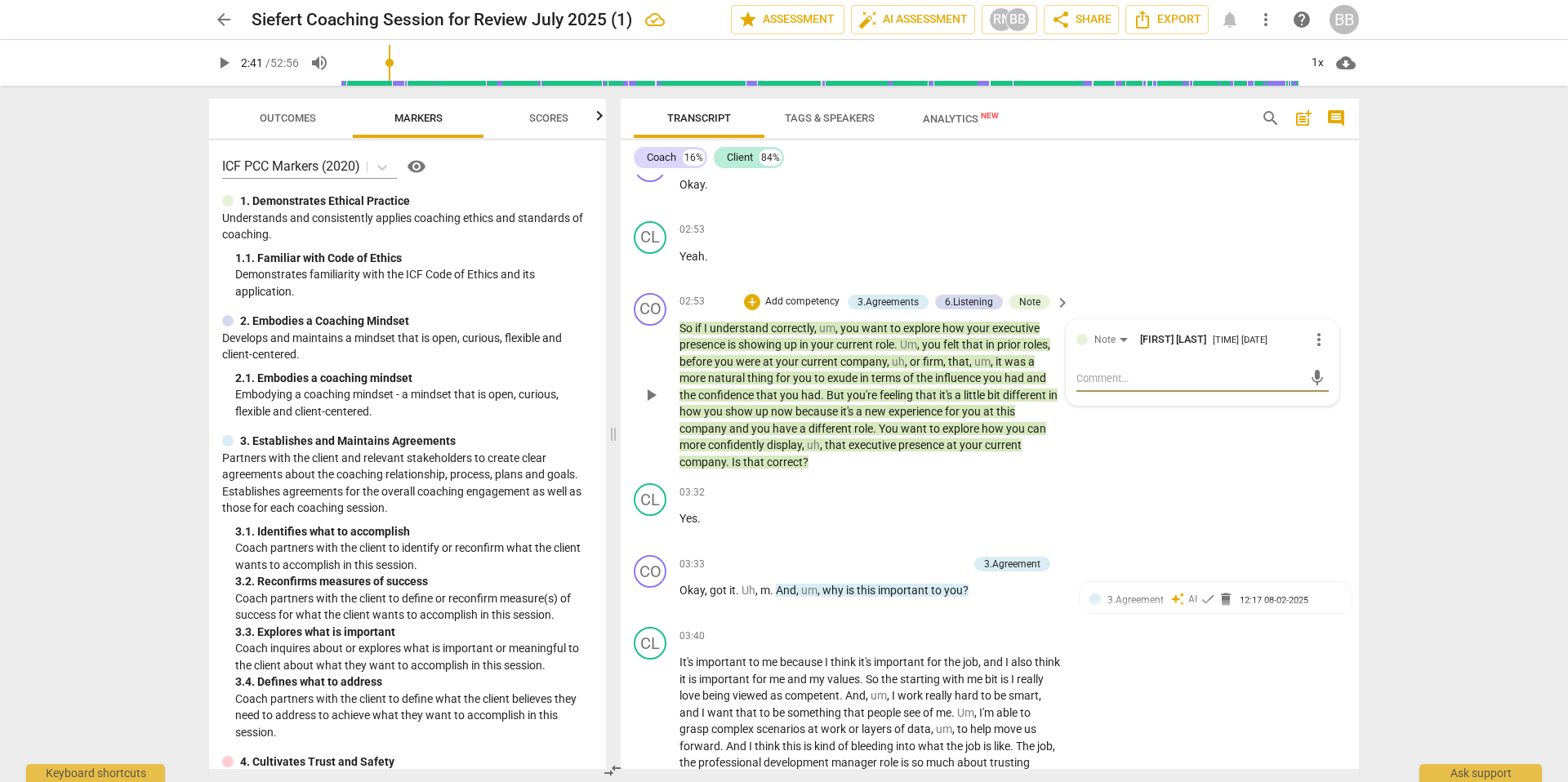 drag, startPoint x: 1108, startPoint y: 396, endPoint x: 1317, endPoint y: 404, distance: 209.15305 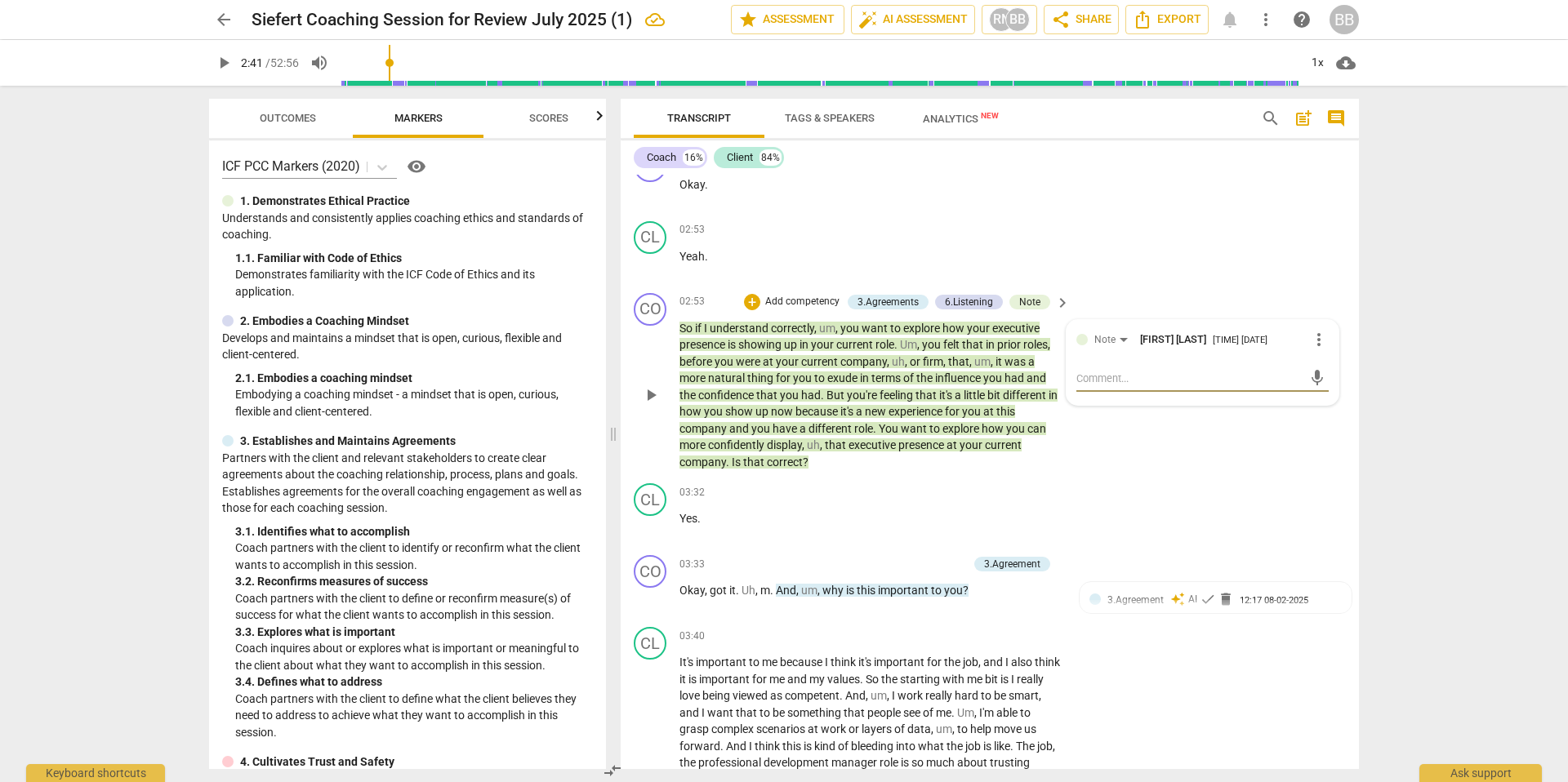 type on "S" 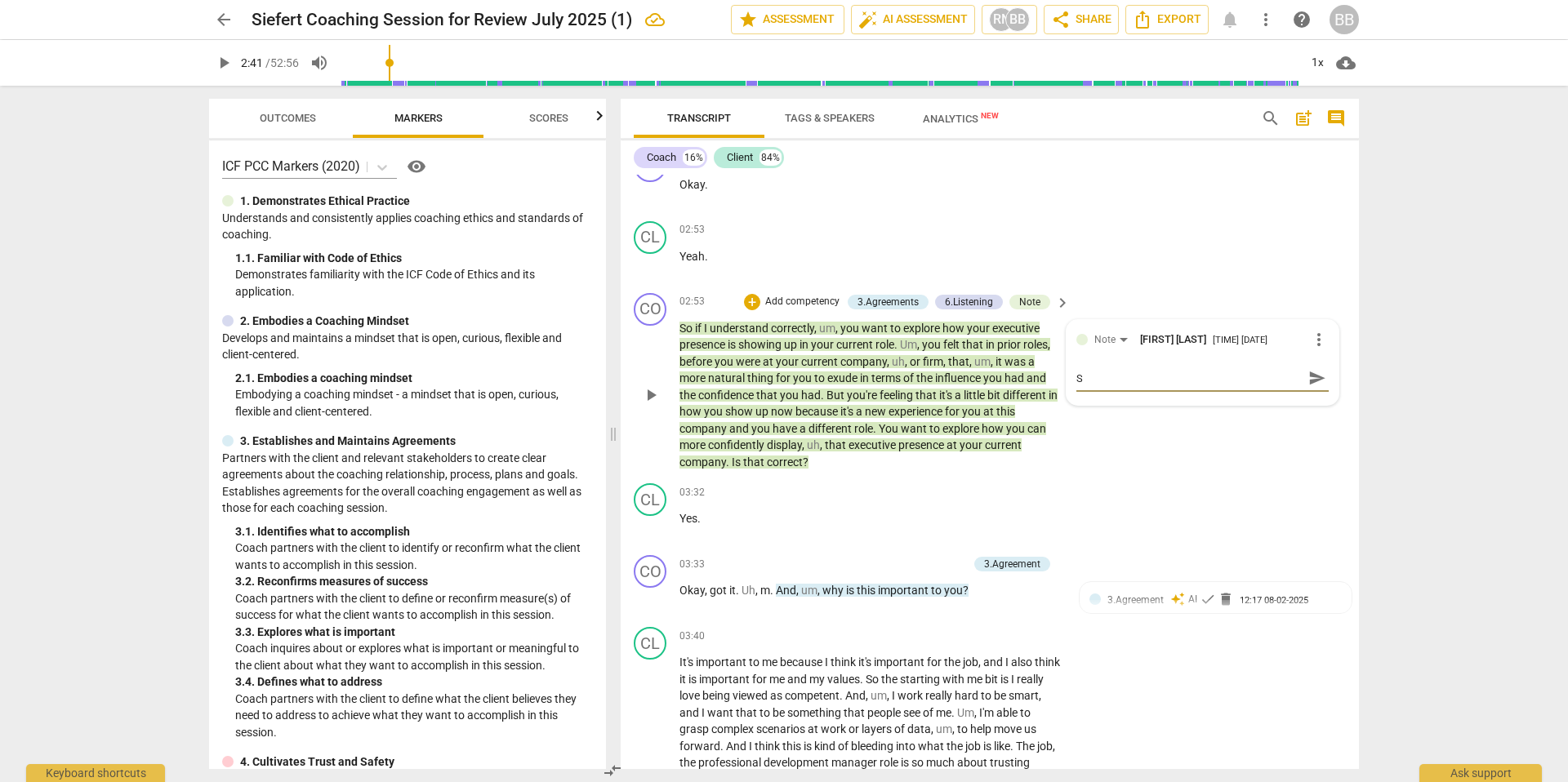 type on "Su" 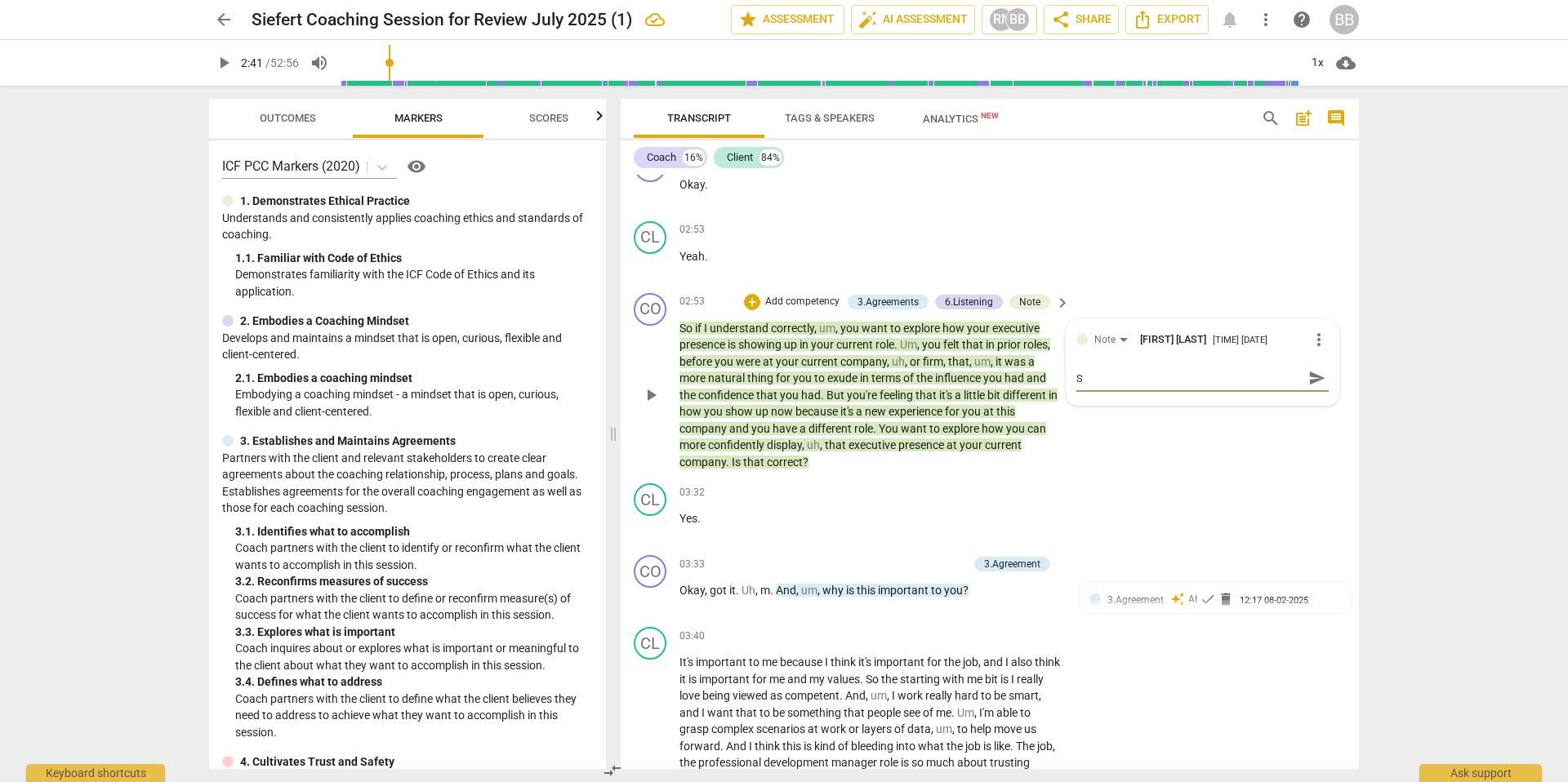 type on "Su" 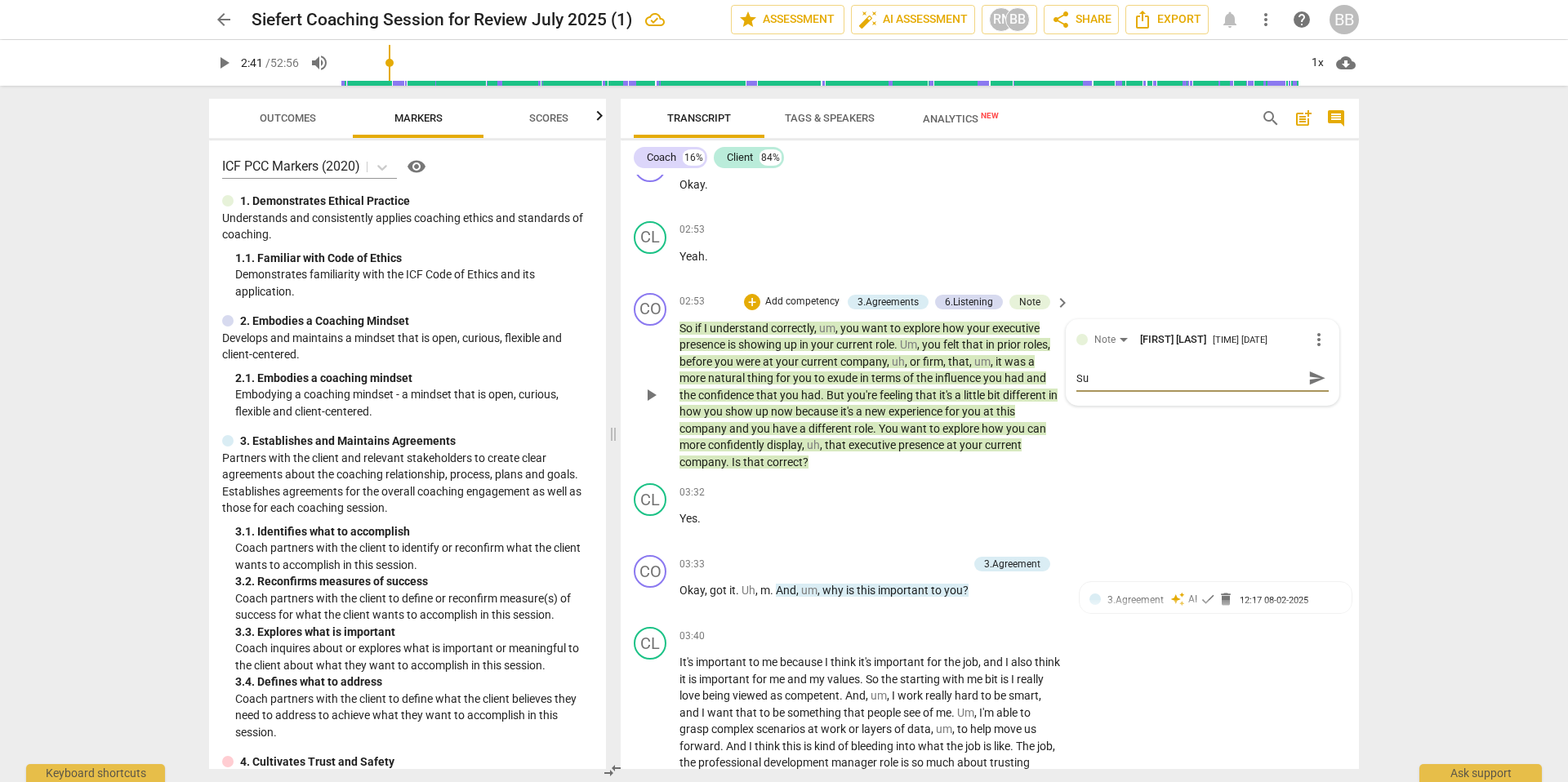 type on "Sug" 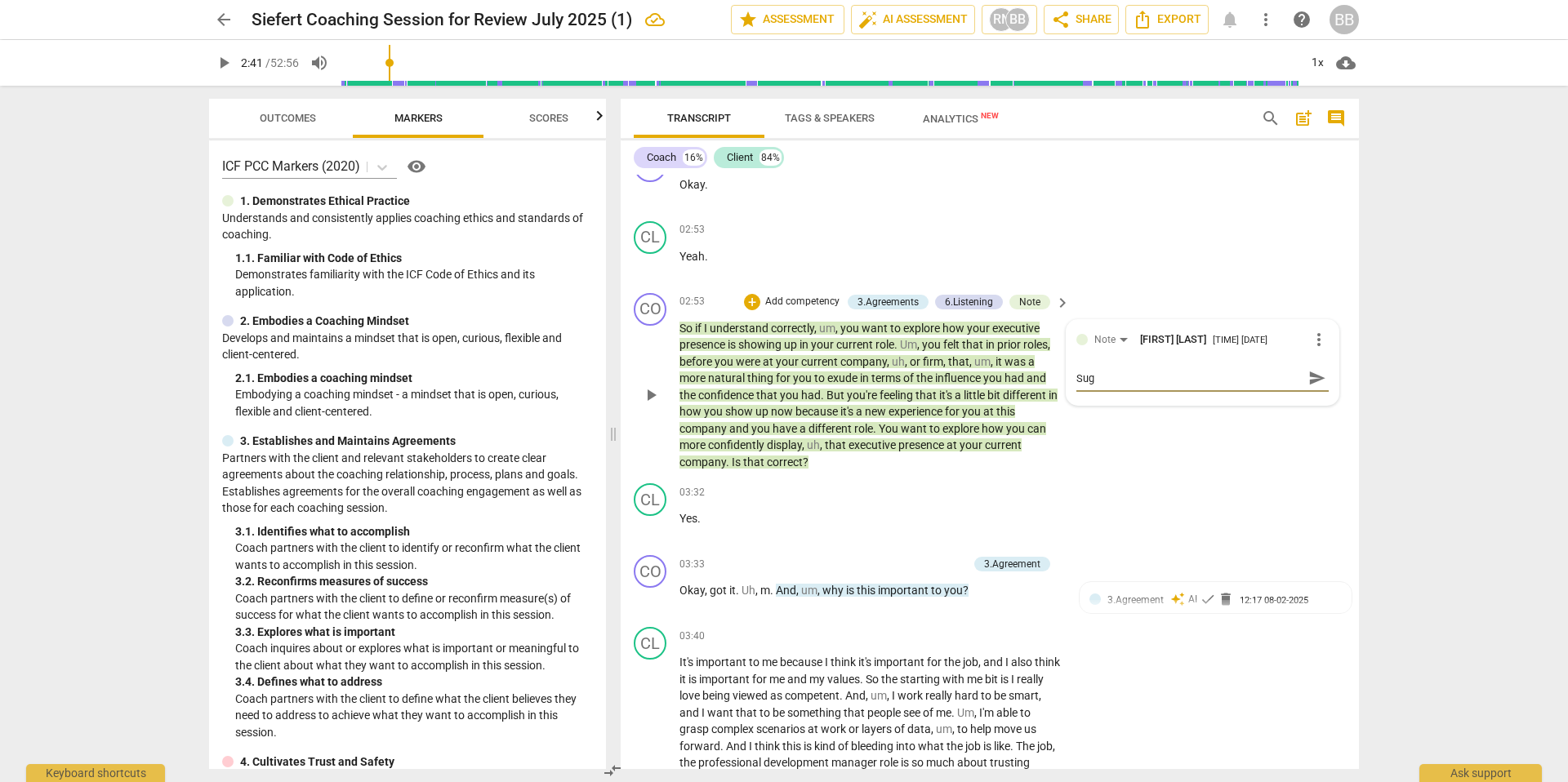 type on "Sugg" 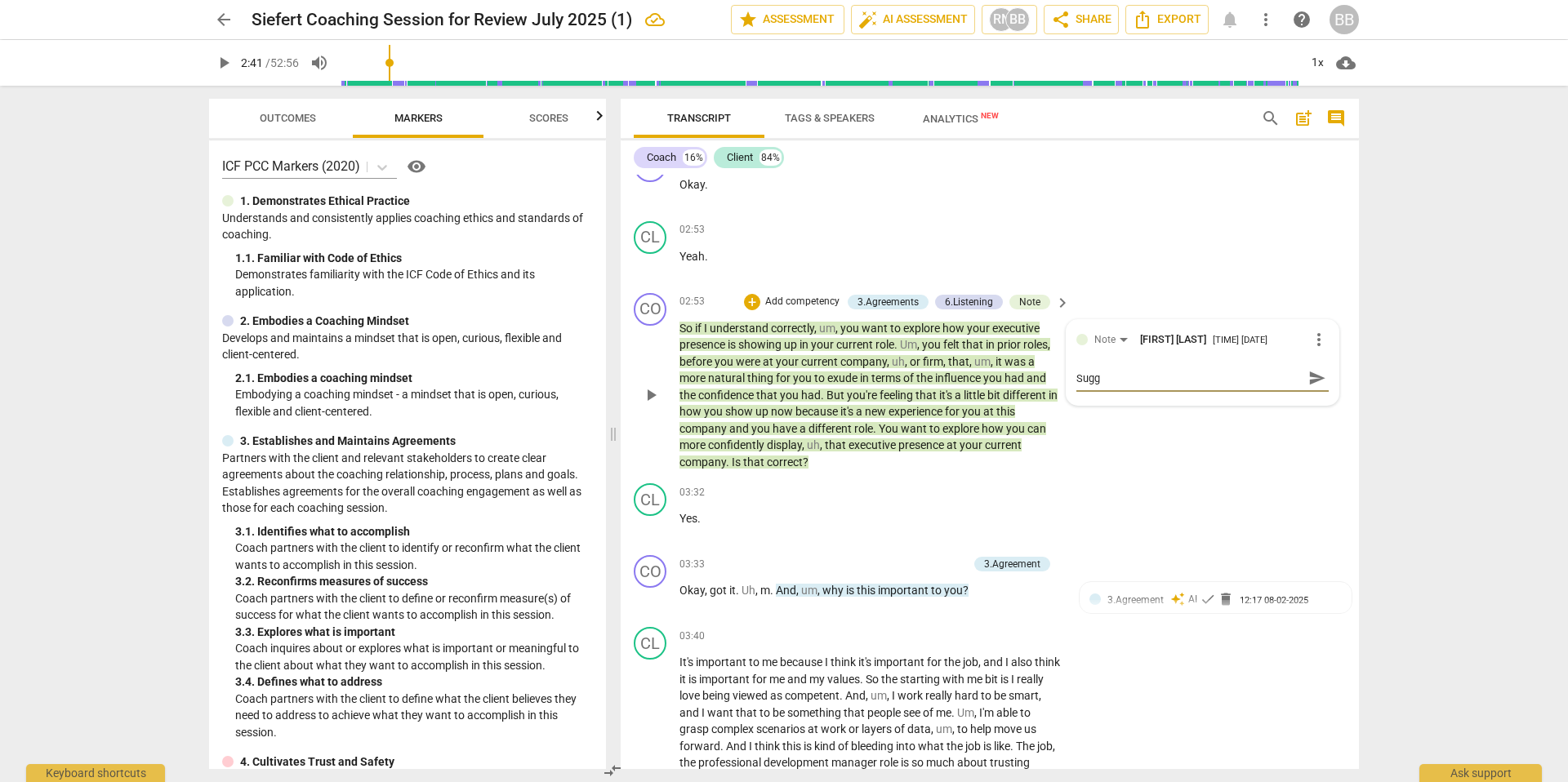 type on "Sugge" 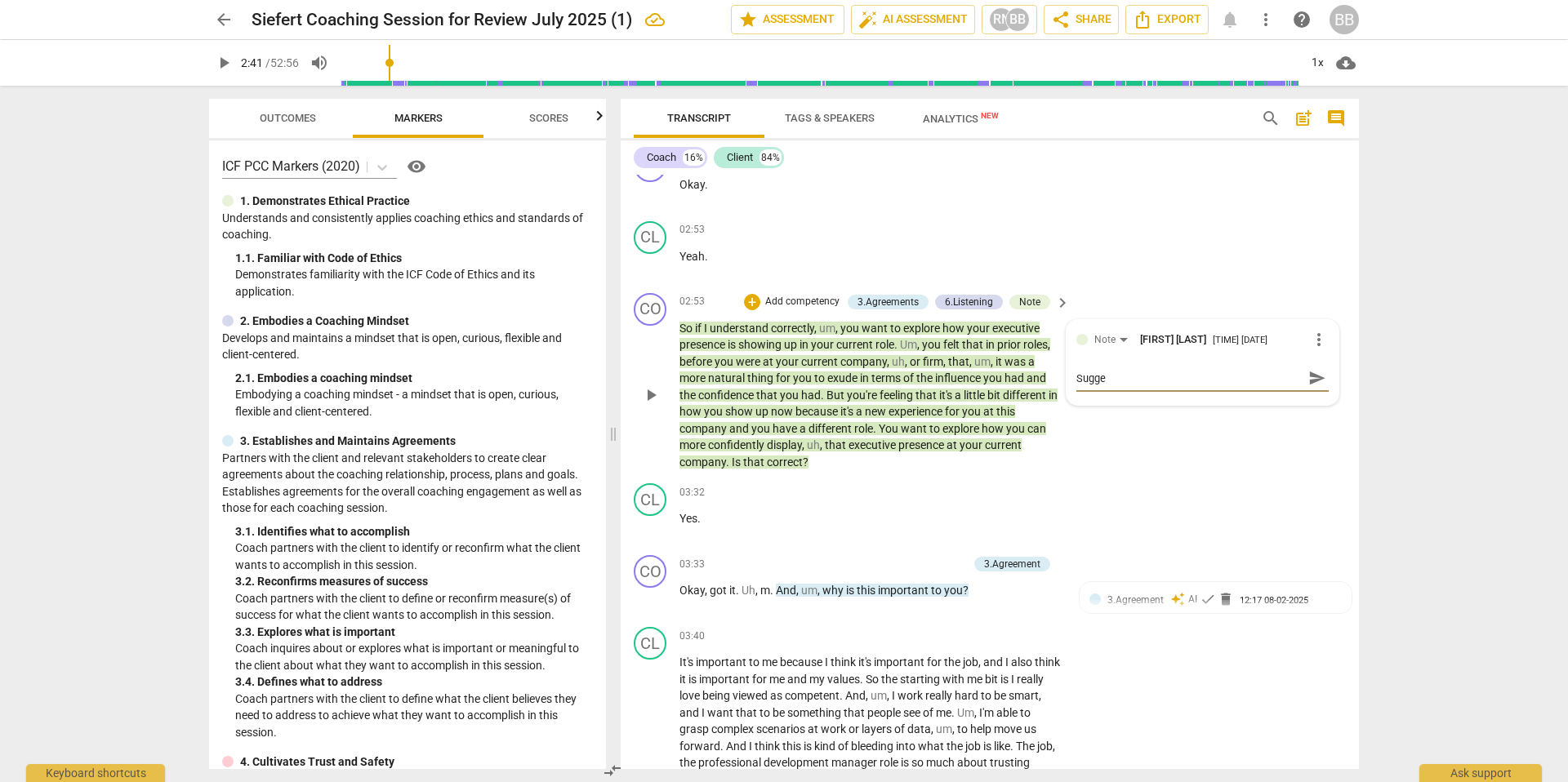 type on "Sugges" 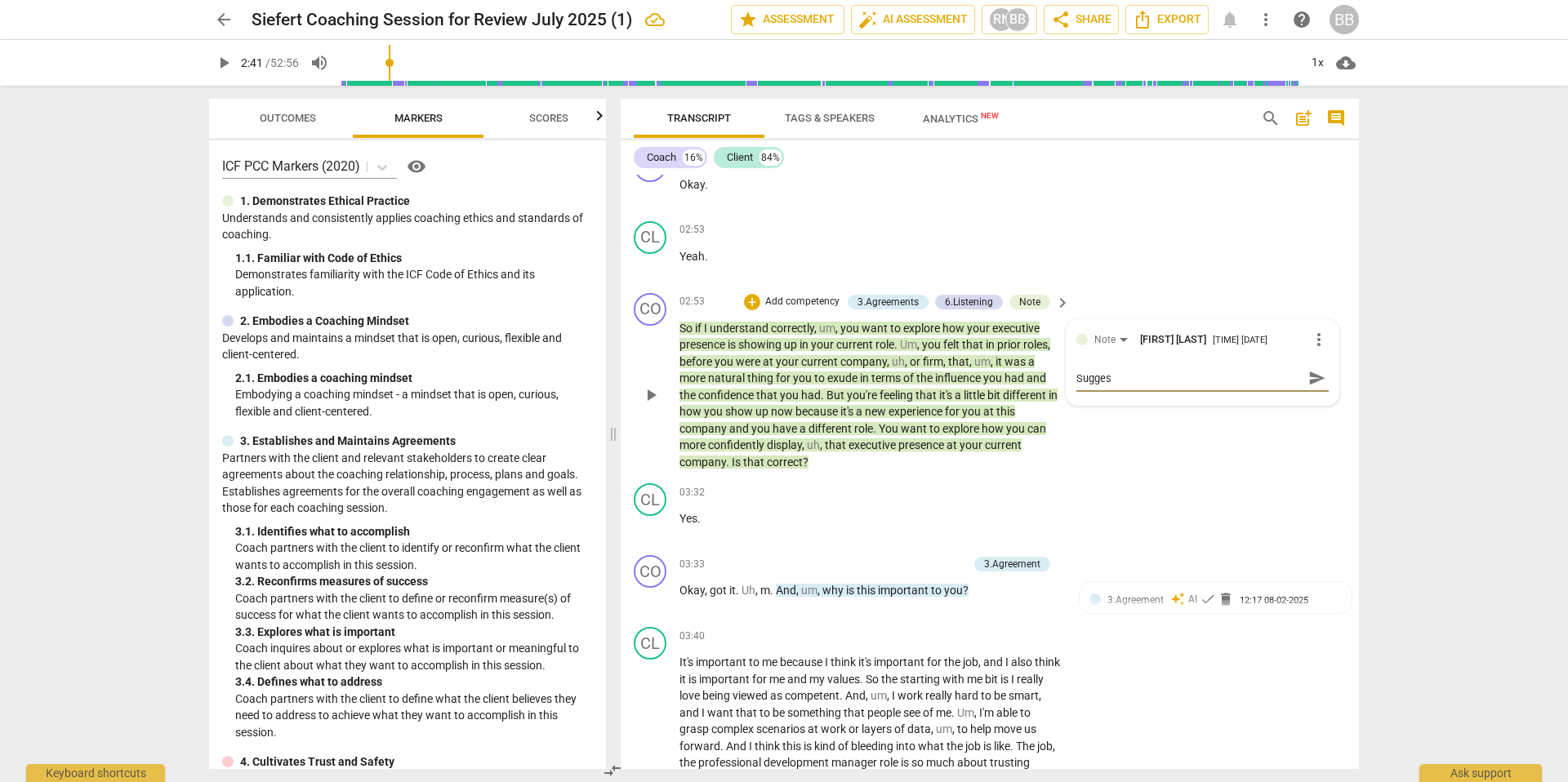 type on "Suggest" 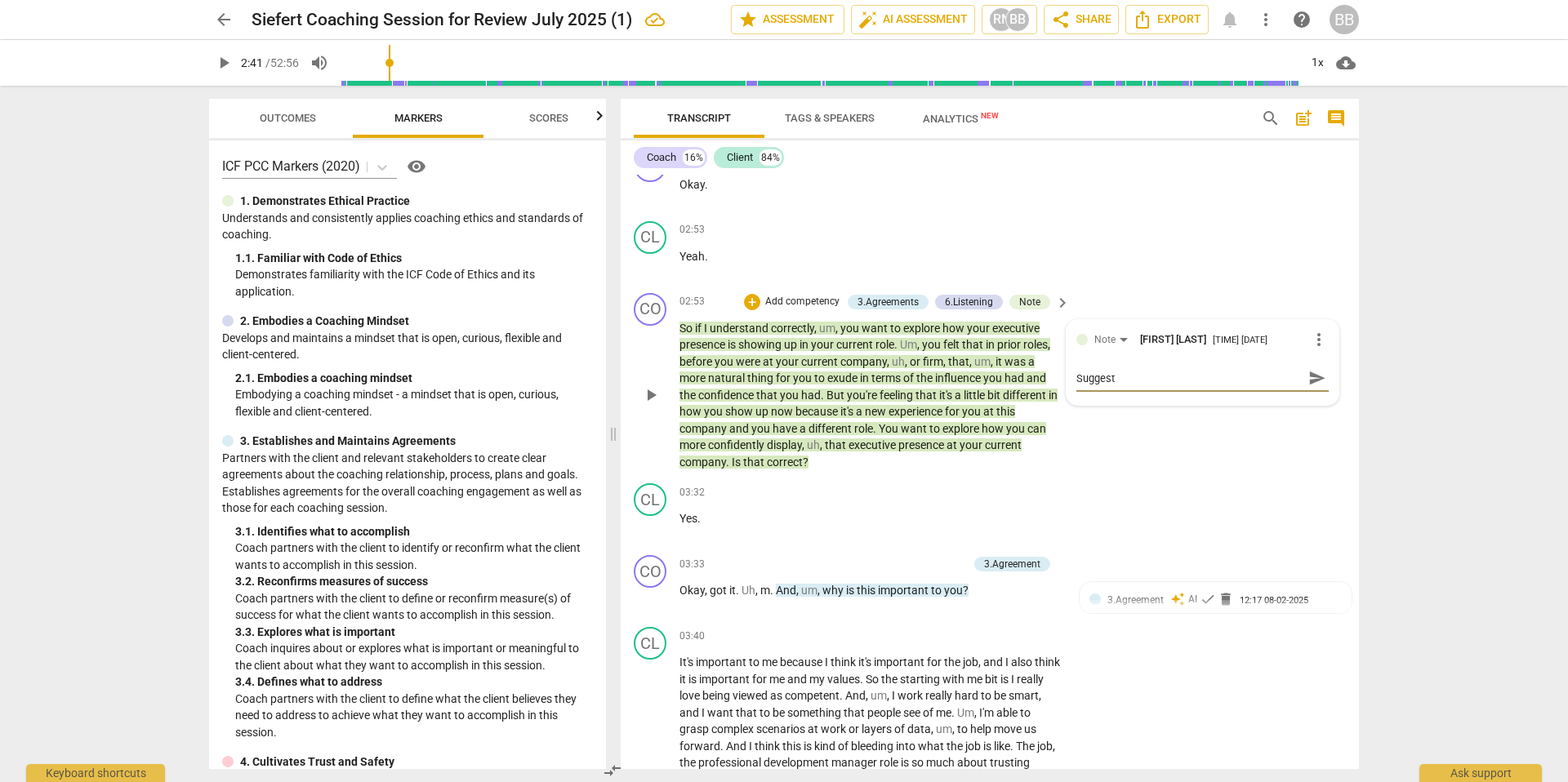 type on "Suggesti" 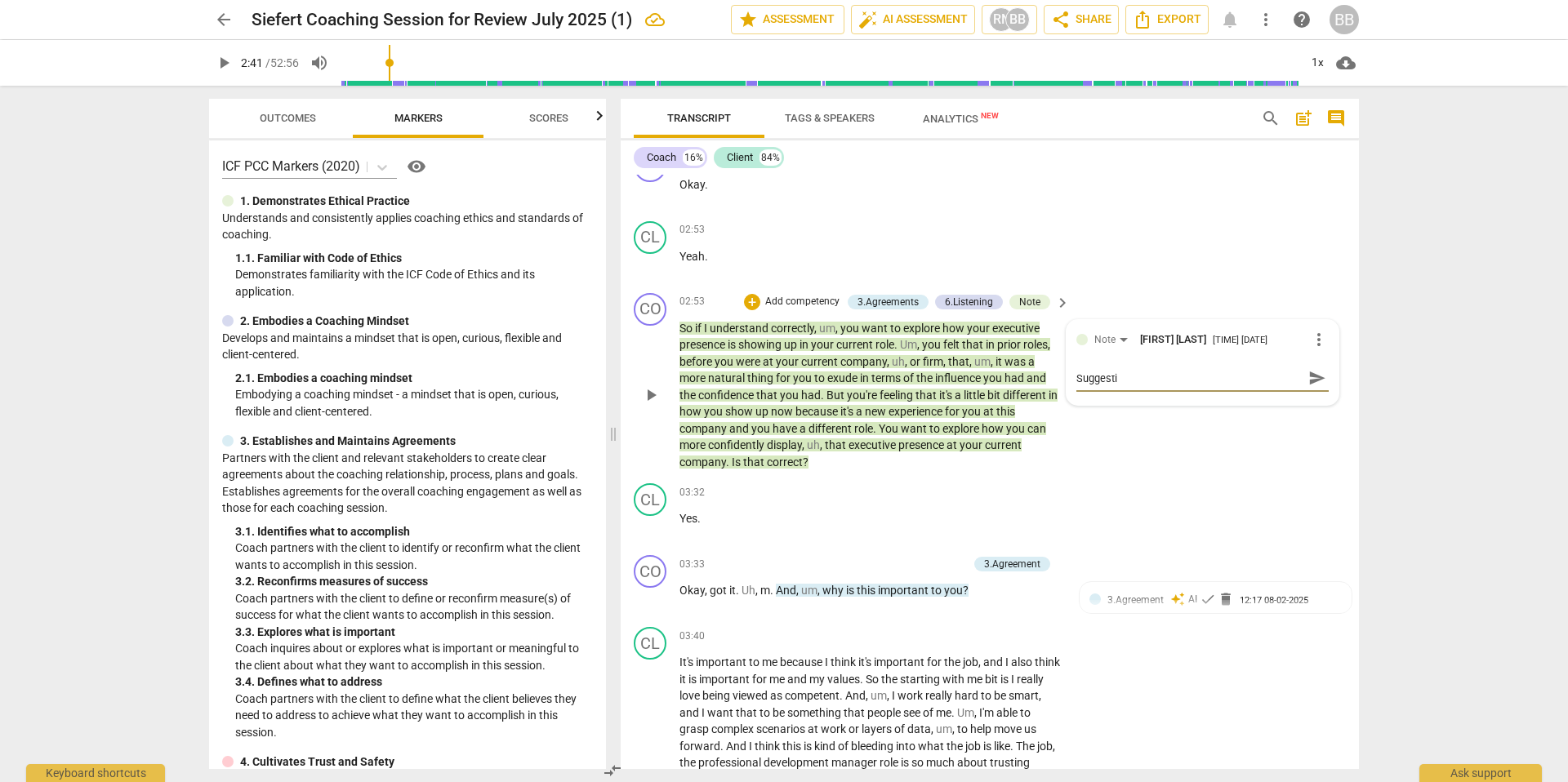 type on "Suggestio" 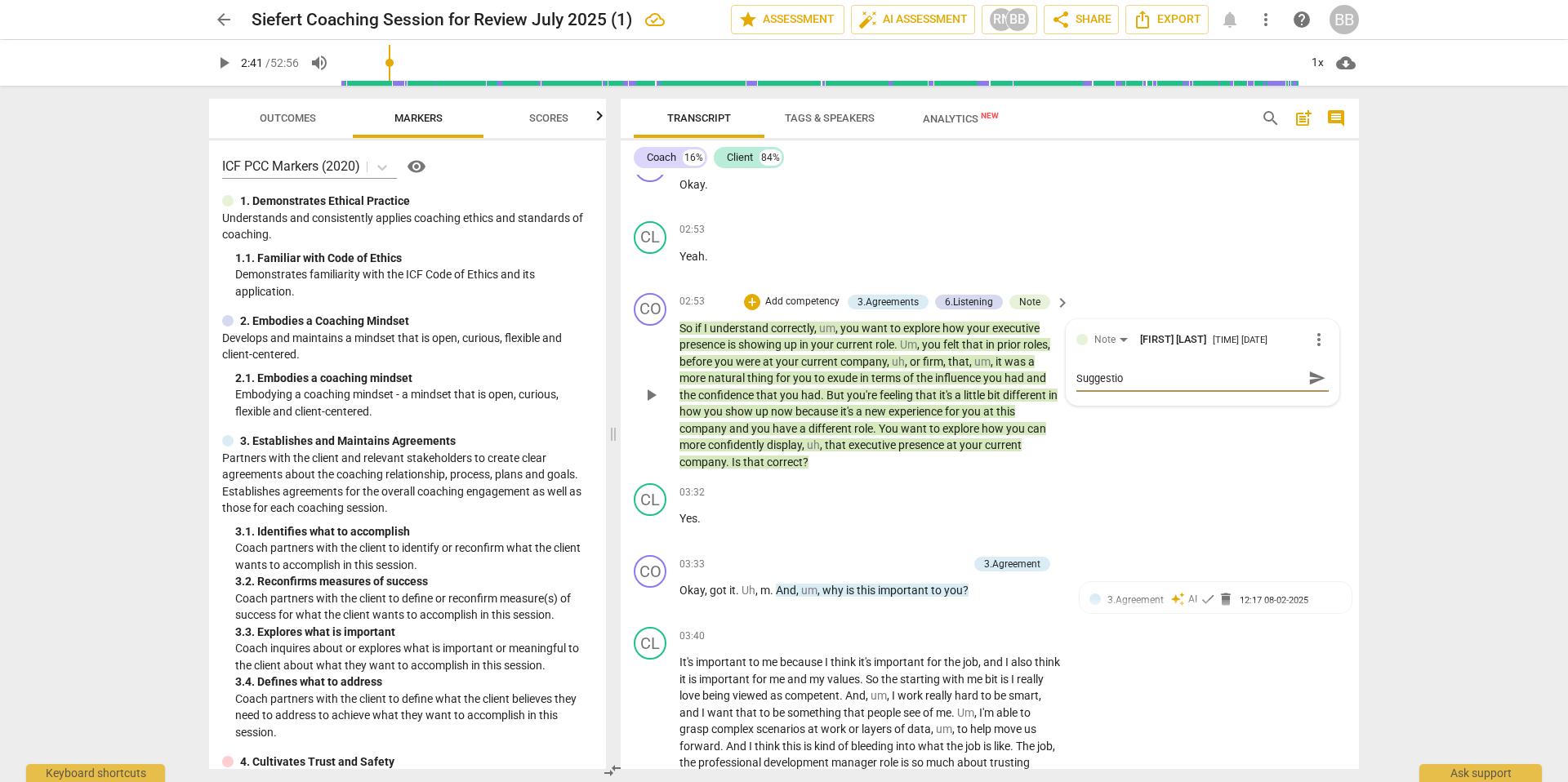 type on "Suggestion" 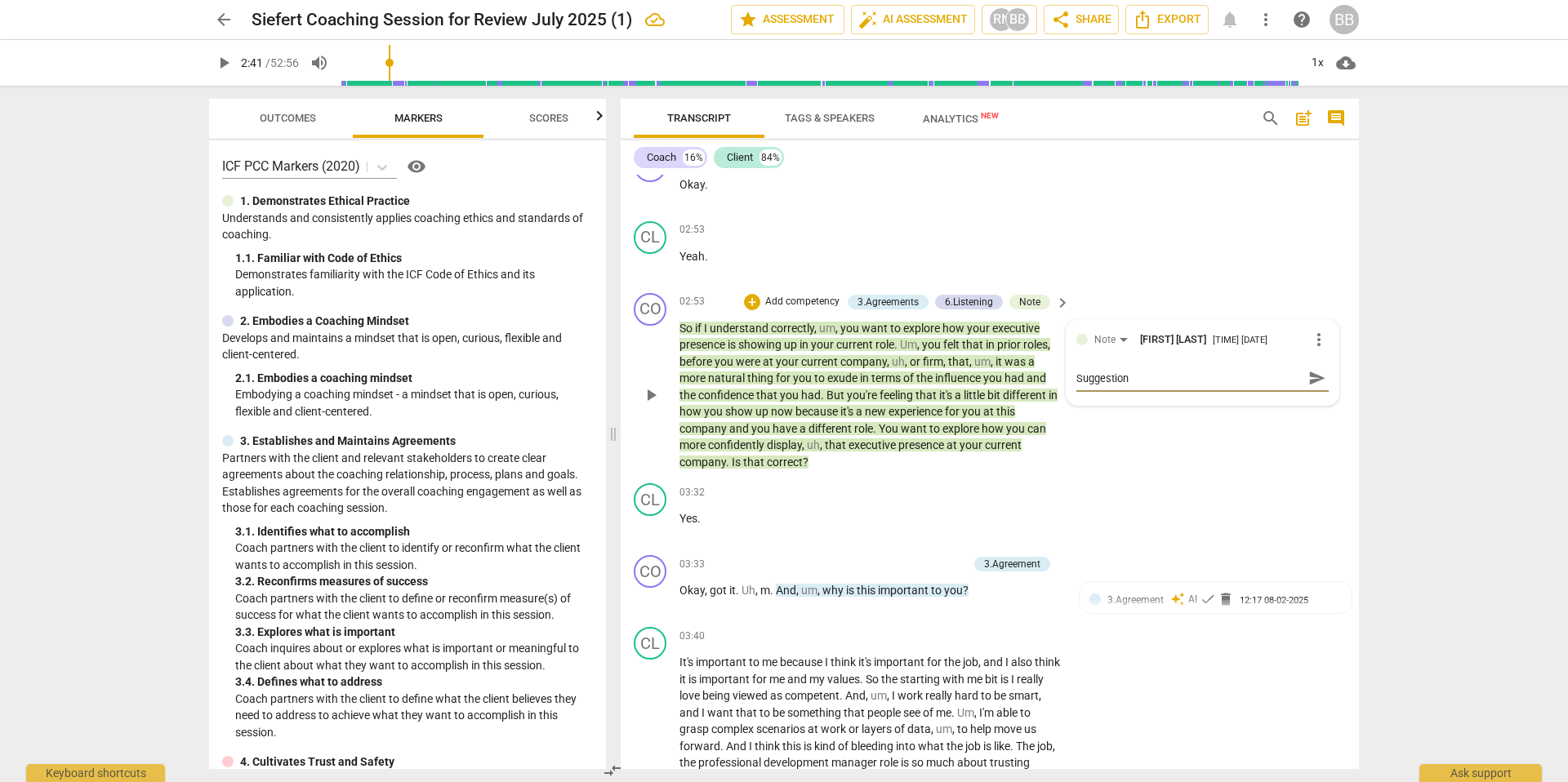type on "Suggestion:" 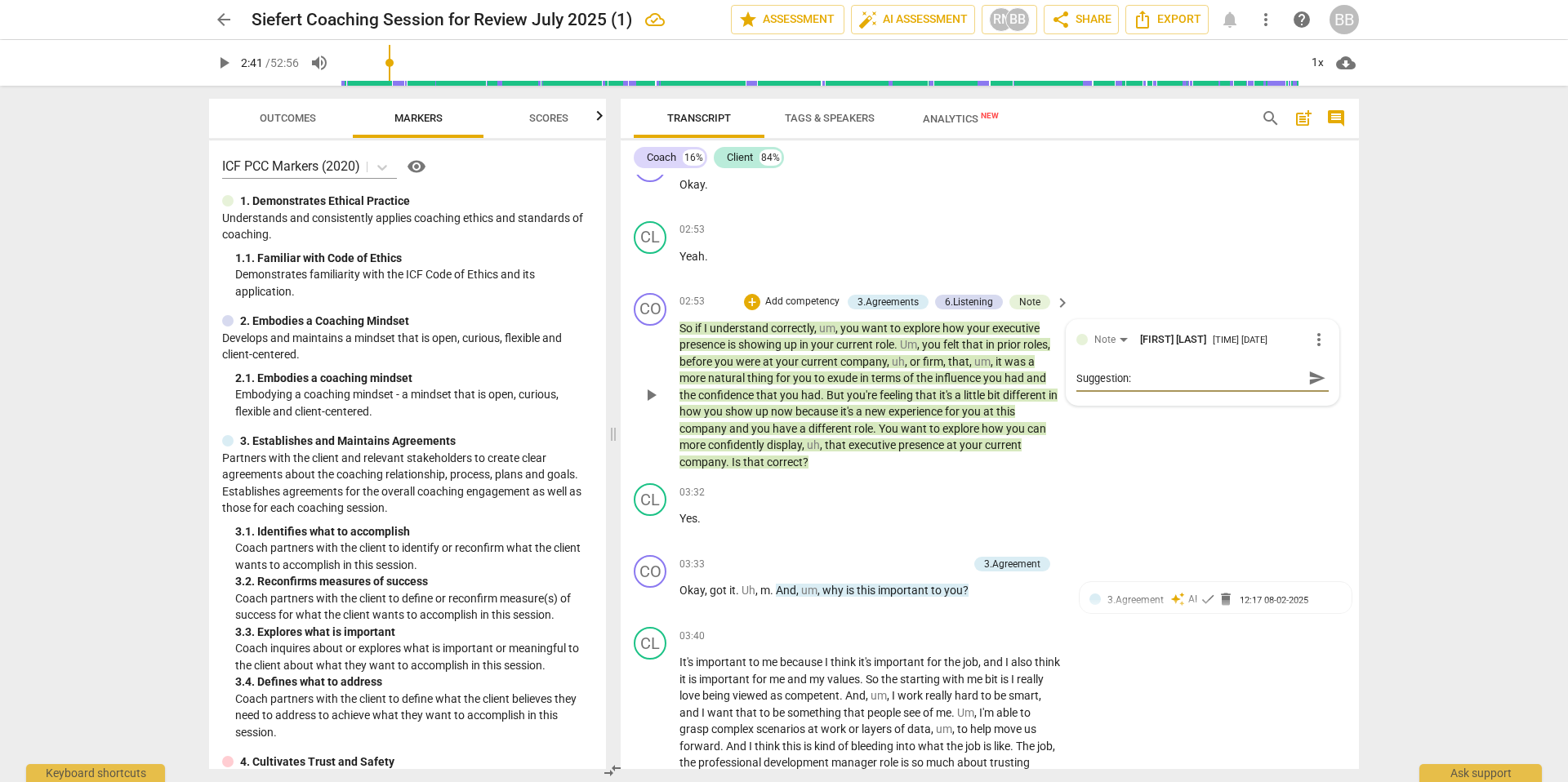 type on "Suggestion:" 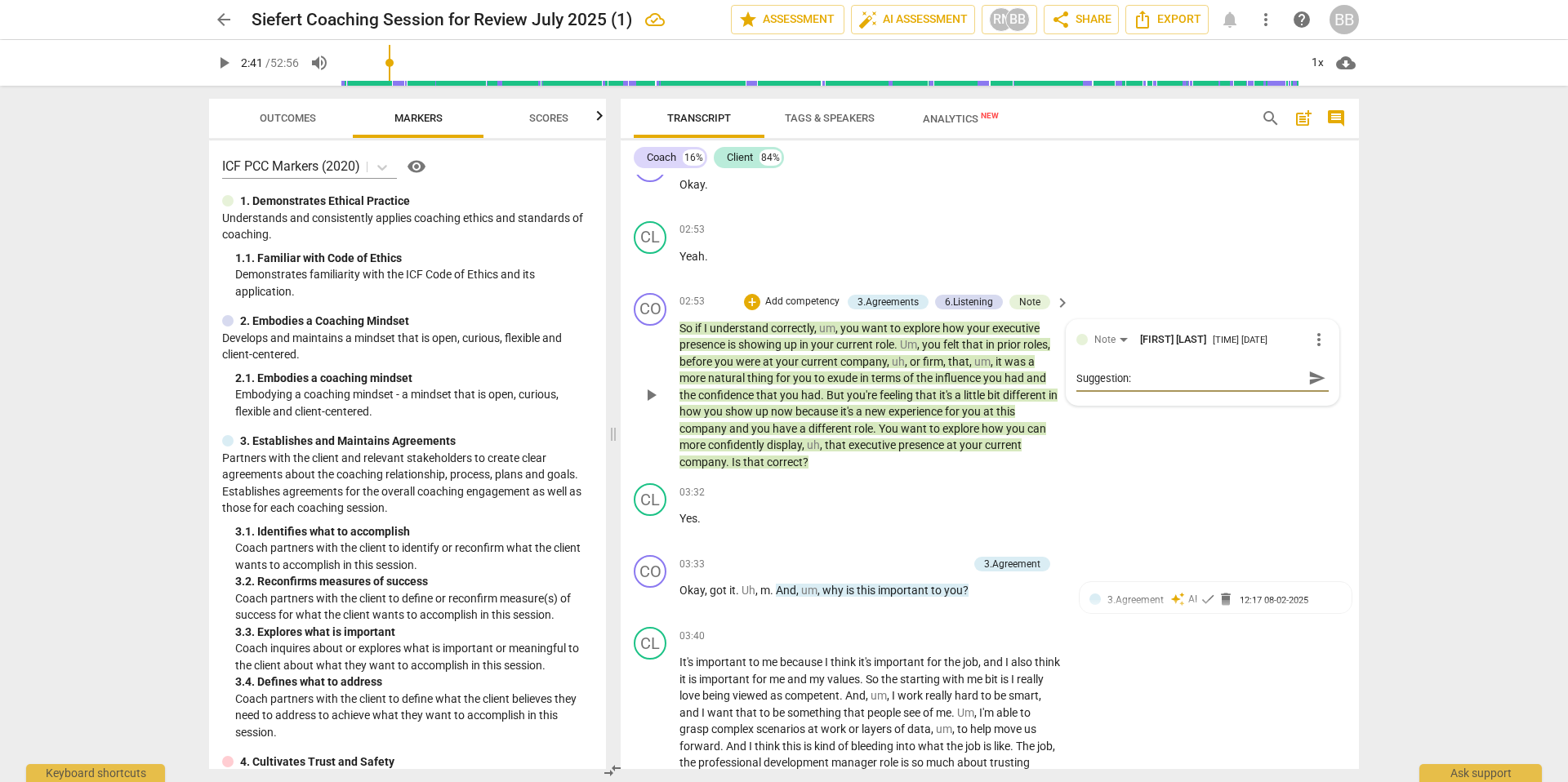 click on "Suggestion:" at bounding box center (1189, 378) 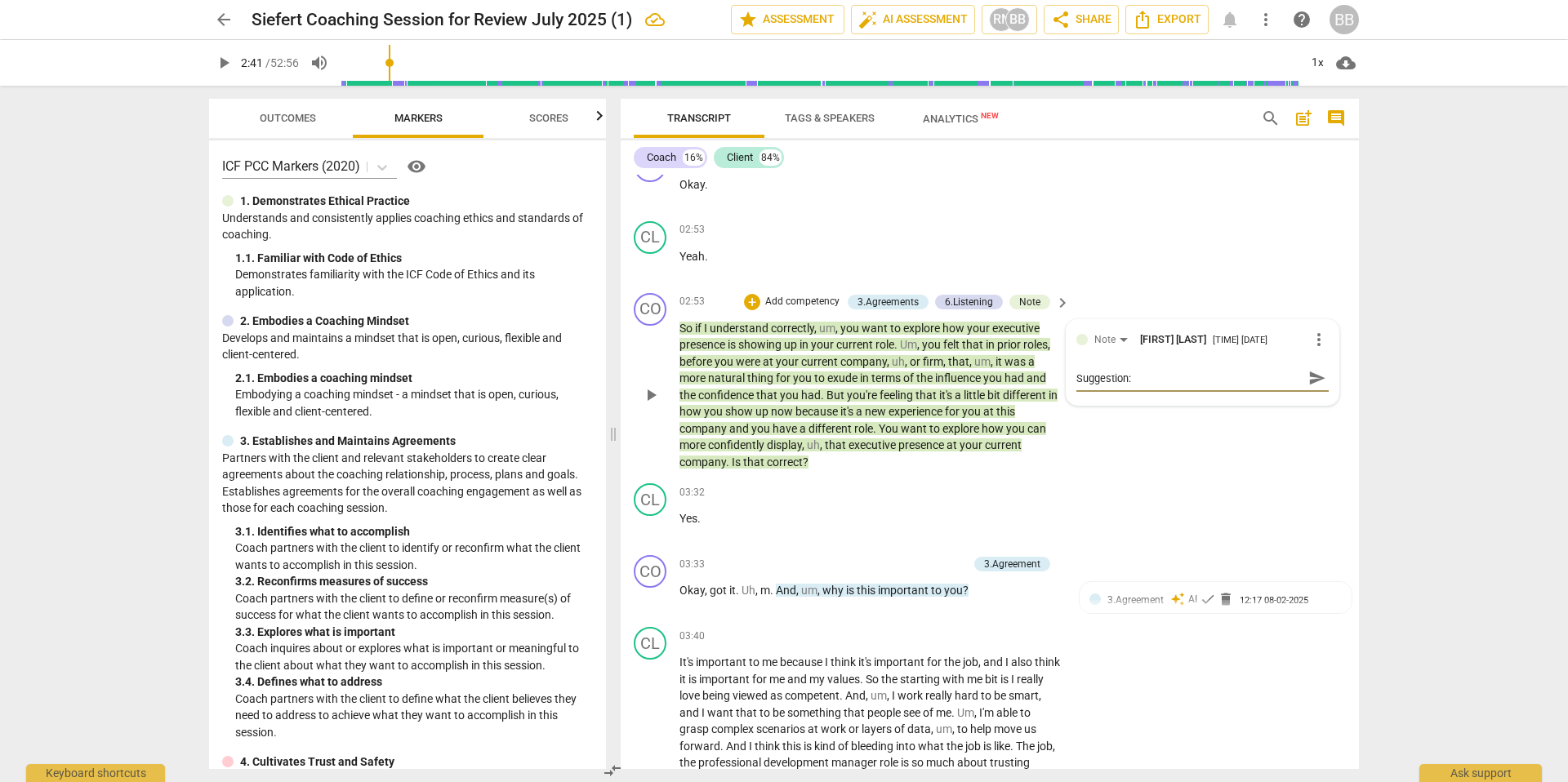 paste on "In a new role with unfamiliar people and rhythms, it makes sense that you’re navigating how to project confidence and rebuild your executive presence—something that came more naturally in your last role. What would make this conversation most valuable for you today" 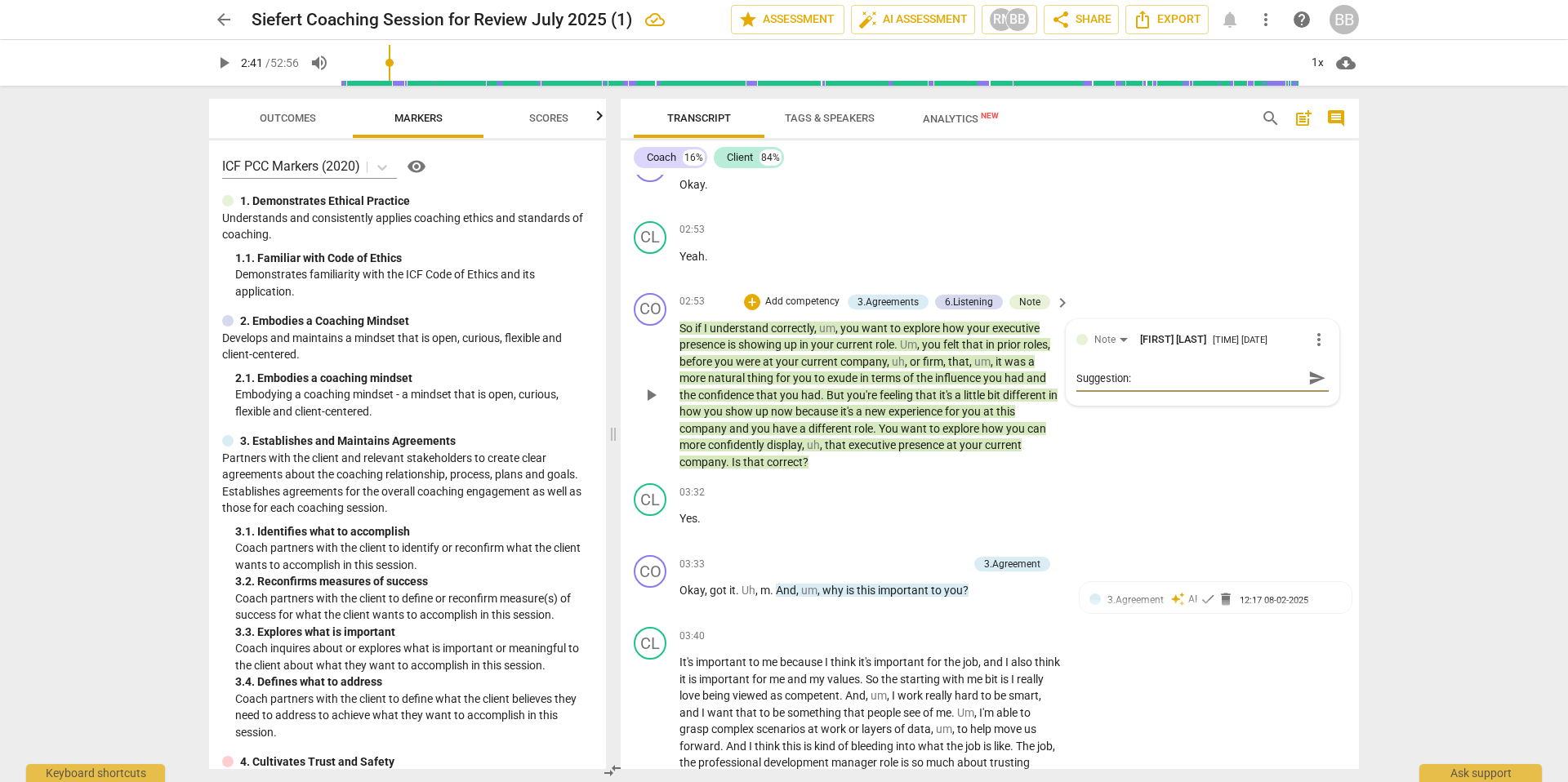 type on "Suggestion:In a new role with unfamiliar people and rhythms, it makes sense that you’re navigating how to project confidence and rebuild your executive presence—something that came more naturally in your last role. What would make this conversation most valuable for you today" 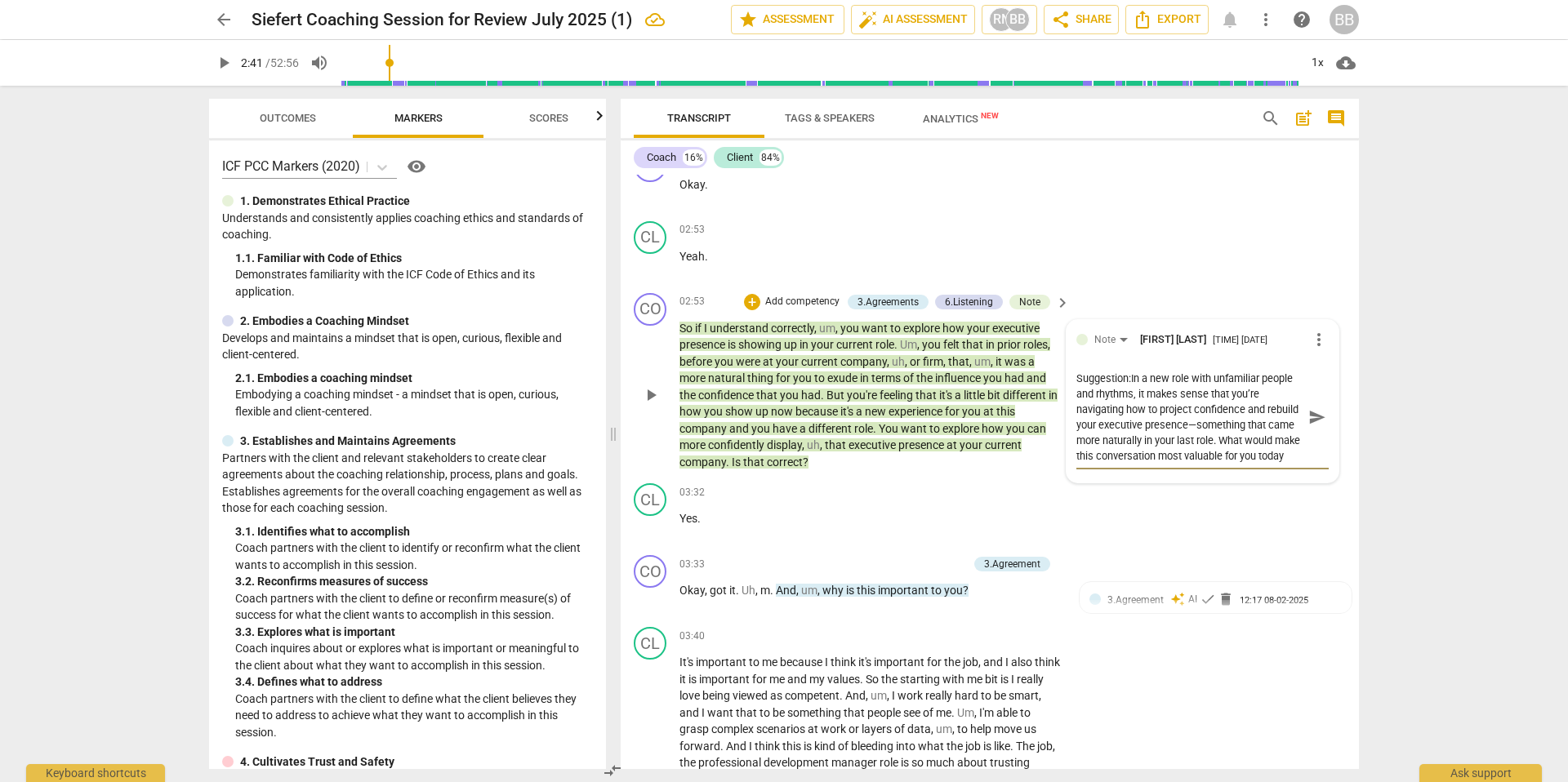 scroll, scrollTop: 0, scrollLeft: 0, axis: both 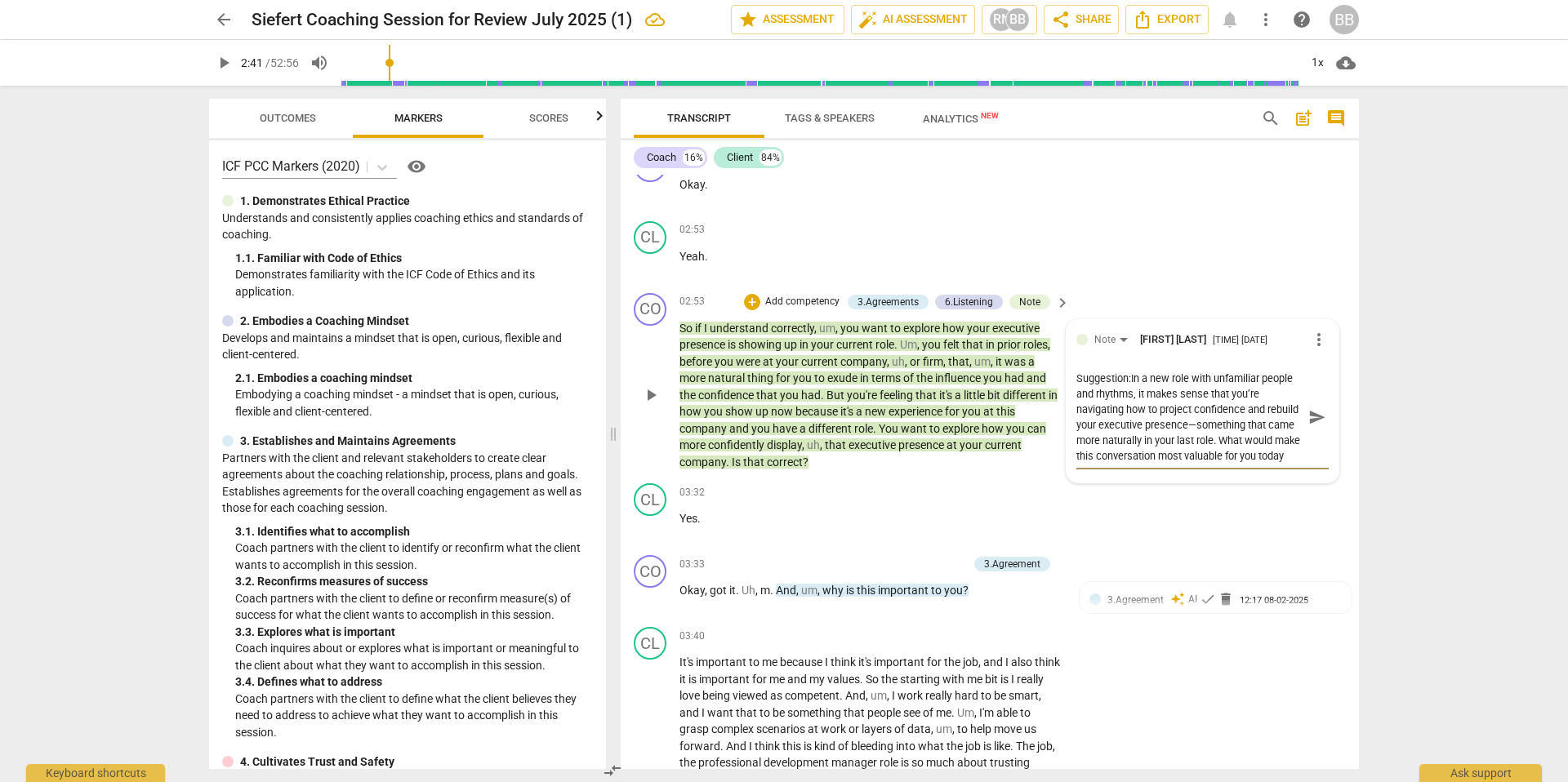 click on "Suggestion:In a new role with unfamiliar people and rhythms, it makes sense that you’re navigating how to project confidence and rebuild your executive presence—something that came more naturally in your last role. What would make this conversation most valuable for you today" at bounding box center (1189, 417) 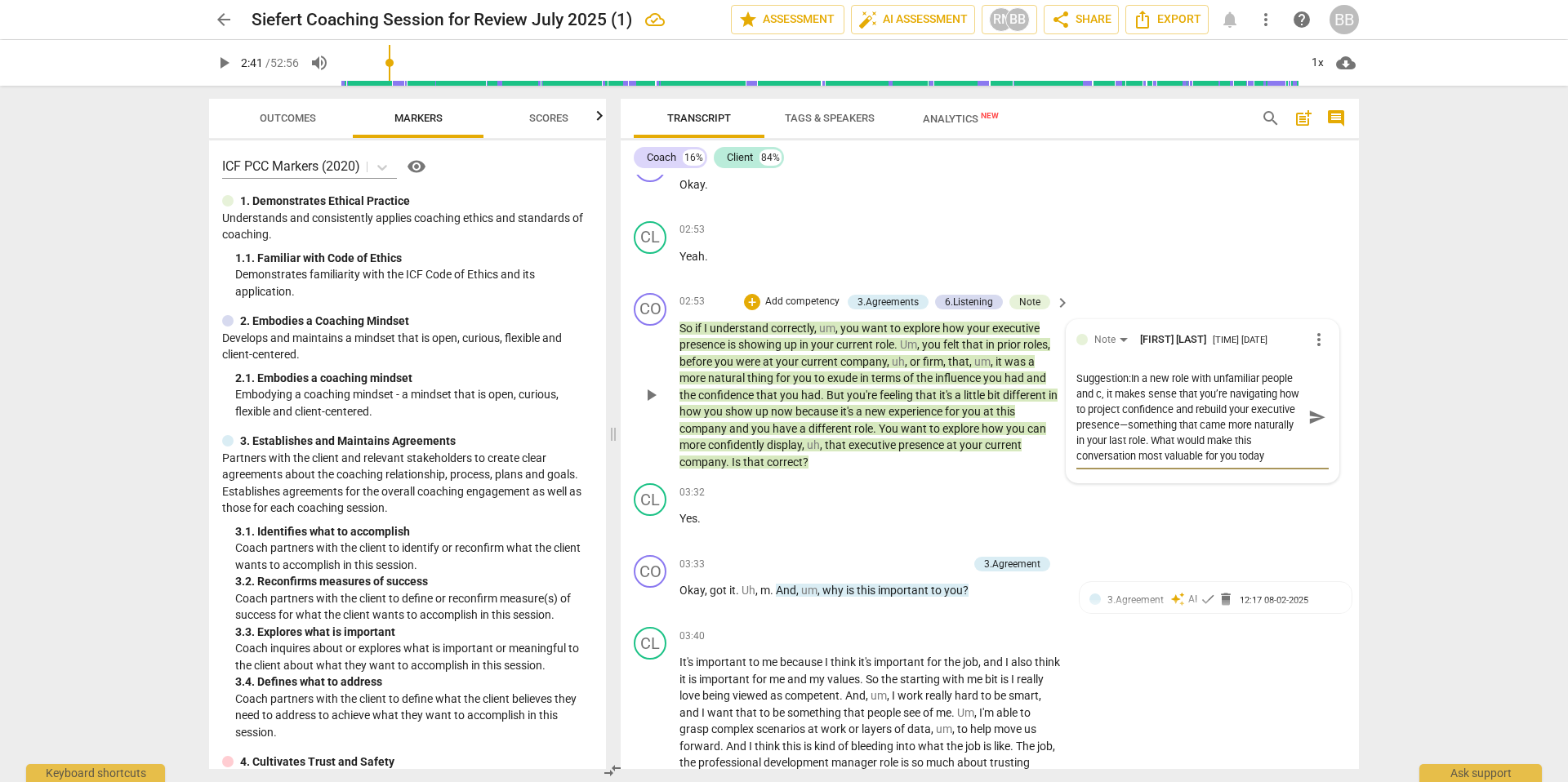 type on "Suggestion:In a new role with unfamiliar people and cy, it makes sense that you’re navigating how to project confidence and rebuild your executive presence—something that came more naturally in your last role. What would make this conversation most valuable for you today" 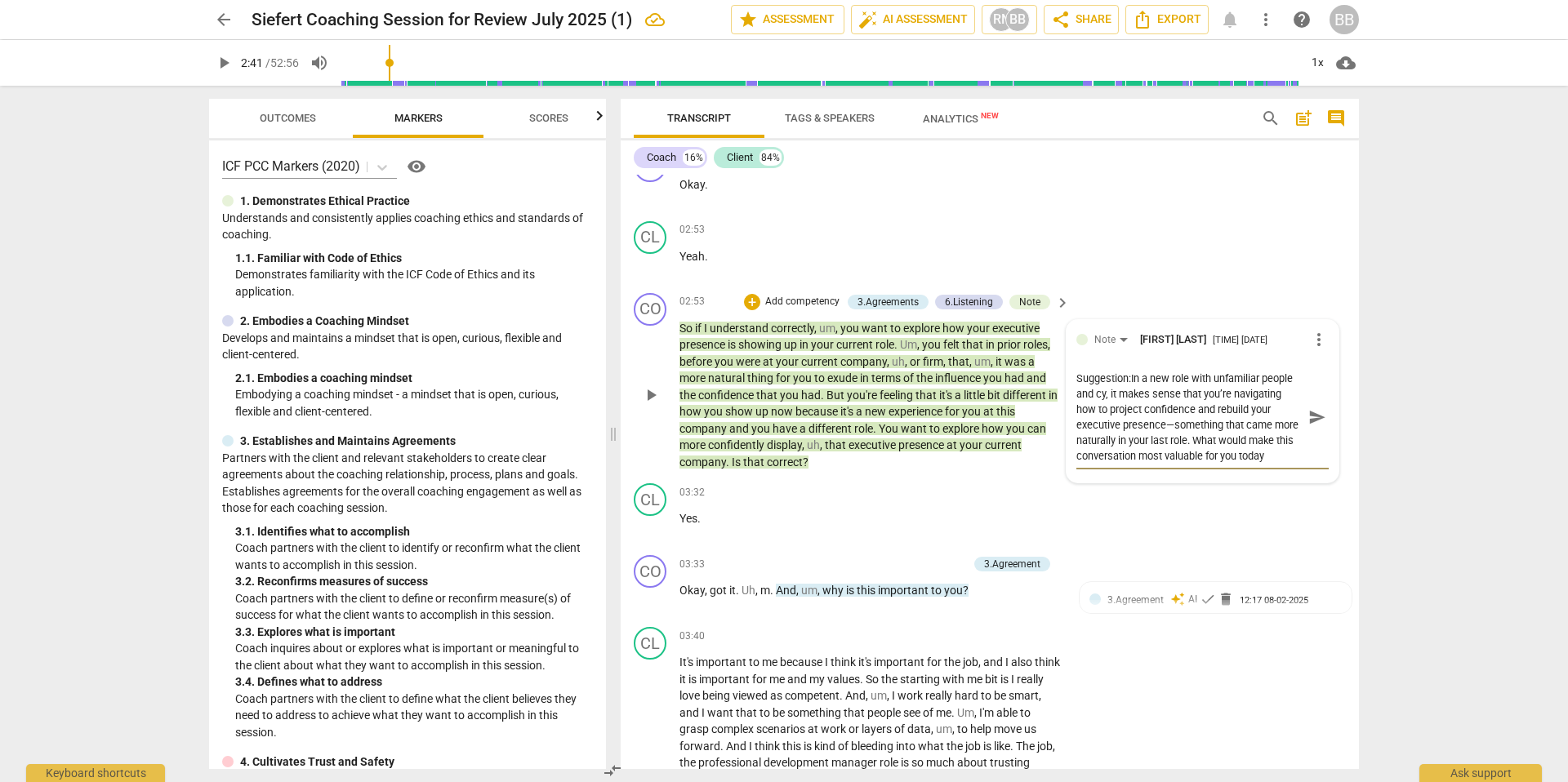 type on "Suggestion:In a new role with unfamiliar people and cyc, it makes sense that you’re navigating how to project confidence and rebuild your executive presence—something that came more naturally in your last role. What would make this conversation most valuable for you today" 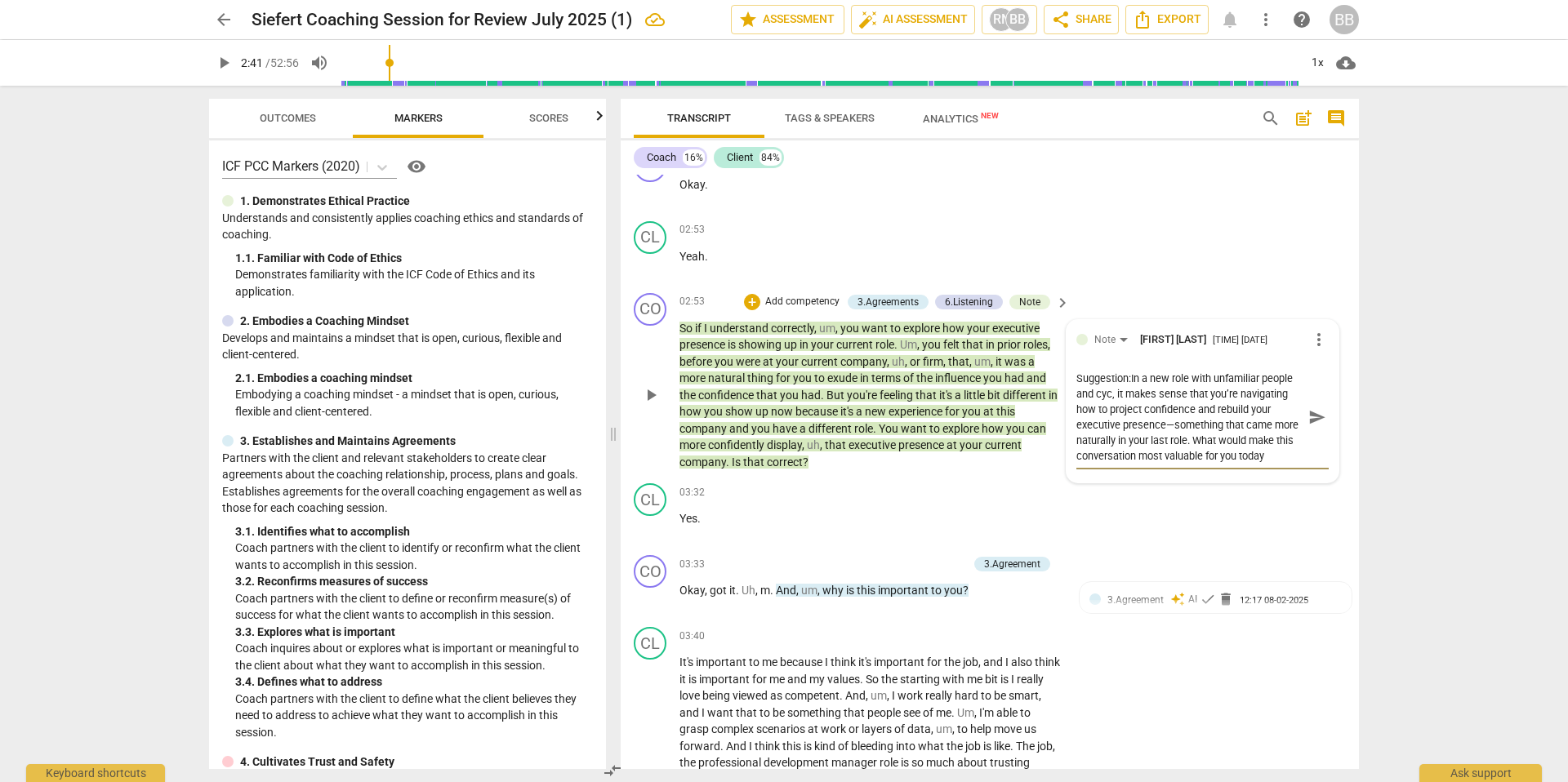 type on "Suggestion:In a new role with unfamiliar people and cycl, it makes sense that you’re navigating how to project confidence and rebuild your executive presence—something that came more naturally in your last role. What would make this conversation most valuable for you today" 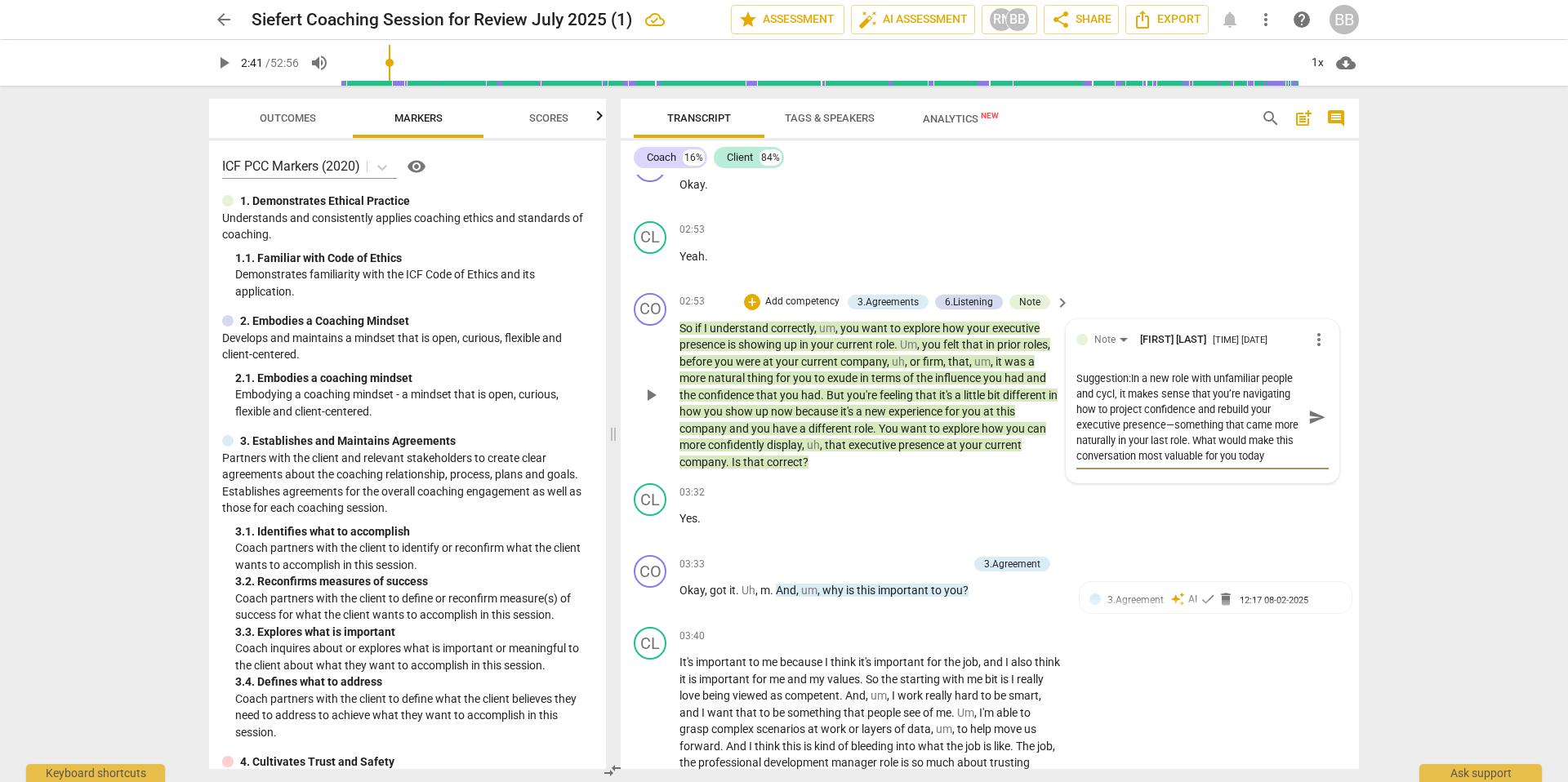 type on "Suggestion:In a new role with unfamiliar people and cycle, it makes sense that you’re navigating how to project confidence and rebuild your executive presence—something that came more naturally in your last role. What would make this conversation most valuable for you today" 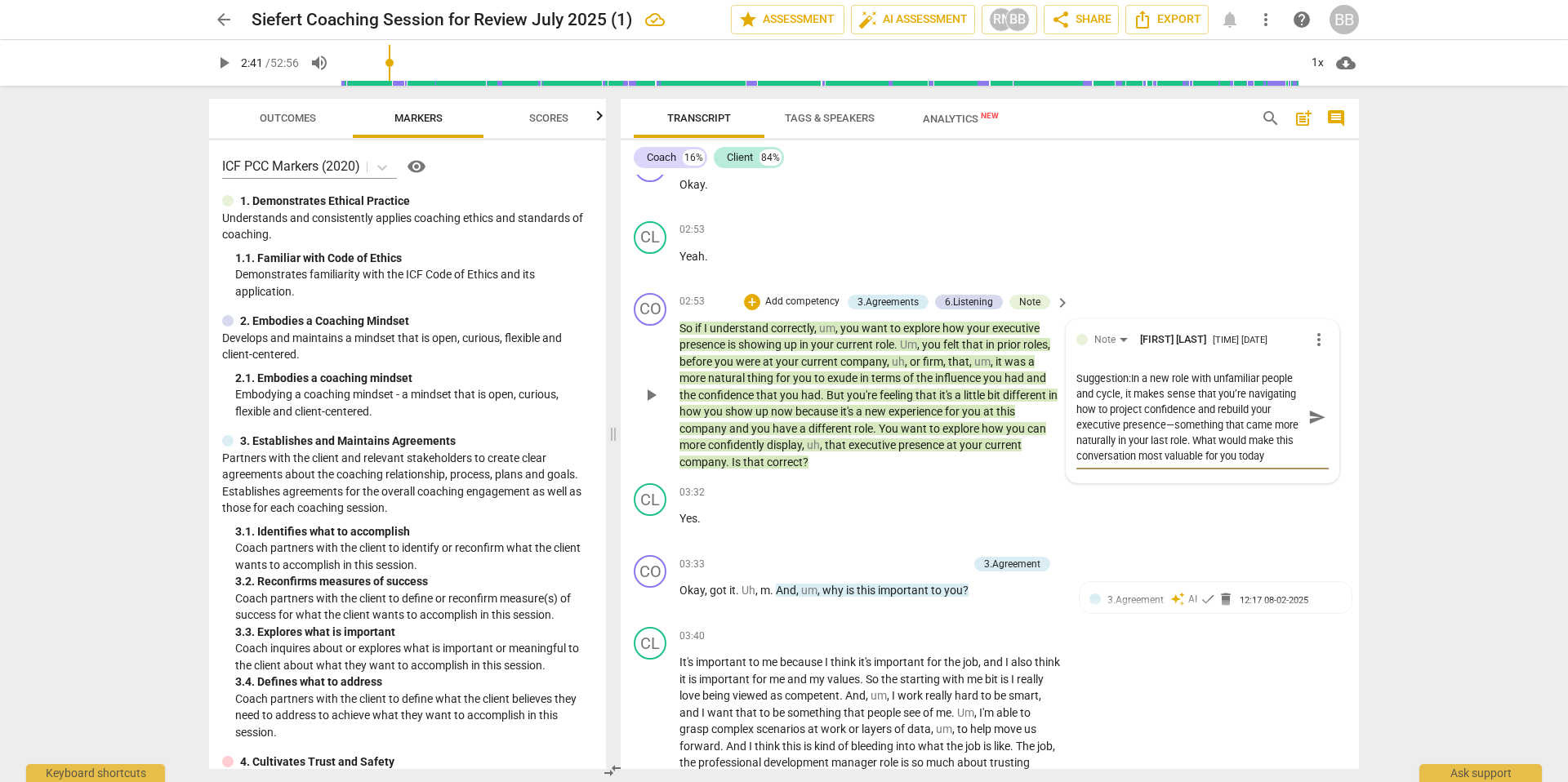 type on "Suggestion:In a new role with unfamiliar people and cycles, it makes sense that you’re navigating how to project confidence and rebuild your executive presence—something that came more naturally in your last role. What would make this conversation most valuable for you today" 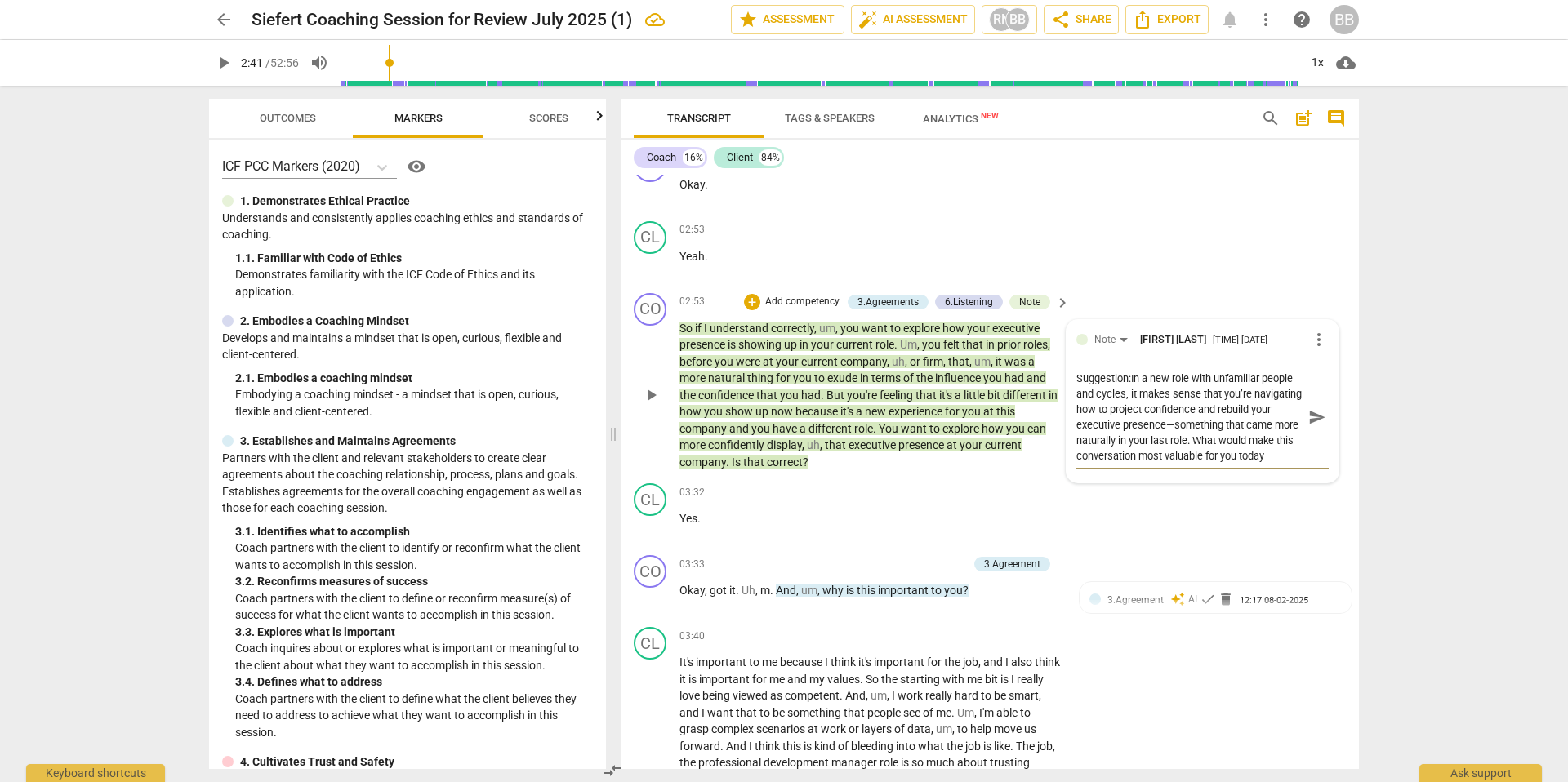 click on "Suggestion:In a new role with unfamiliar people and cycles, it makes sense that you’re navigating how to project confidence and rebuild your executive presence—something that came more naturally in your last role. What would make this conversation most valuable for you today" at bounding box center (1189, 417) 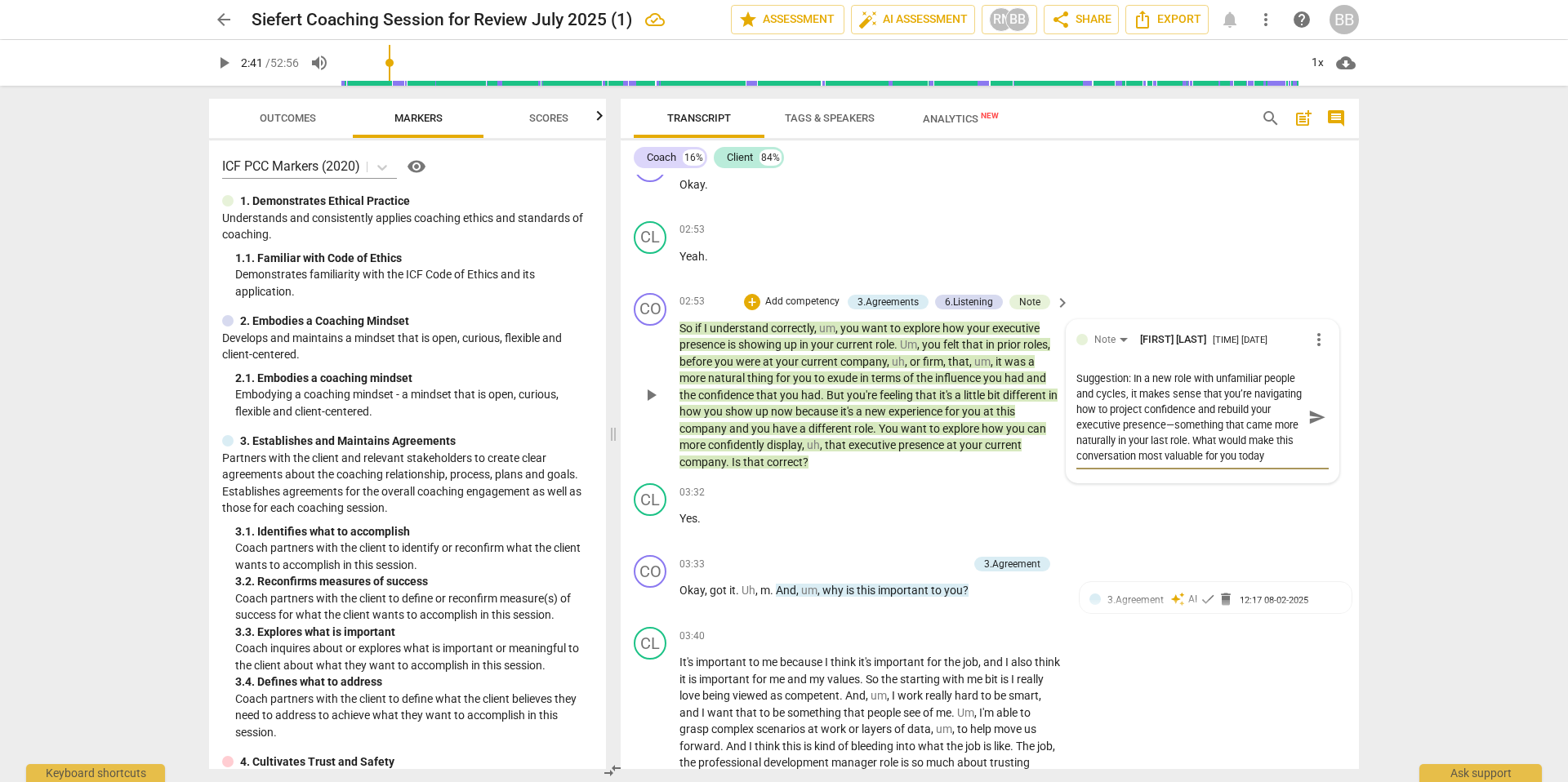 scroll, scrollTop: 16, scrollLeft: 0, axis: vertical 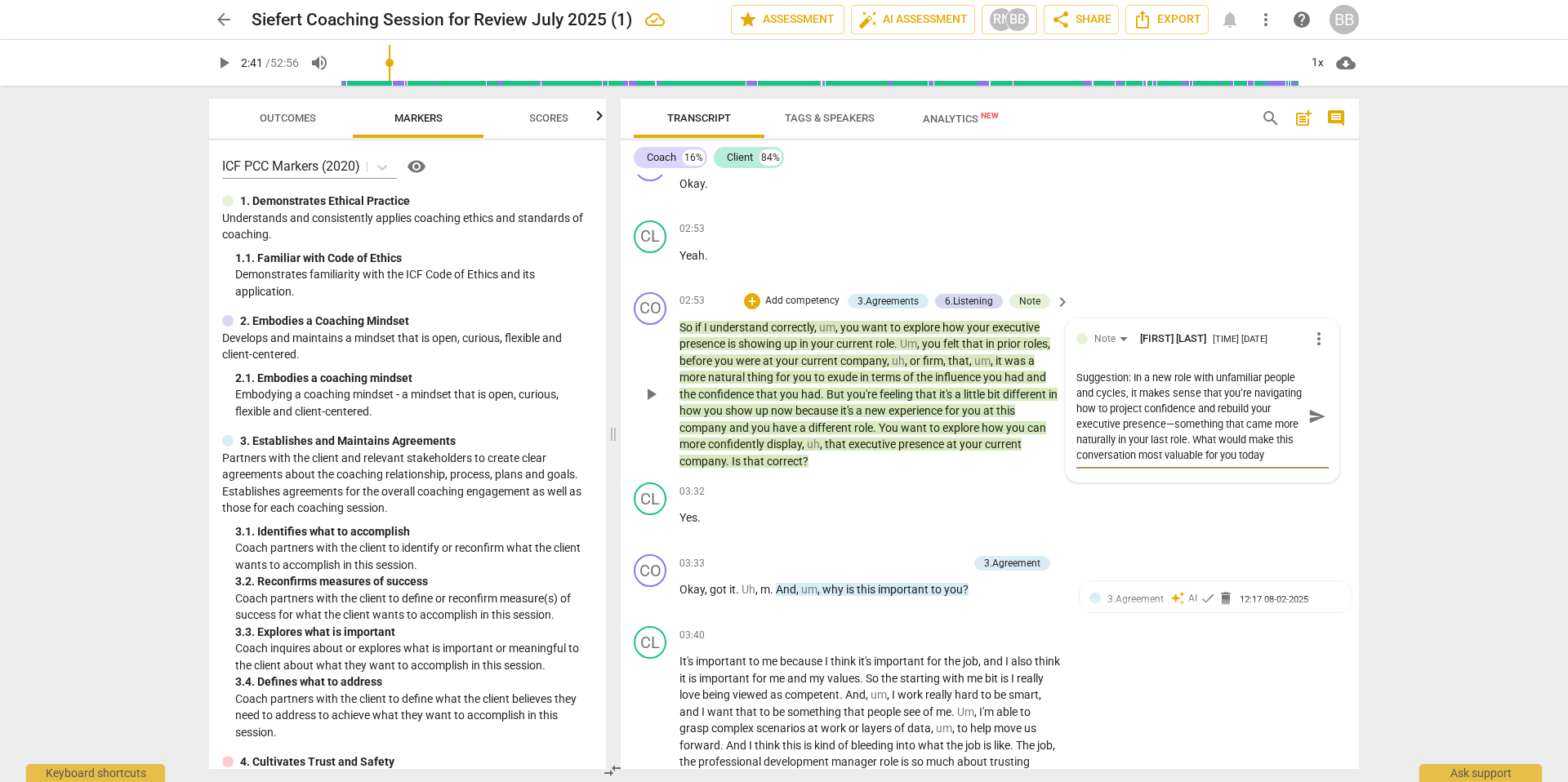 click on "Suggestion: In a new role with unfamiliar people and cycles, it makes sense that you’re navigating how to project confidence and rebuild your executive presence—something that came more naturally in your last role. What would make this conversation most valuable for you today" at bounding box center [1189, 416] 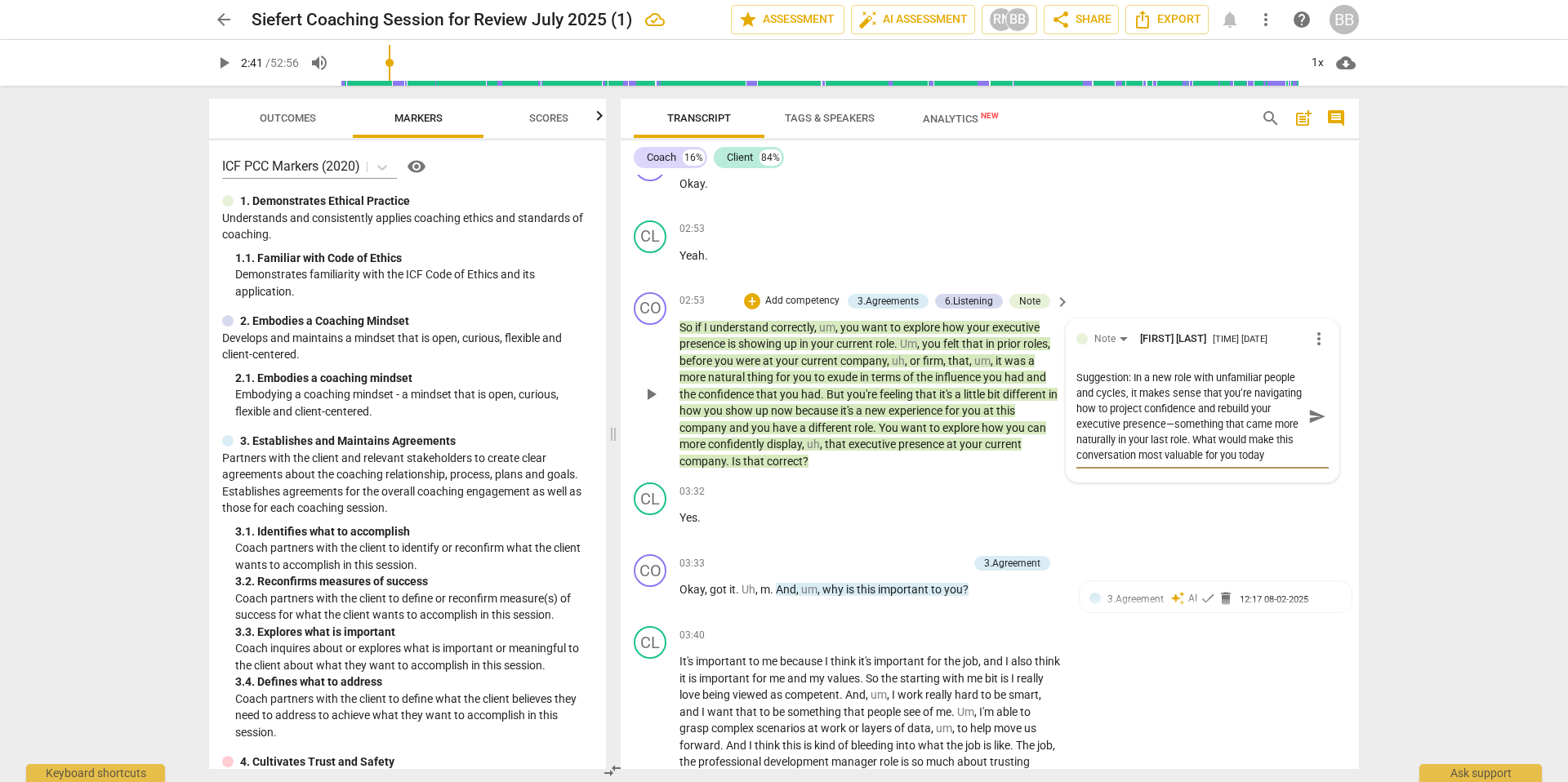 type on "Suggestion: In a new role with unfamiliar people and cycles, it makes sense that you’re navigating how to project confidence and rebuild your executive presencesomething that came more naturally in your last role. What would make this conversation most valuable for you today" 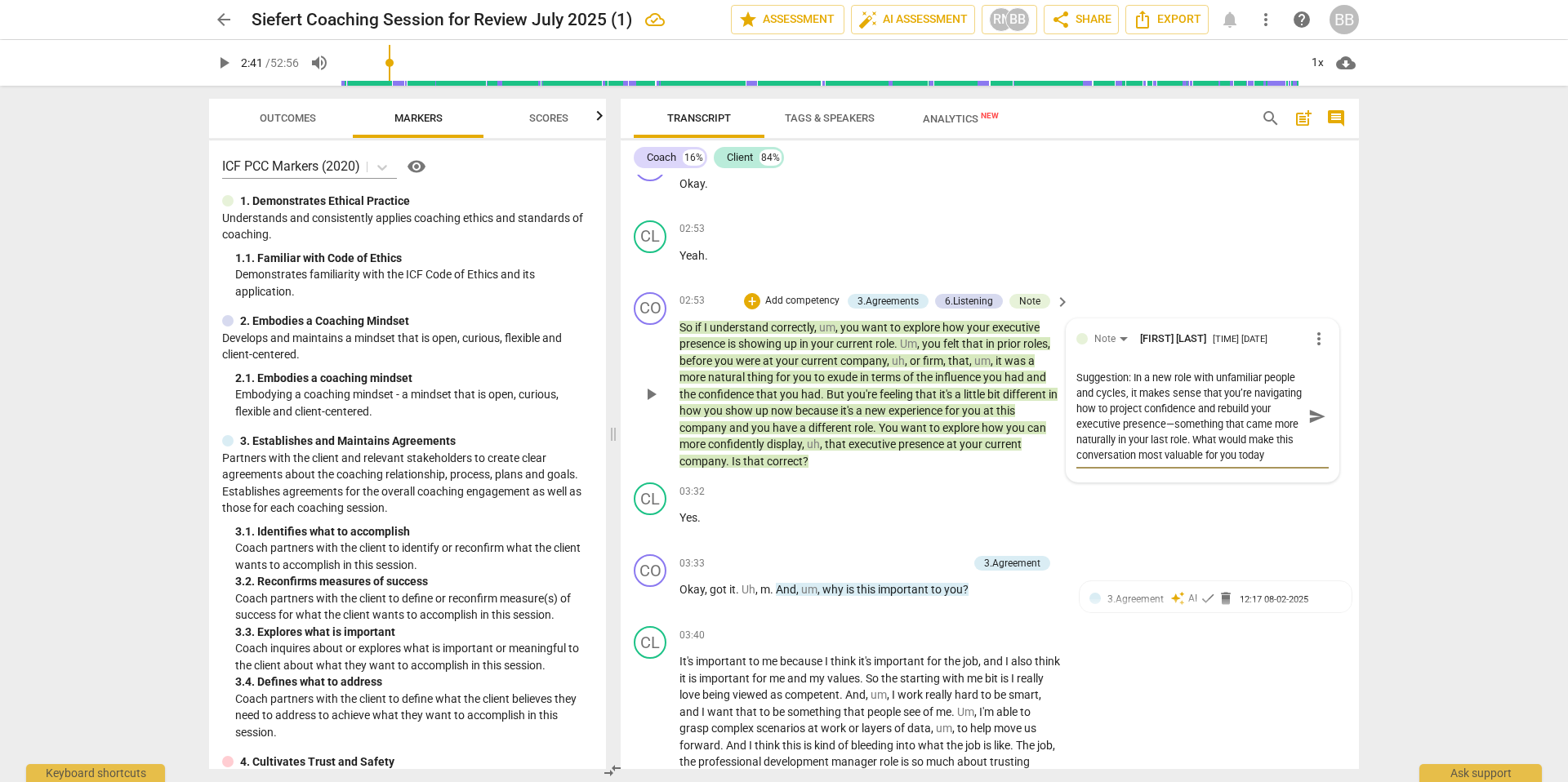 type on "Suggestion: In a new role with unfamiliar people and cycles, it makes sense that you’re navigating how to project confidence and rebuild your executive presencesomething that came more naturally in your last role. What would make this conversation most valuable for you today" 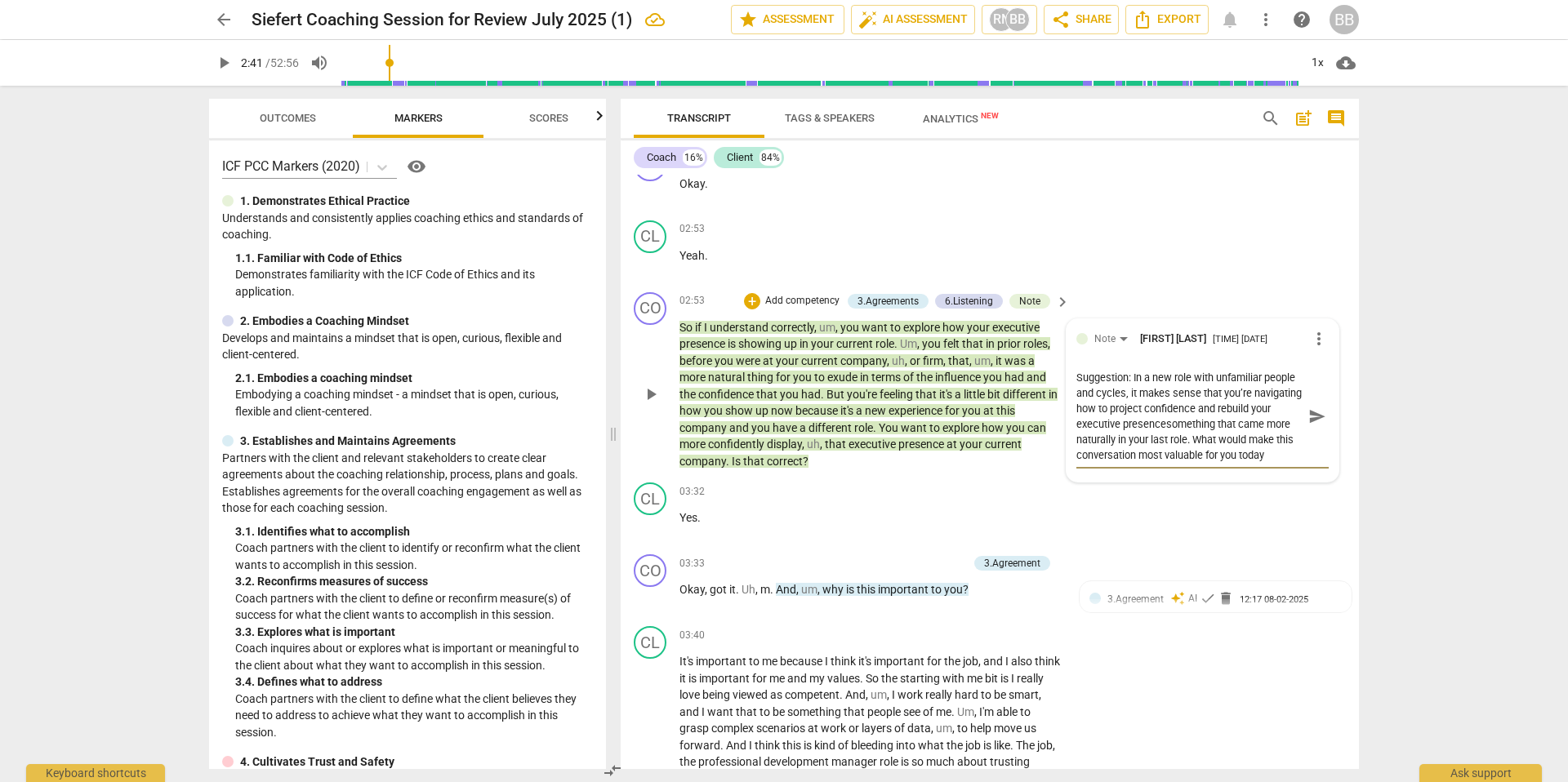 type on "Suggestion: In a new role with unfamiliar people and cycles, it makes sense that you’re navigating how to project confidence and rebuild your executive presence something that came more naturally in your last role. What would make this conversation most valuable for you today" 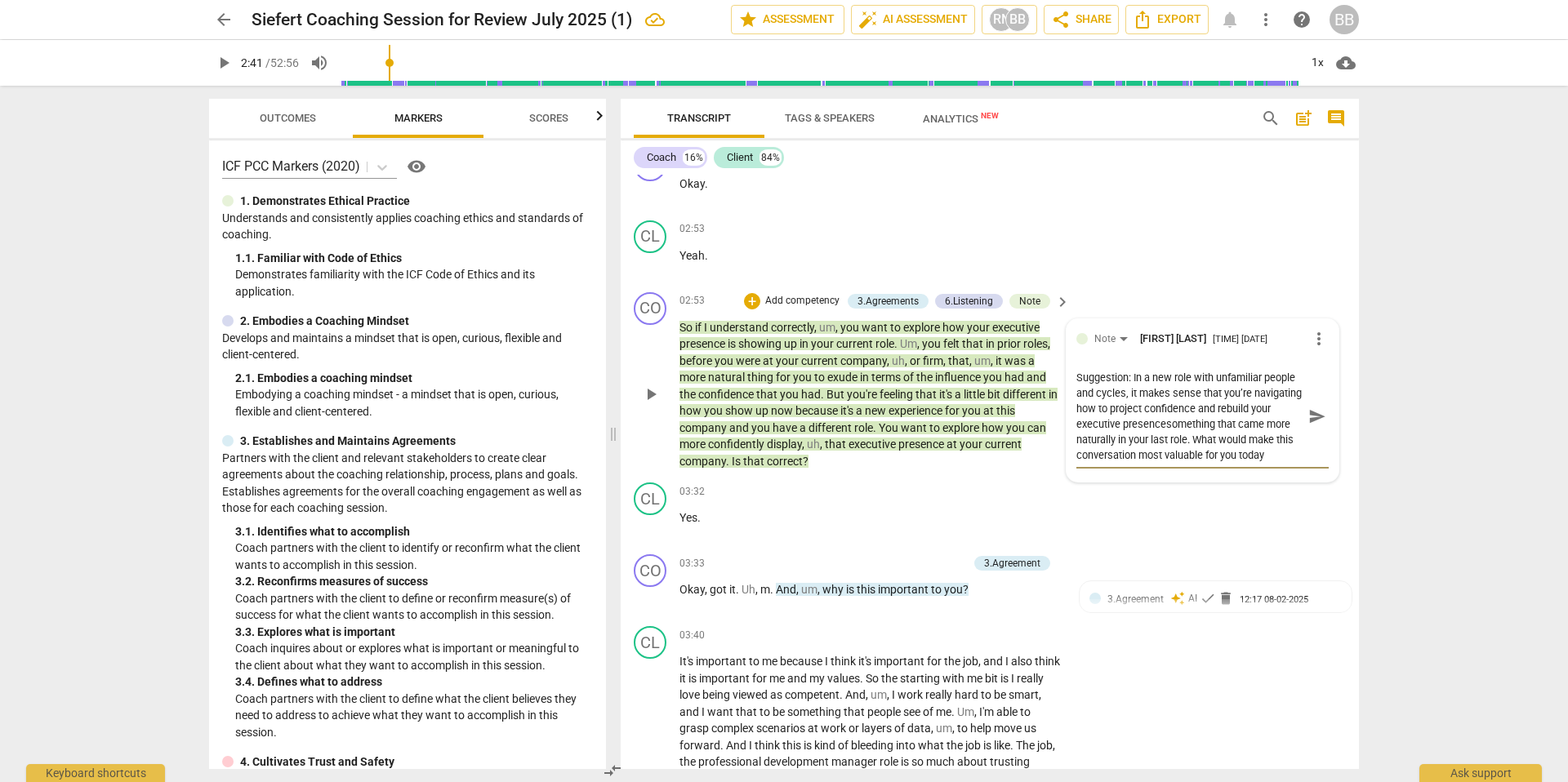 type on "Suggestion: In a new role with unfamiliar people and cycles, it makes sense that you’re navigating how to project confidence and rebuild your executive presence something that came more naturally in your last role. What would make this conversation most valuable for you today" 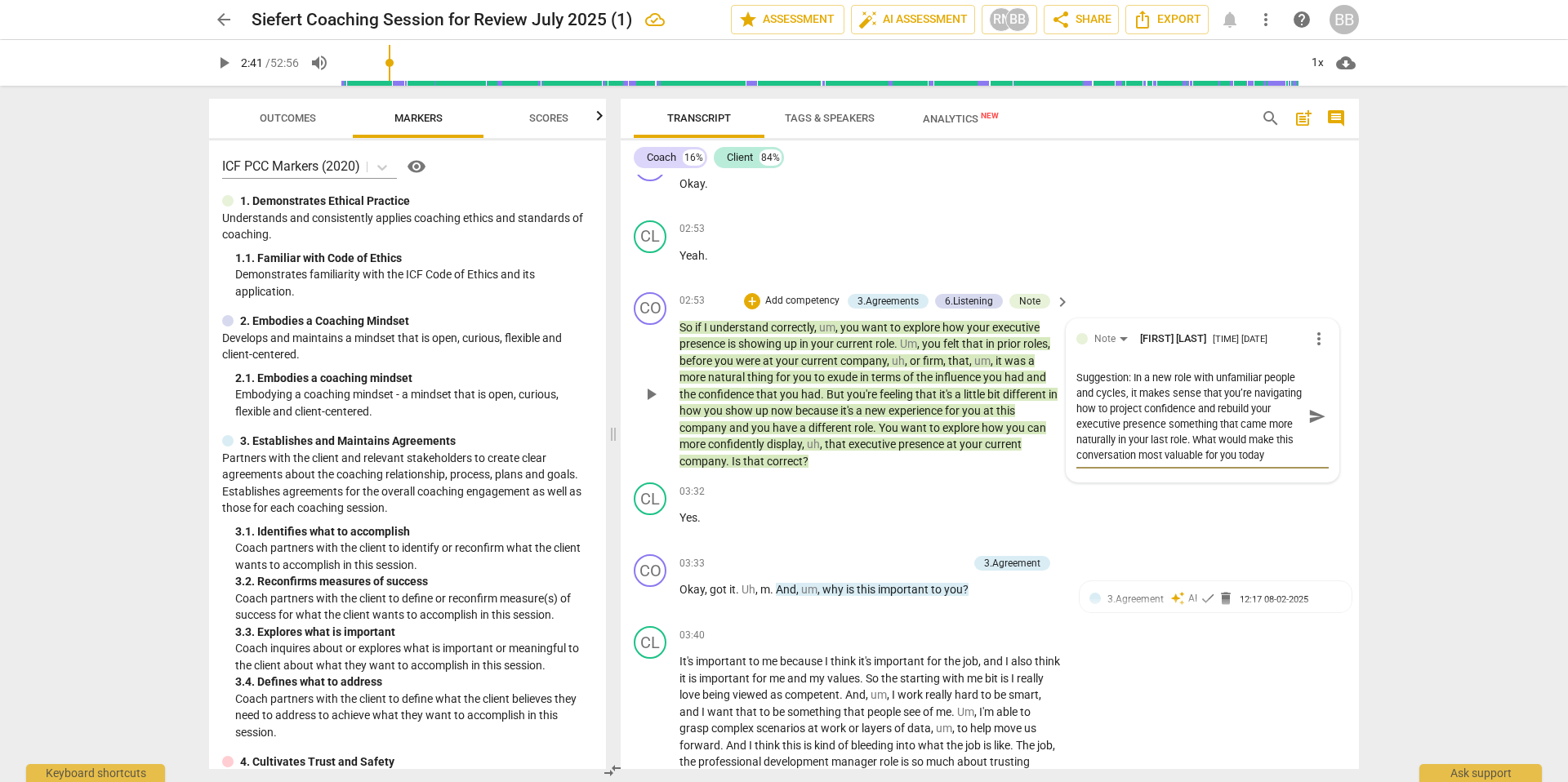 type on "Suggestion: In a new role with unfamiliar people and cycles, it makes sense that you’re navigating how to project confidence and rebuild your executive presence esomething that came more naturally in your last role. What would make this conversation most valuable for you today" 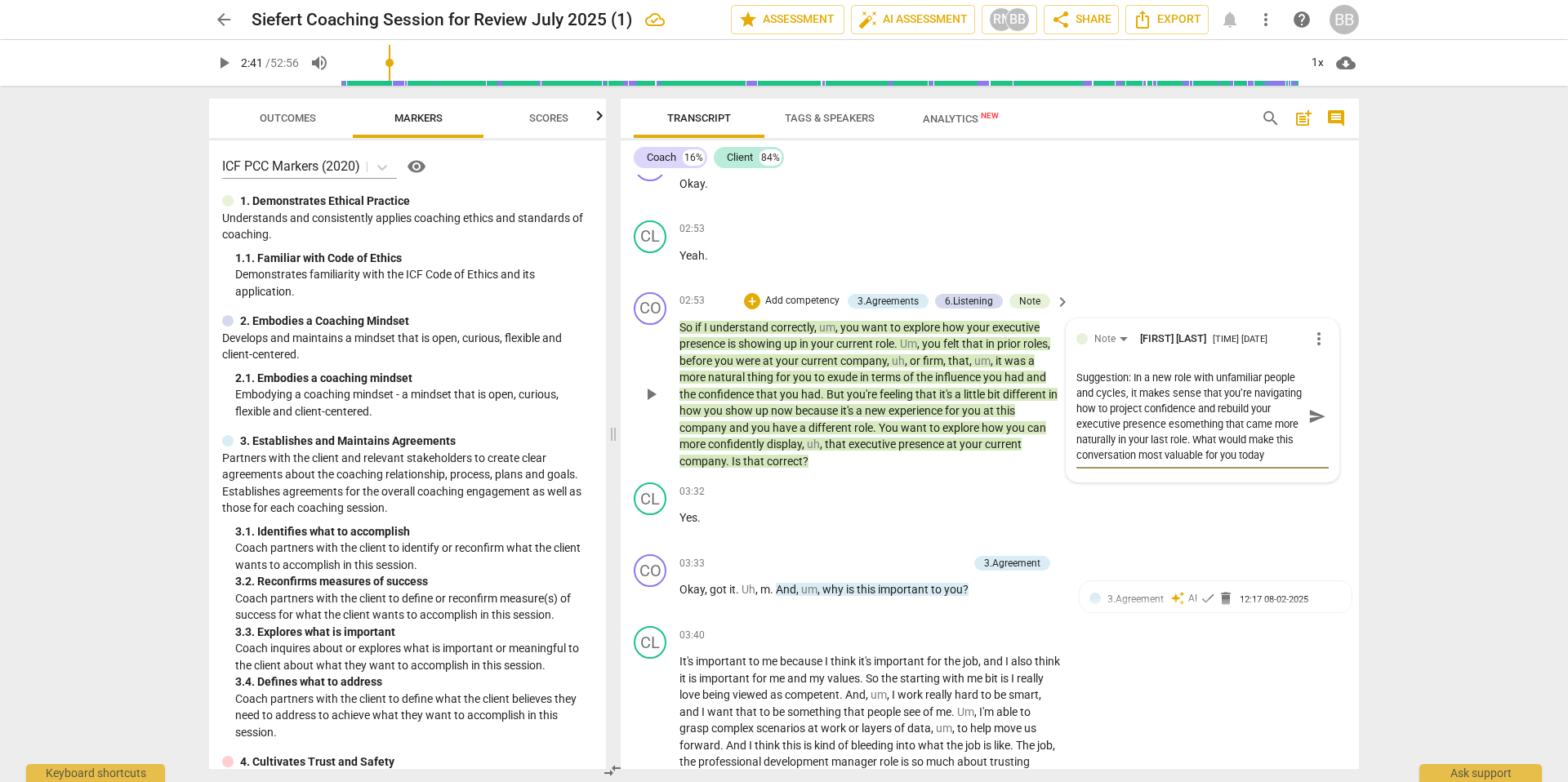 type on "Suggestion: In a new role with unfamiliar people and cycles, it makes sense that you’re navigating how to project confidence and rebuild your executive presence essomething that came more naturally in your last role. What would make this conversation most valuable for you today" 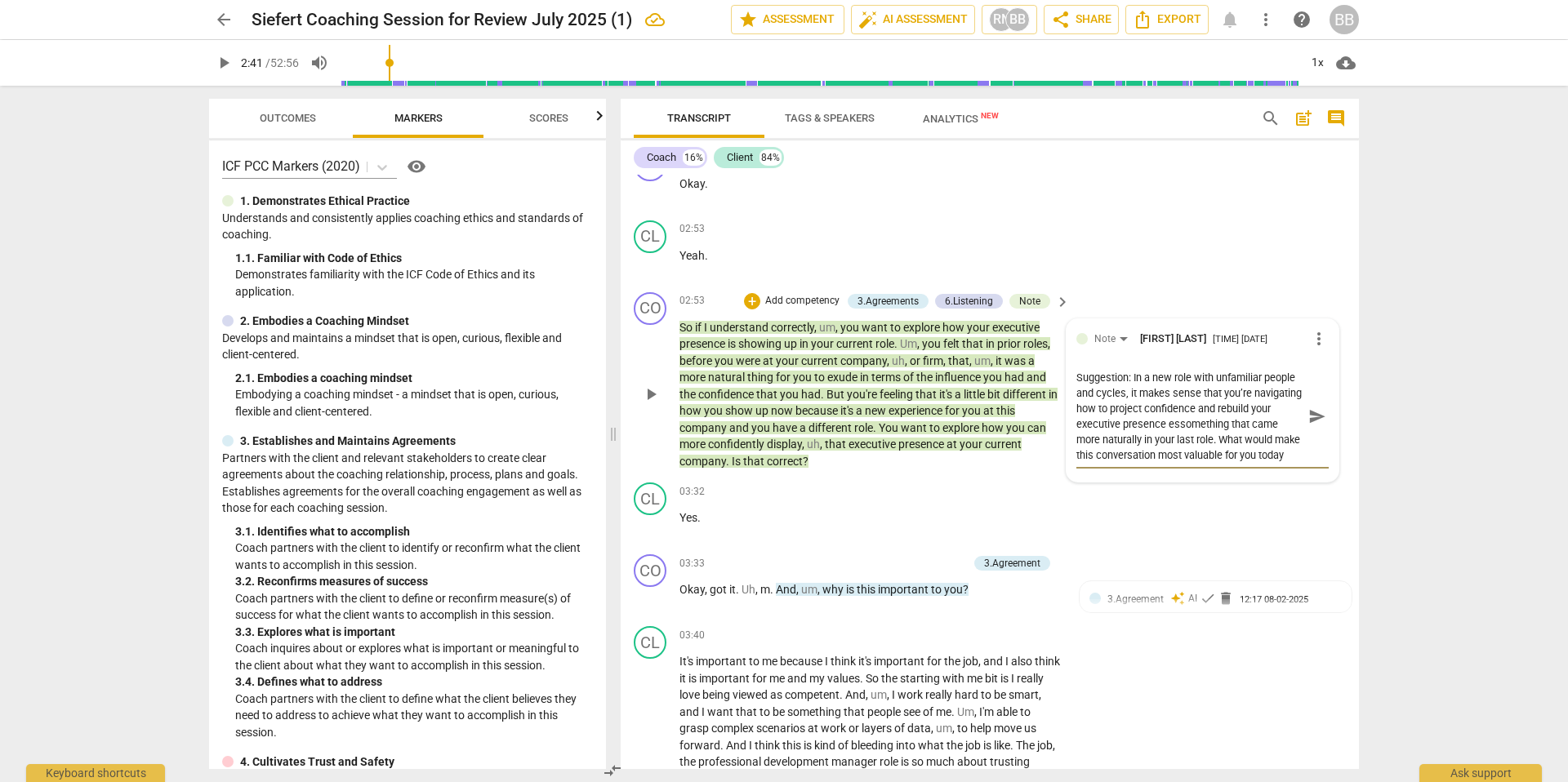 type on "Suggestion: In a new role with unfamiliar people and cycles, it makes sense that you’re navigating how to project confidence and rebuild your executive presence espsomething that came more naturally in your last role. What would make this conversation most valuable for you today" 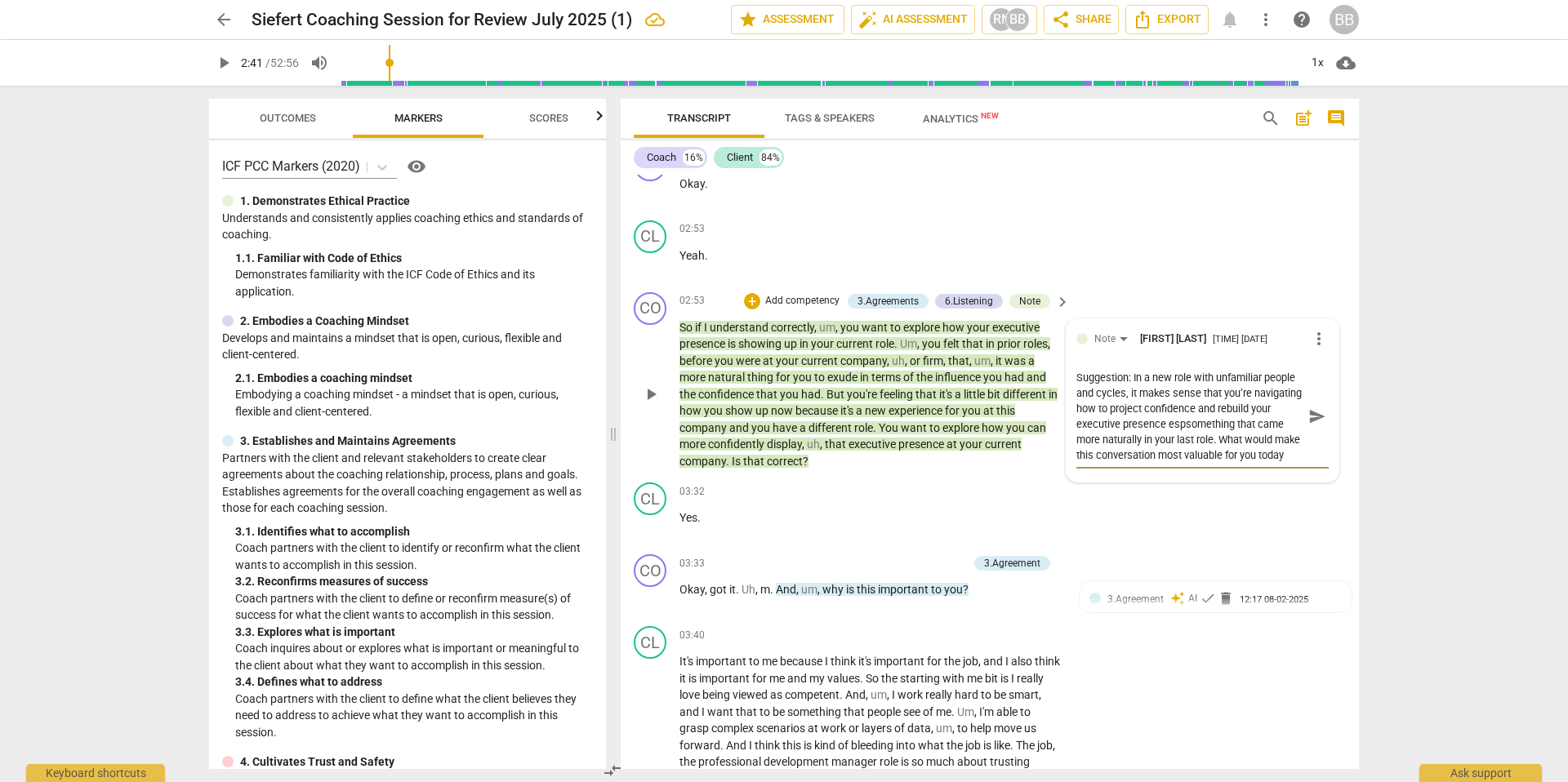 type on "Suggestion: In a new role with unfamiliar people and cycles, it makes sense that you’re navigating how to project confidence and rebuild your executive presence espesomething that came more naturally in your last role. What would make this conversation most valuable for you today" 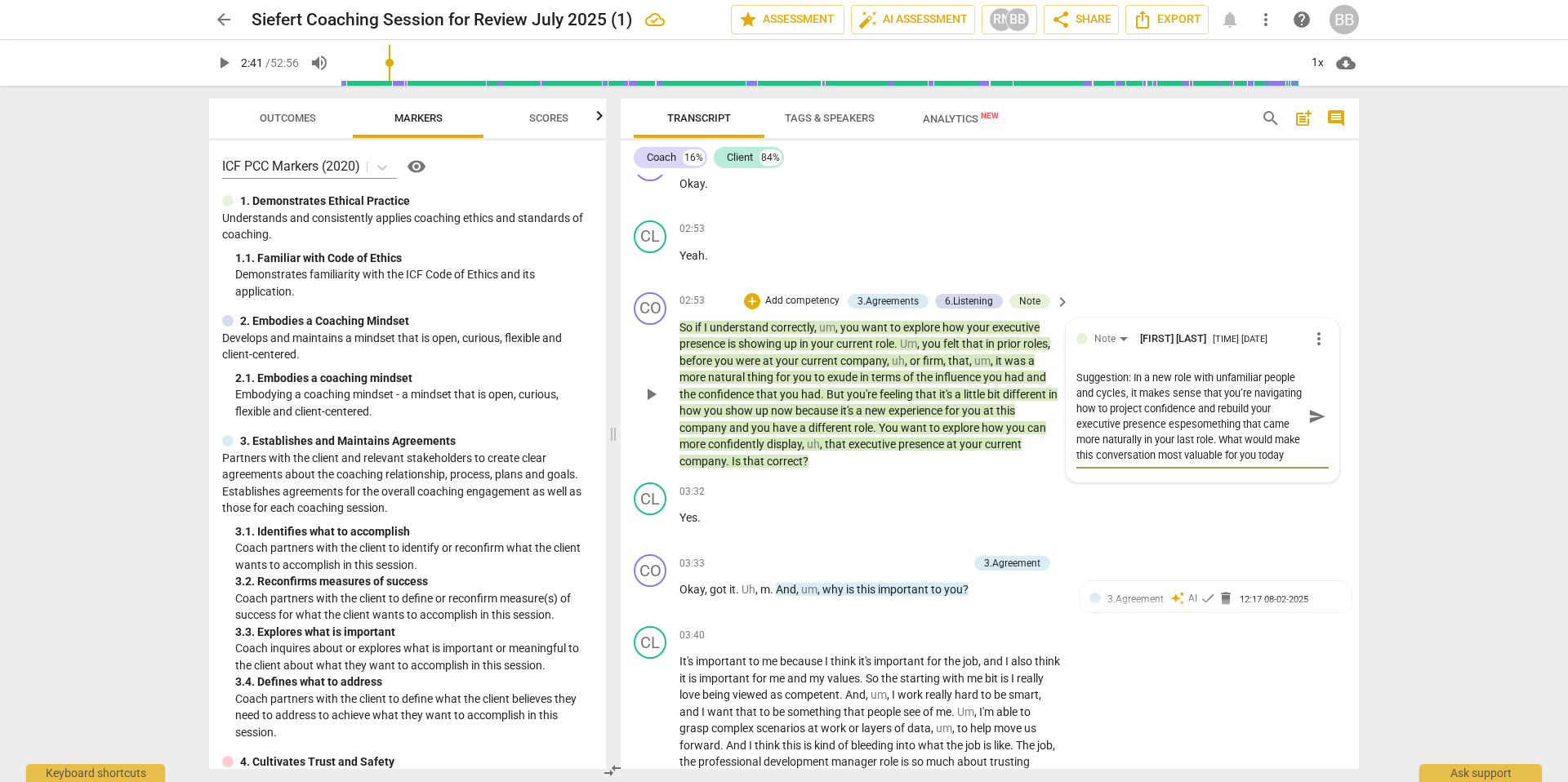 type on "Suggestion: In a new role with unfamiliar people and cycles, it makes sense that you’re navigating how to project confidence and rebuild your executive presence especsomething that came more naturally in your last role. What would make this conversation most valuable for you today" 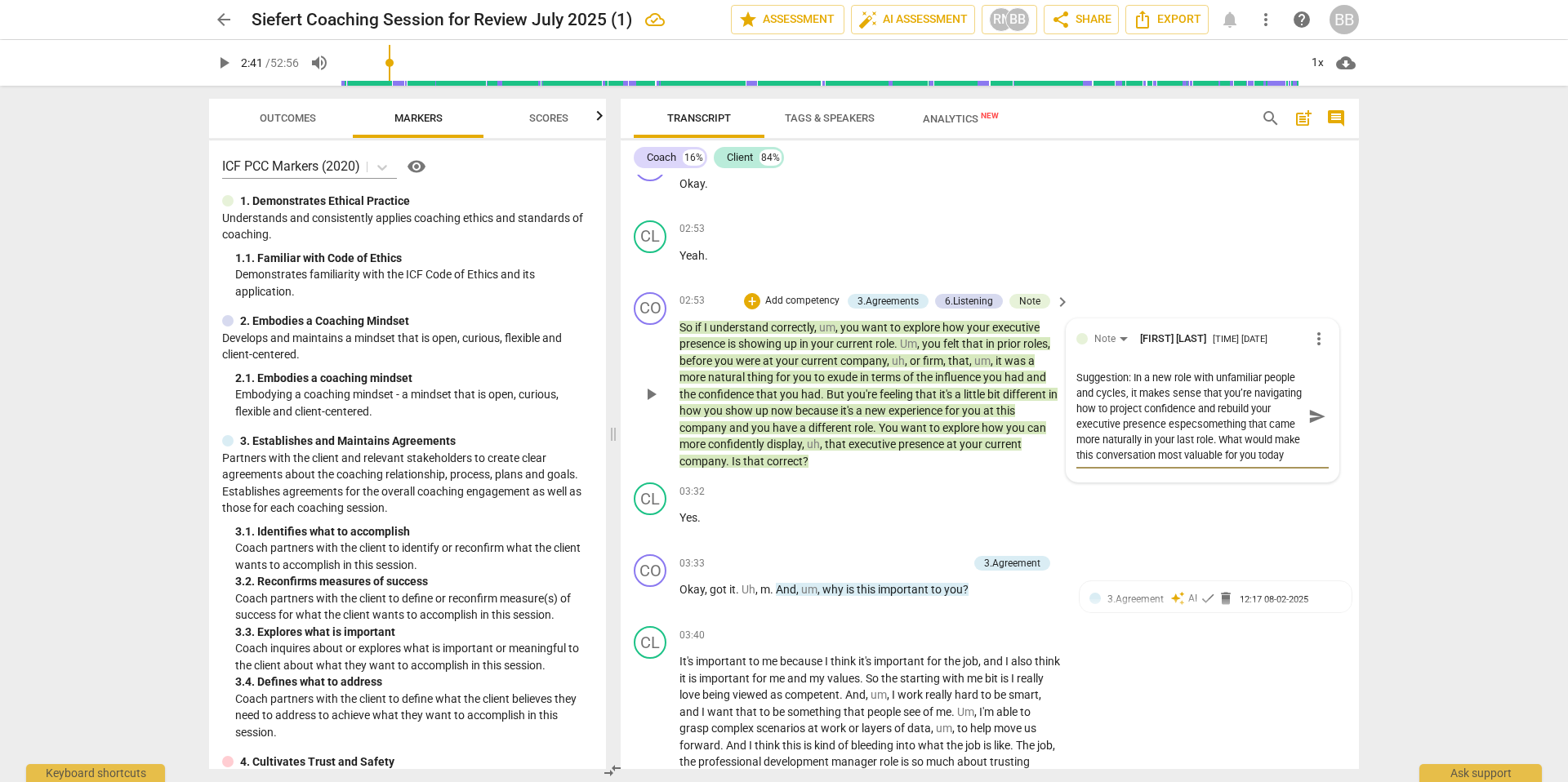 type on "Suggestion: In a new role with unfamiliar people and cycles, it makes sense that you’re navigating how to project confidence and rebuild your executive presence especisomething that came more naturally in your last role. What would make this conversation most valuable for you today" 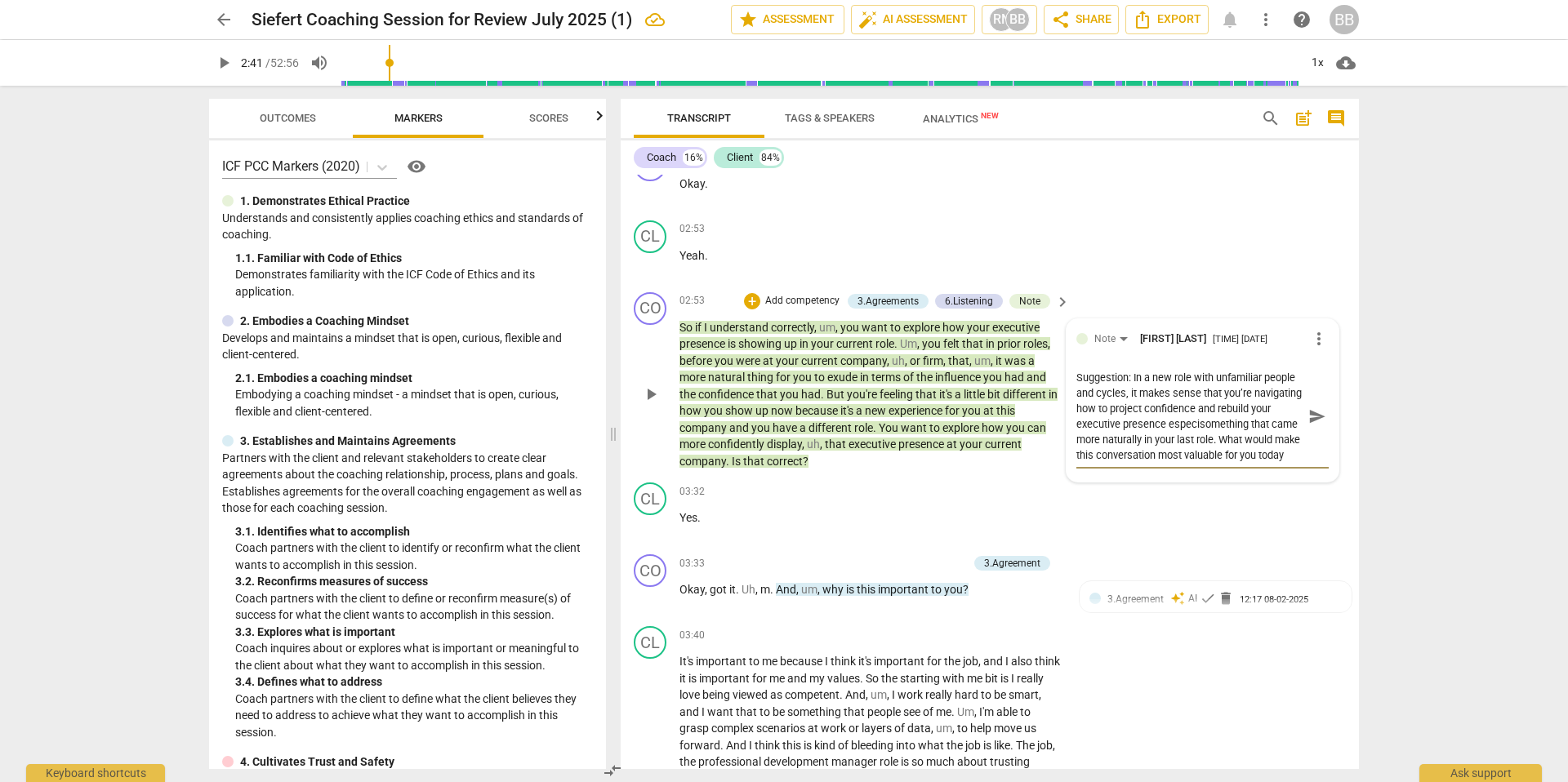 type on "Suggestion: In a new role with unfamiliar people and cycles, it makes sense that you’re navigating how to project confidence and rebuild your executive presence especiasomething that came more naturally in your last role. What would make this conversation most valuable for you today" 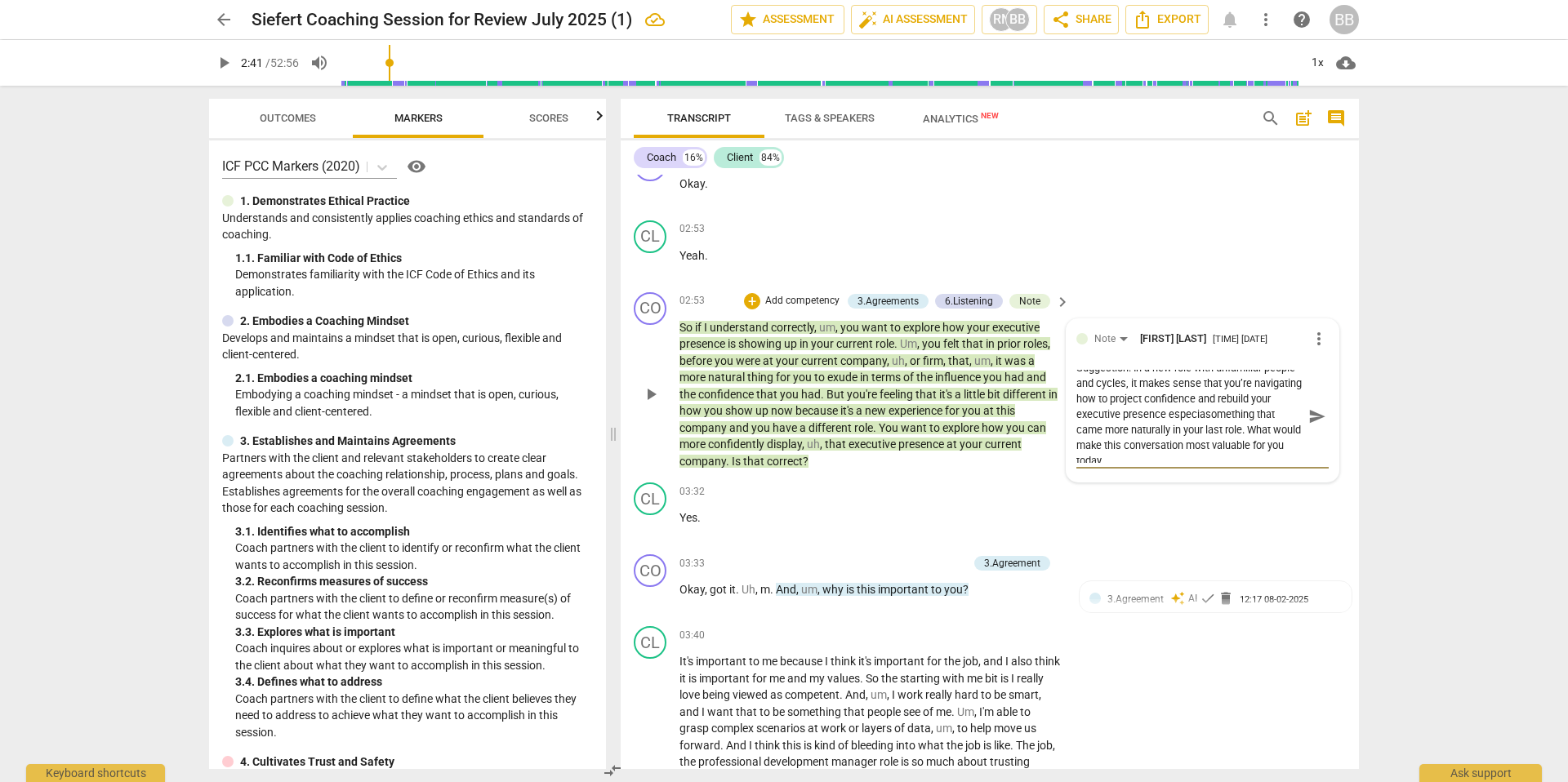 type on "Suggestion: In a new role with unfamiliar people and cycles, it makes sense that you’re navigating how to project confidence and rebuild your executive presence especialsomething that came more naturally in your last role. What would make this conversation most valuable for you today" 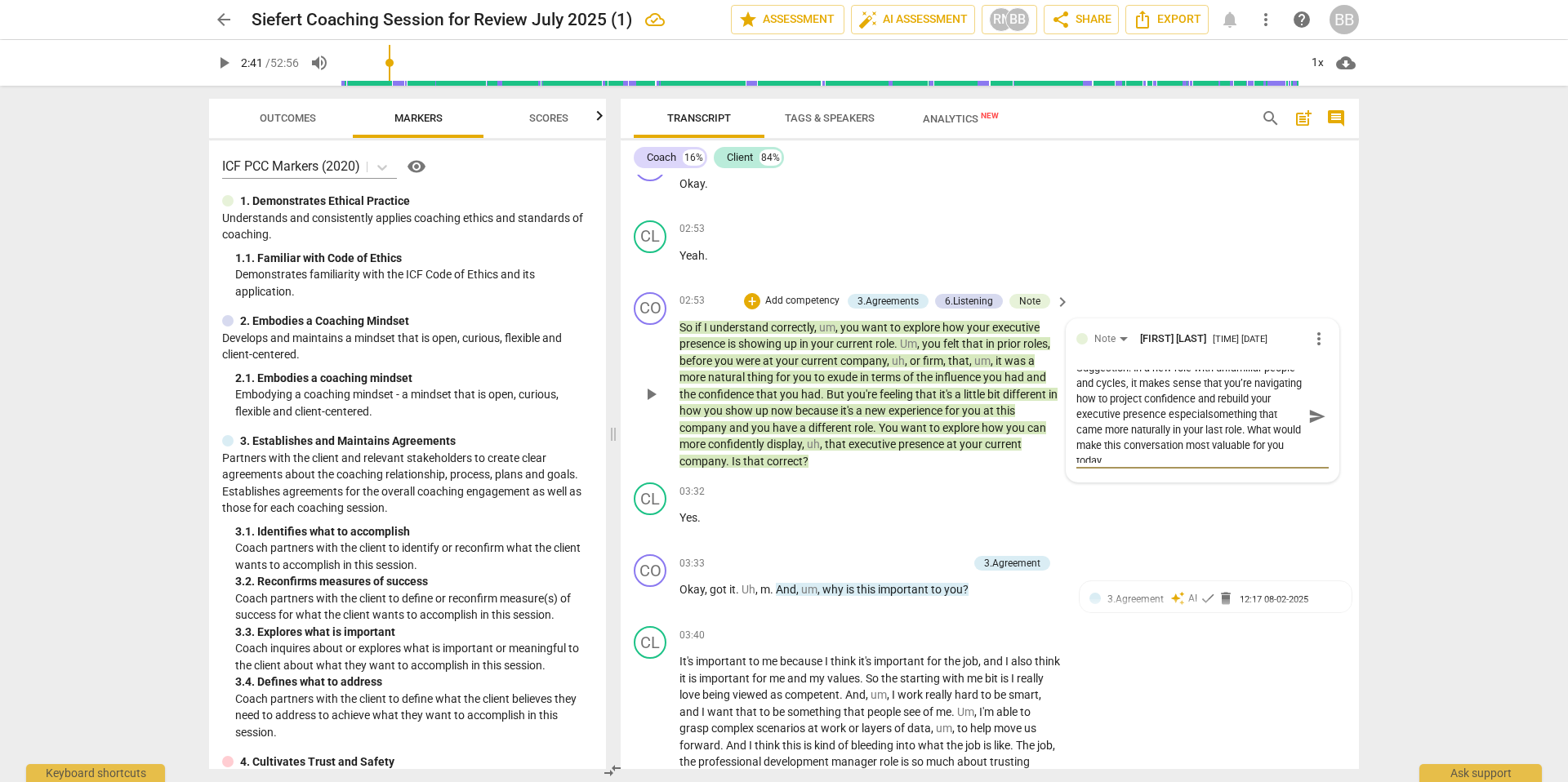 type on "Suggestion: In a new role with unfamiliar people and cycles, it makes sense that you’re navigating how to project confidence and rebuild your executive presence especiallsomething that came more naturally in your last role. What would make this conversation most valuable for you today" 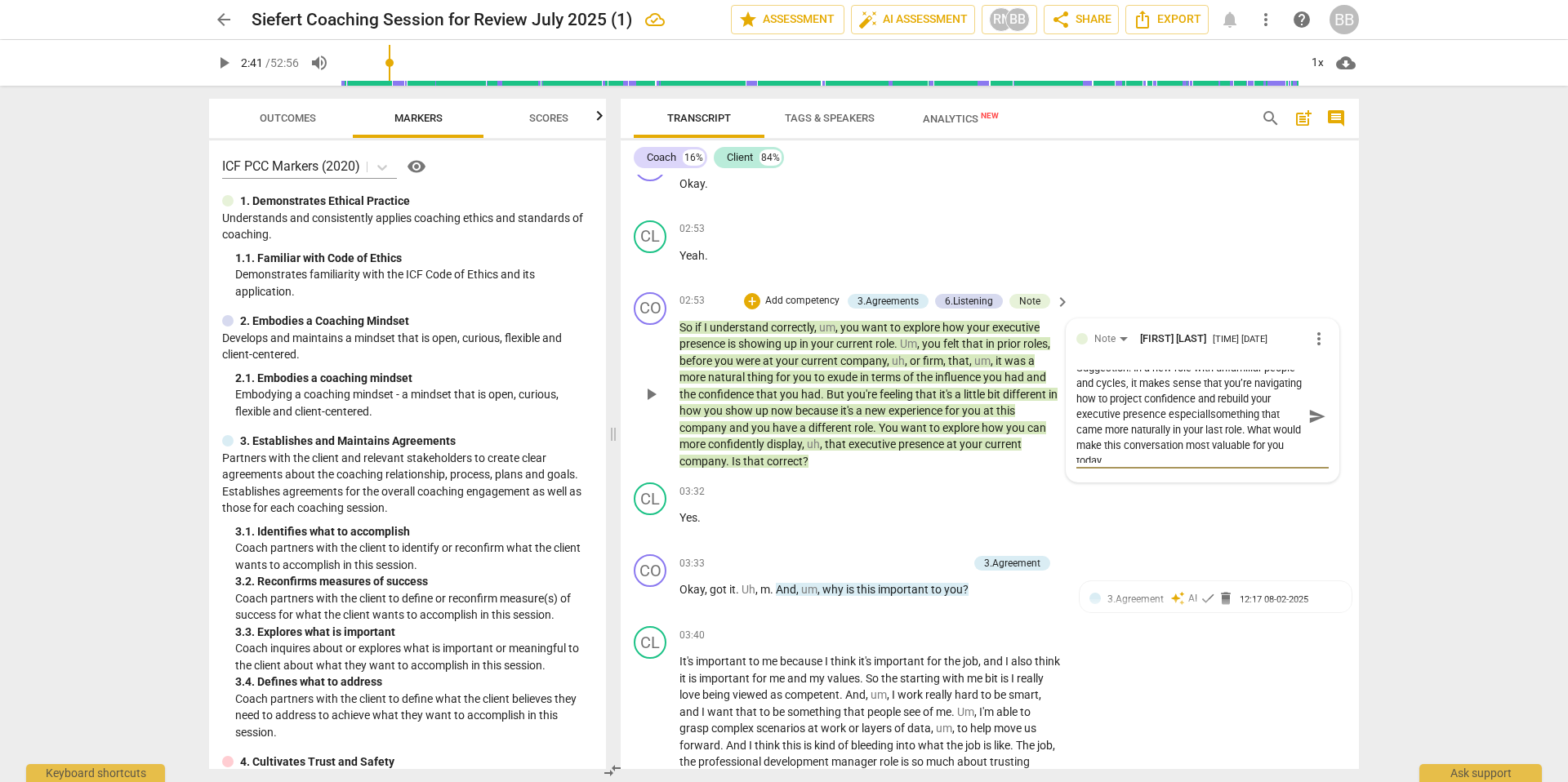 type on "Suggestion: In a new role with unfamiliar people and cycles, it makes sense that you’re navigating how to project confidence and rebuild your executive presence especiallysomething that came more naturally in your last role. What would make this conversation most valuable for you today" 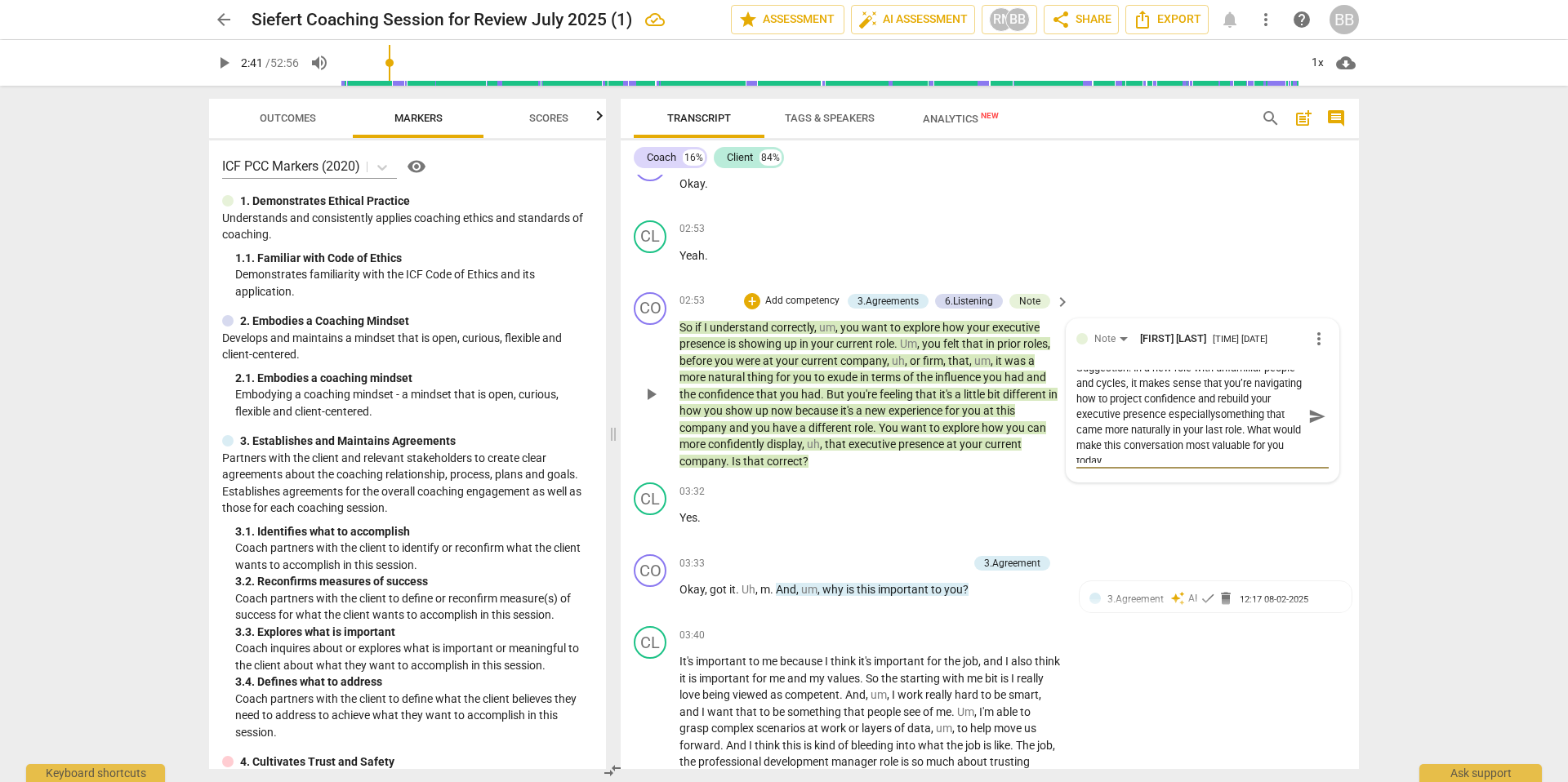 type on "Suggestion: In a new role with unfamiliar people and cycles, it makes sense that you’re navigating how to project confidence and rebuild your executive presence especially something that came more naturally in your last role. What would make this conversation most valuable for you today" 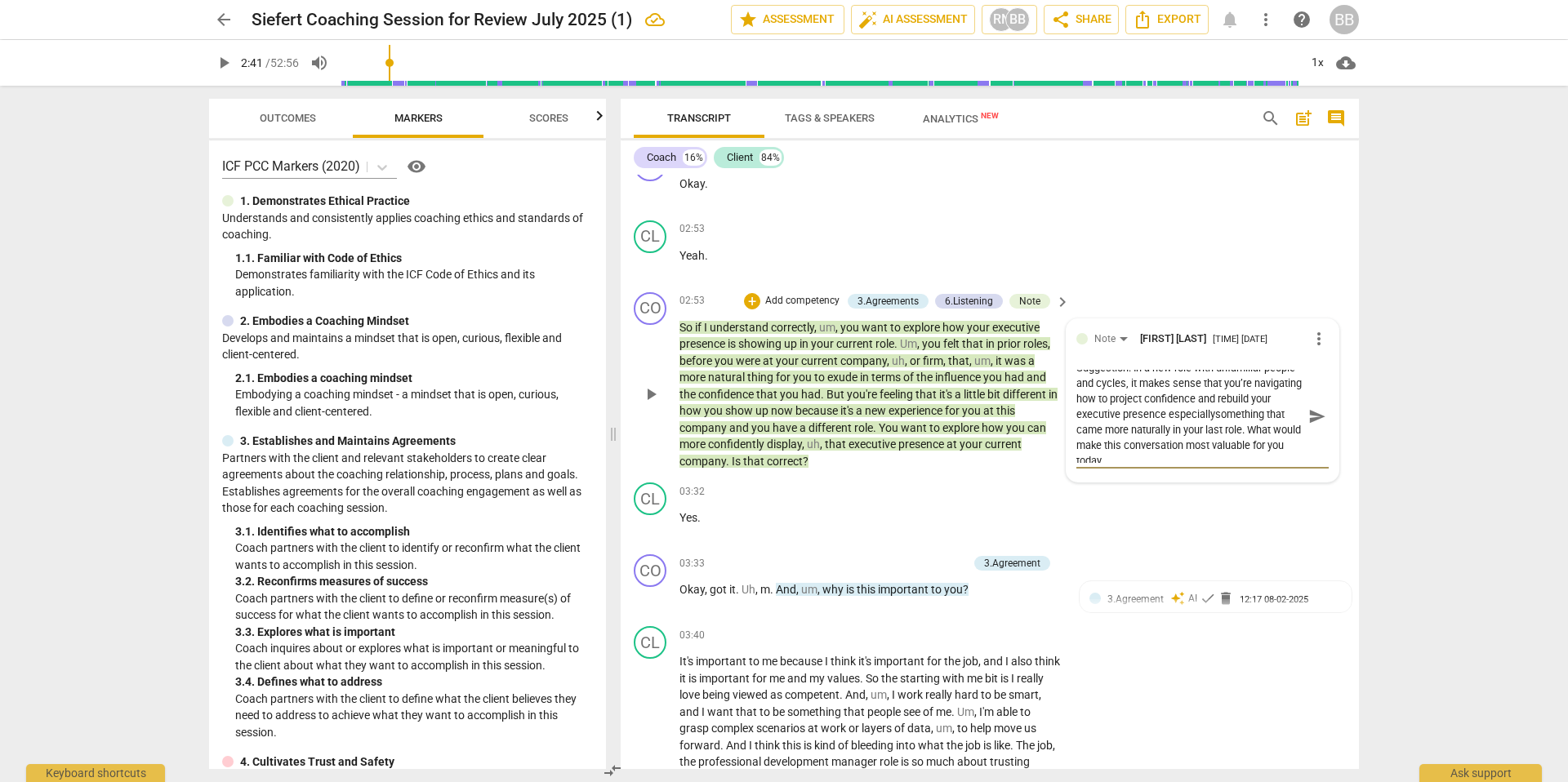 type on "Suggestion: In a new role with unfamiliar people and cycles, it makes sense that you’re navigating how to project confidence and rebuild your executive presence especially something that came more naturally in your last role. What would make this conversation most valuable for you today" 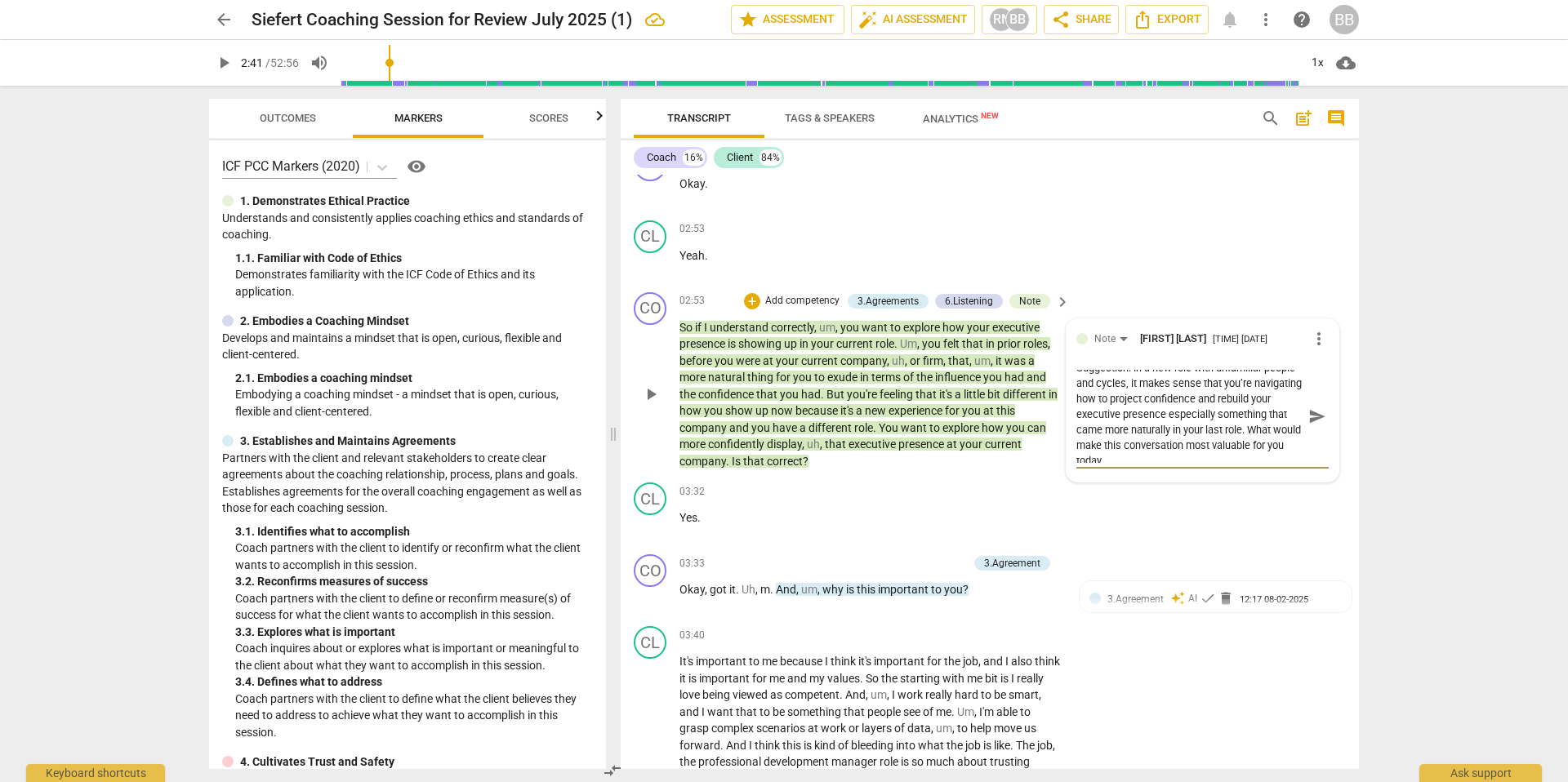 drag, startPoint x: 1177, startPoint y: 447, endPoint x: 1196, endPoint y: 447, distance: 19 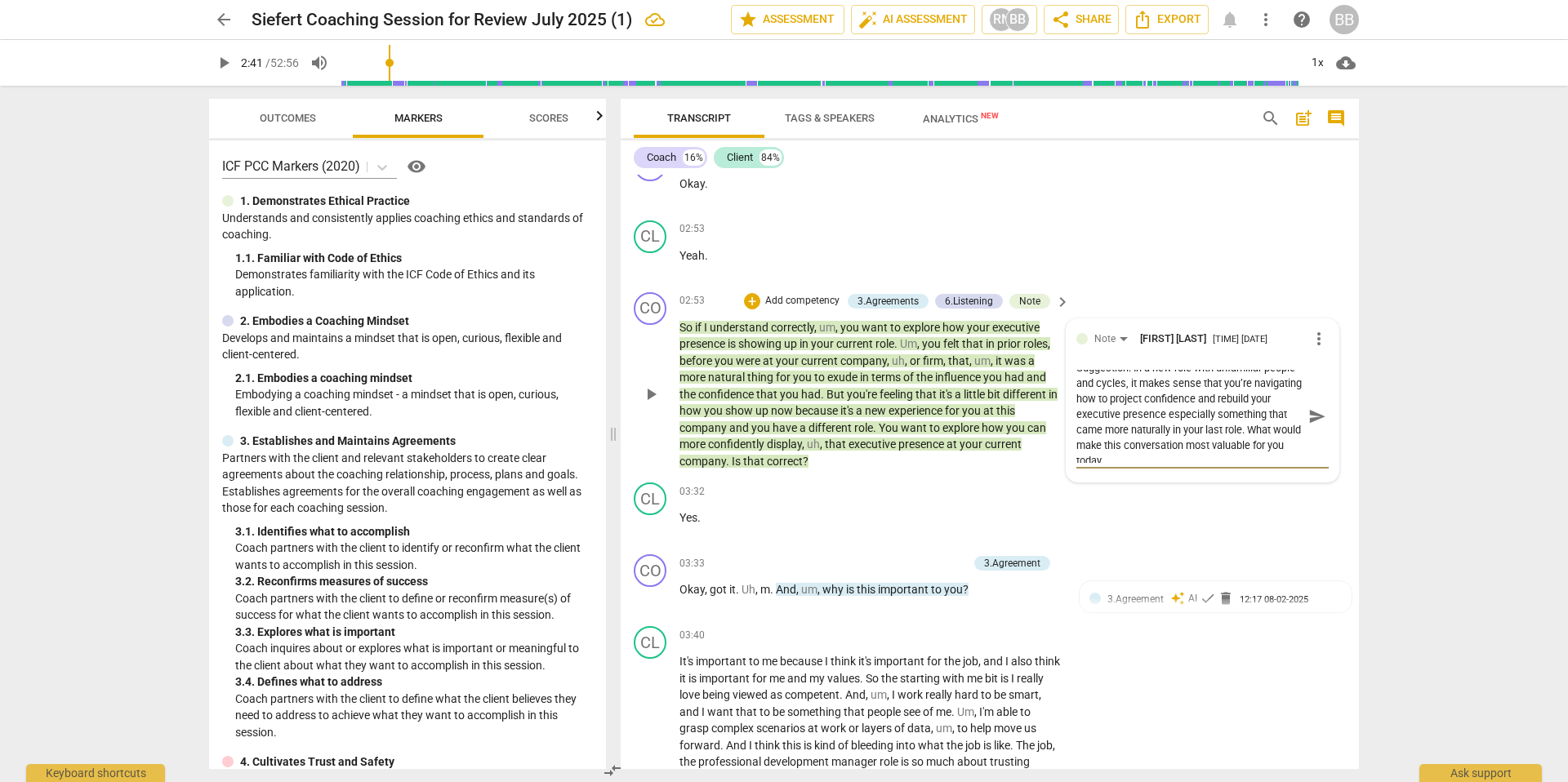 click on "Suggestion: In a new role with unfamiliar people and cycles, it makes sense that you’re navigating how to project confidence and rebuild your executive presence especially something that came more naturally in your last role. What would make this conversation most valuable for you today" at bounding box center (1189, 416) 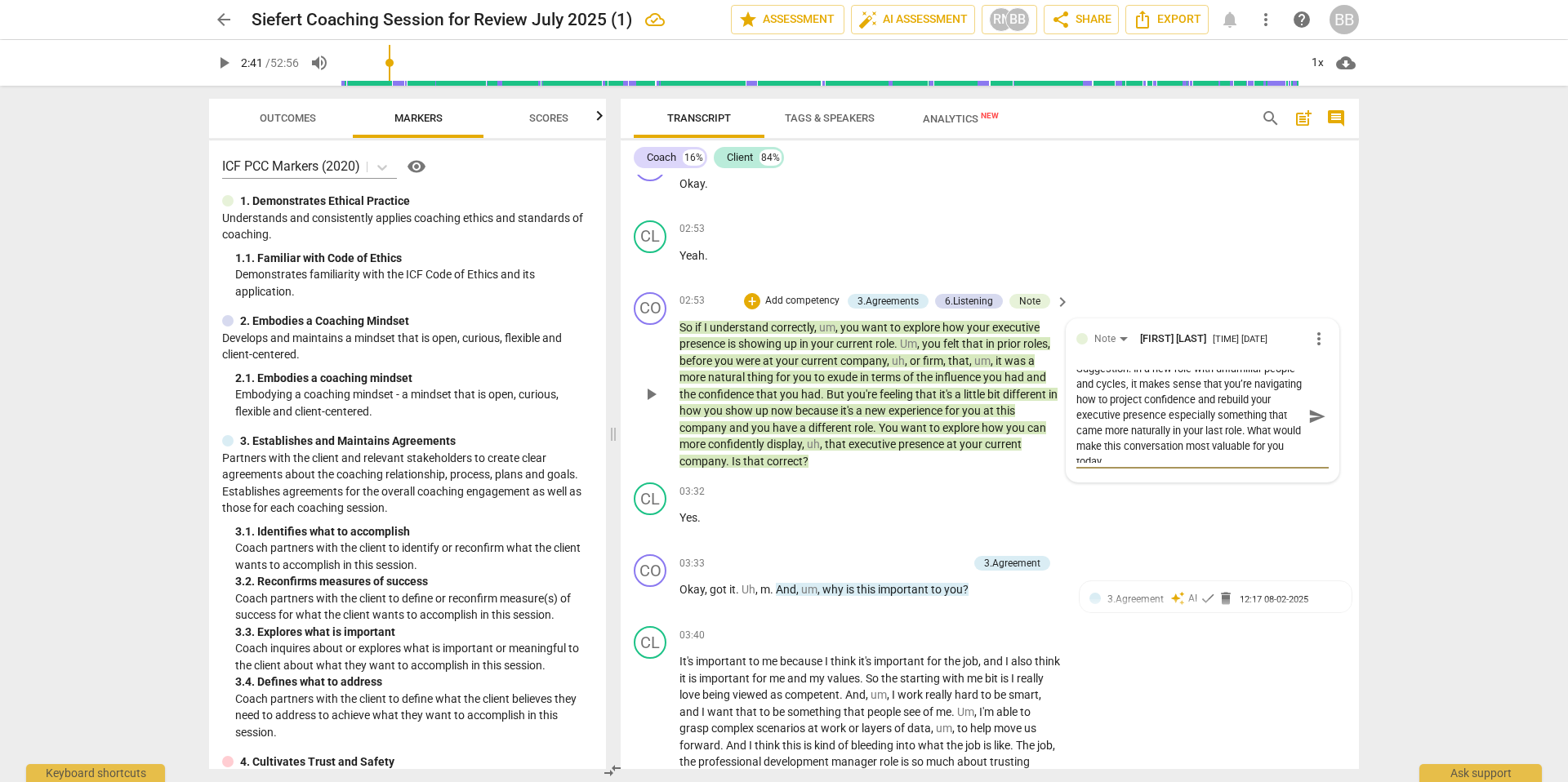 type on "Suggestion: In a new role with unfamiliar people and cycles, it makes sense that you’re navigating how to project confidence and rebuild your executive presence especially something that came naturally in your last role. What would make this conversation most valuable for you today" 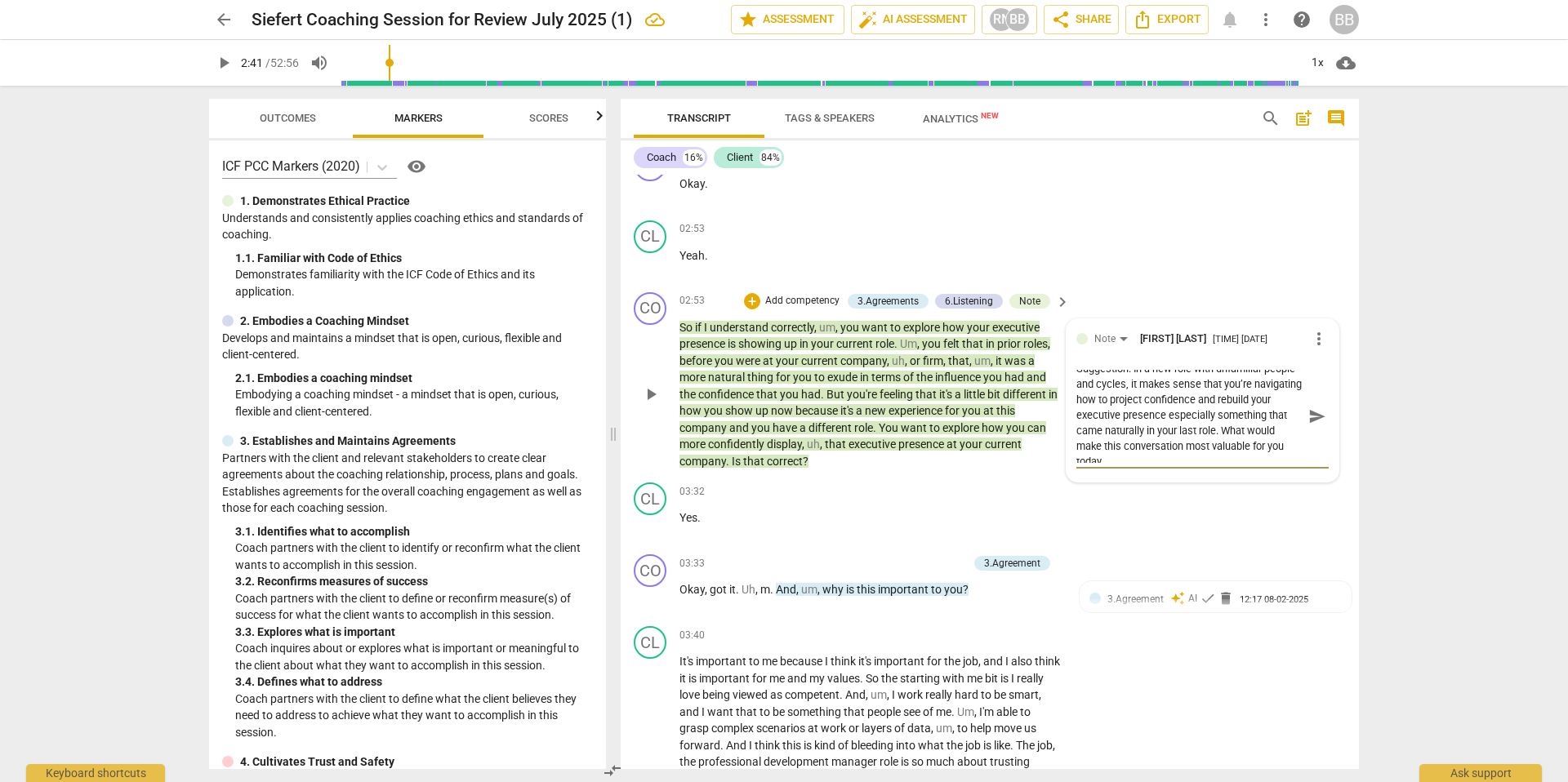 type on "Suggestion: In a new role with unfamiliar people and cycles, it makes sense that you’re navigating how to project confidence and rebuild your executive presence especially something that came naturally in your last role. What would make this conversation most valuable for you today" 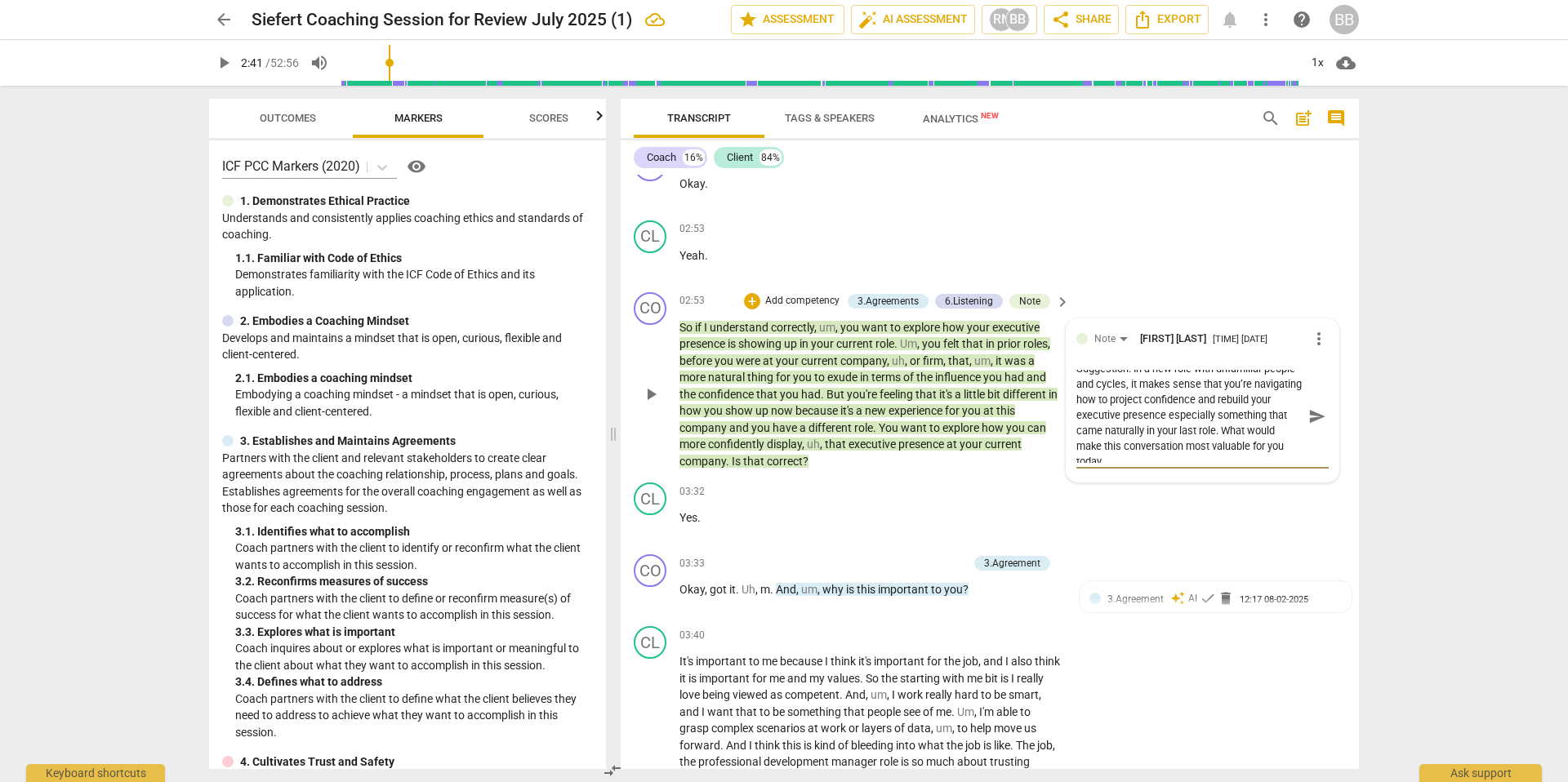 scroll, scrollTop: 16, scrollLeft: 0, axis: vertical 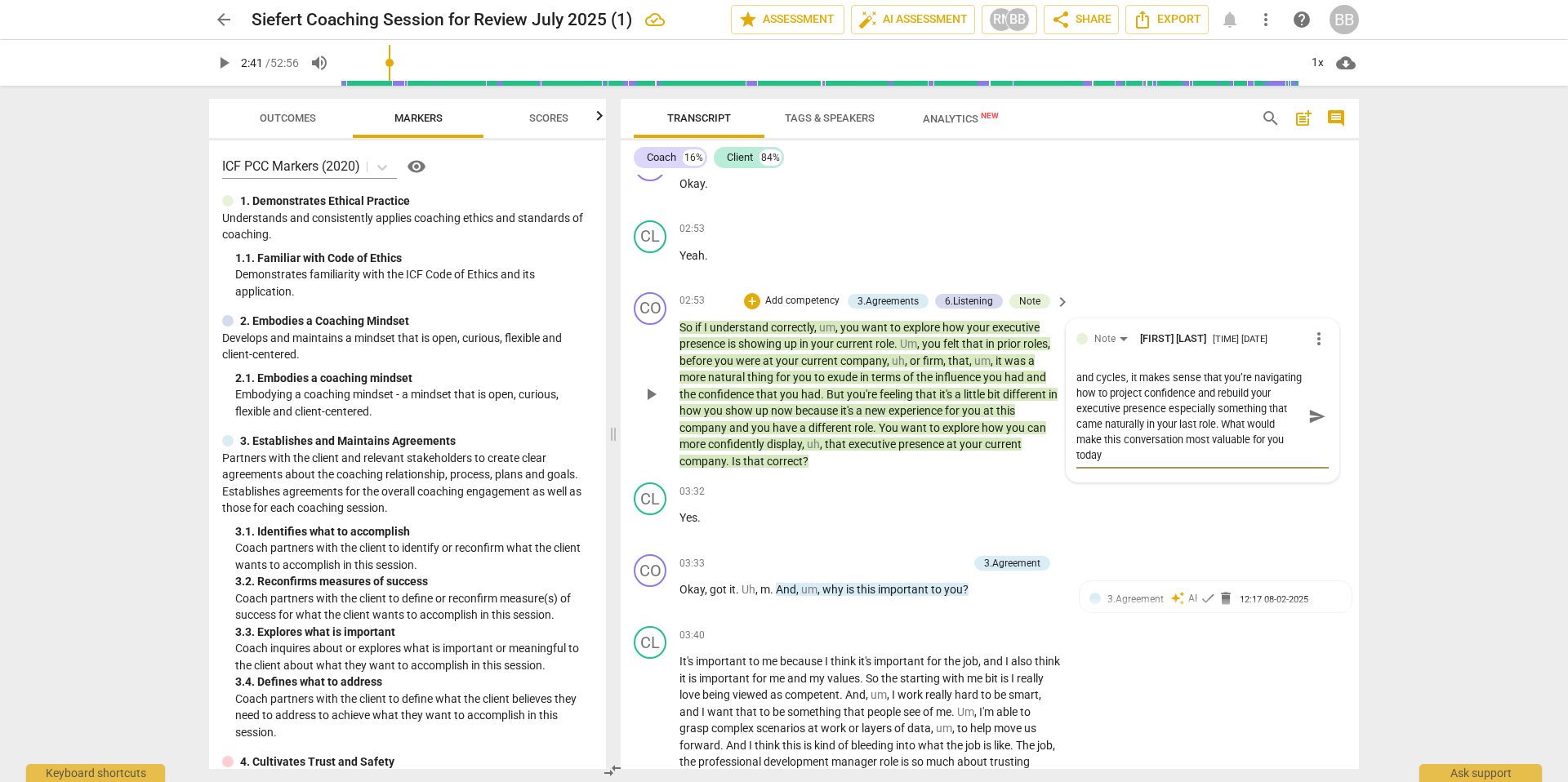 drag, startPoint x: 1074, startPoint y: 457, endPoint x: 1182, endPoint y: 473, distance: 109.17875 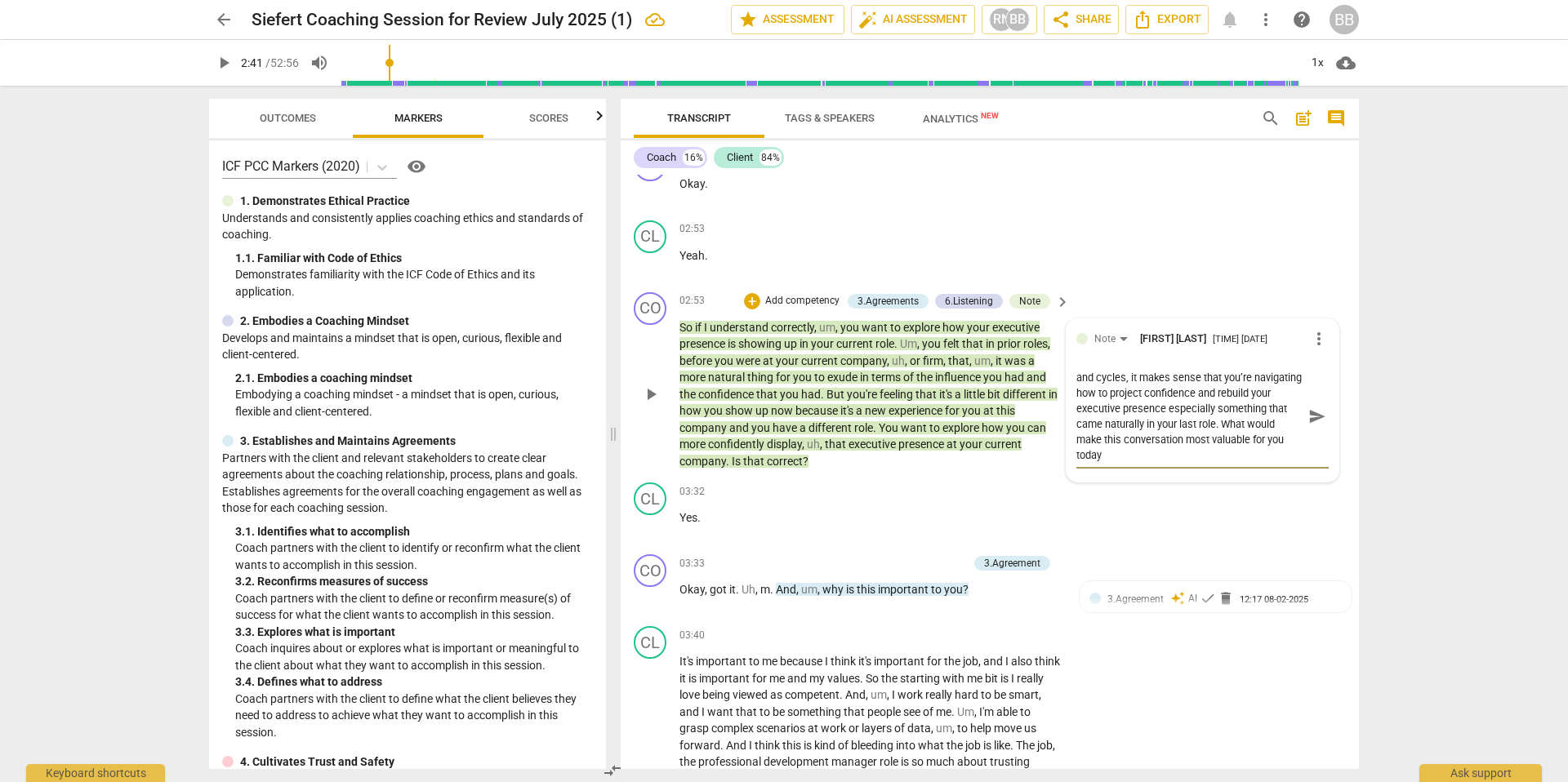 click on "Suggestion: In a new role with unfamiliar people and cycles, it makes sense that you’re navigating how to project confidence and rebuild your executive presence especially something that came naturally in your last role. What would make this conversation most valuable for you today" at bounding box center [1189, 416] 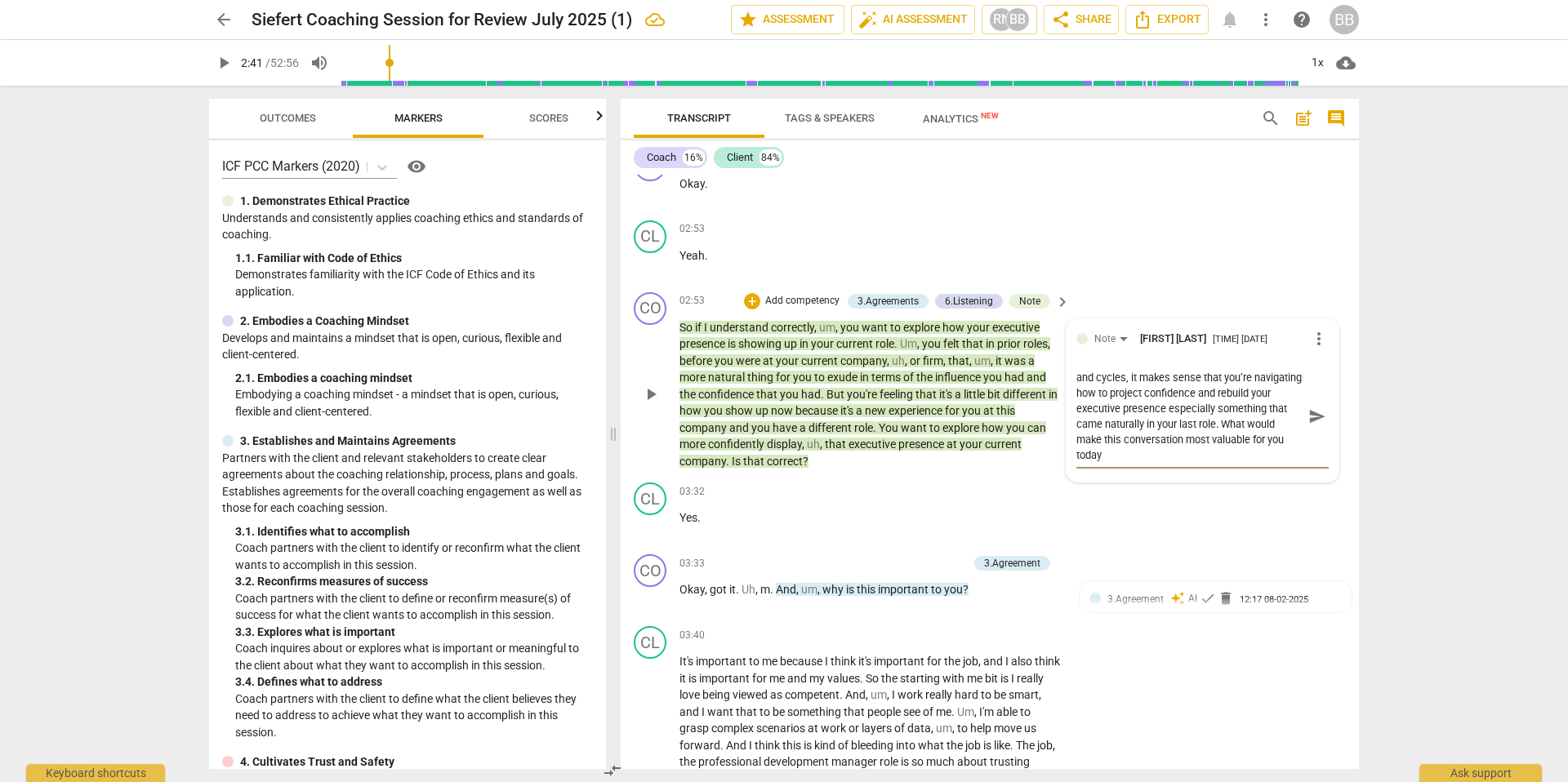 type on "Suggestion: In a new role with unfamiliar people and cycles, it makes sense that you’re navigating how to project confidence and rebuild your executive presence especially something that came naturally in your last role. S" 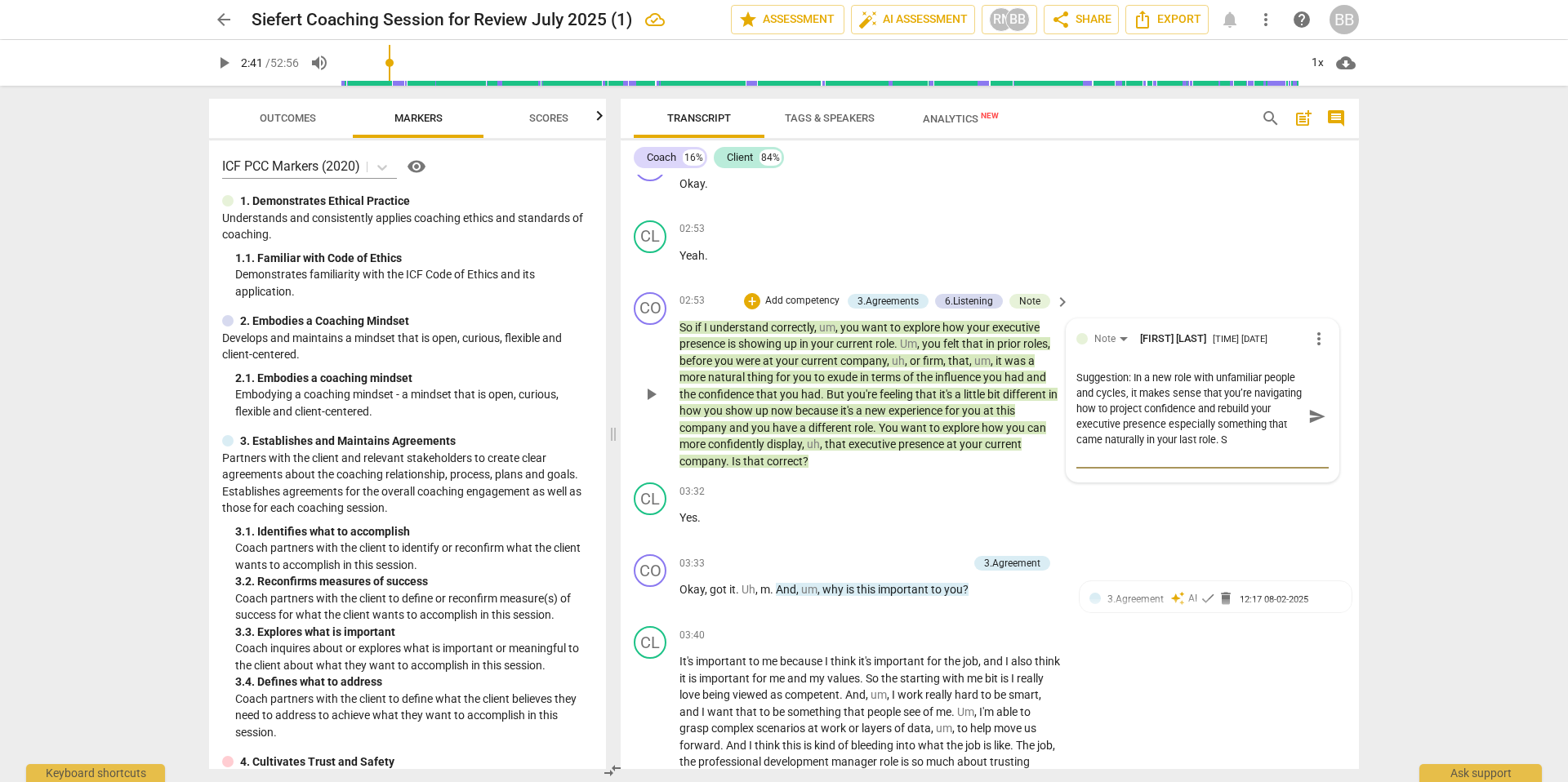 scroll, scrollTop: 14, scrollLeft: 0, axis: vertical 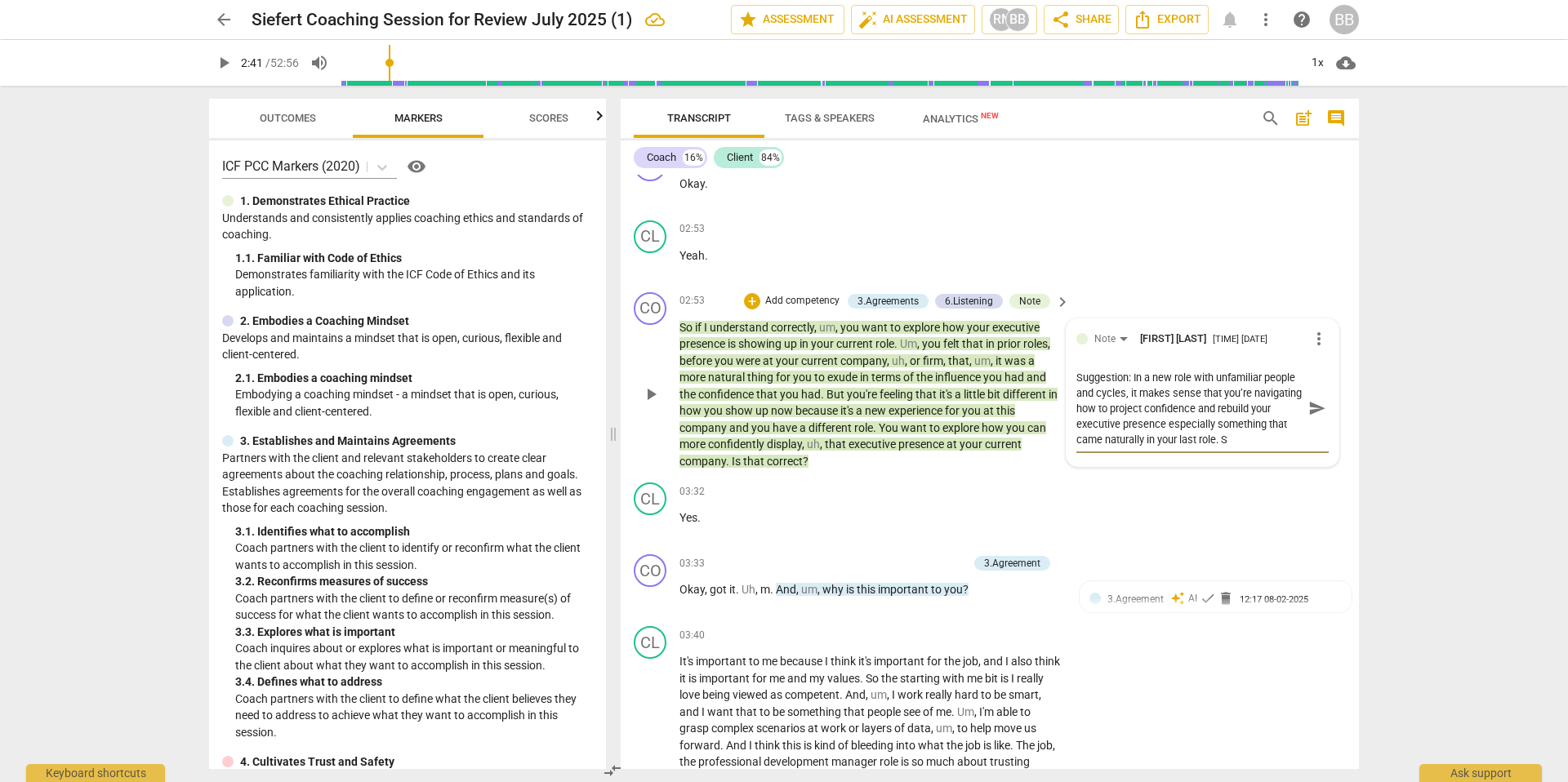 type on "Suggestion: In a new role with unfamiliar people and cycles, it makes sense that you’re navigating how to project confidence and rebuild your executive presence especially something that came naturally in your last role. So" 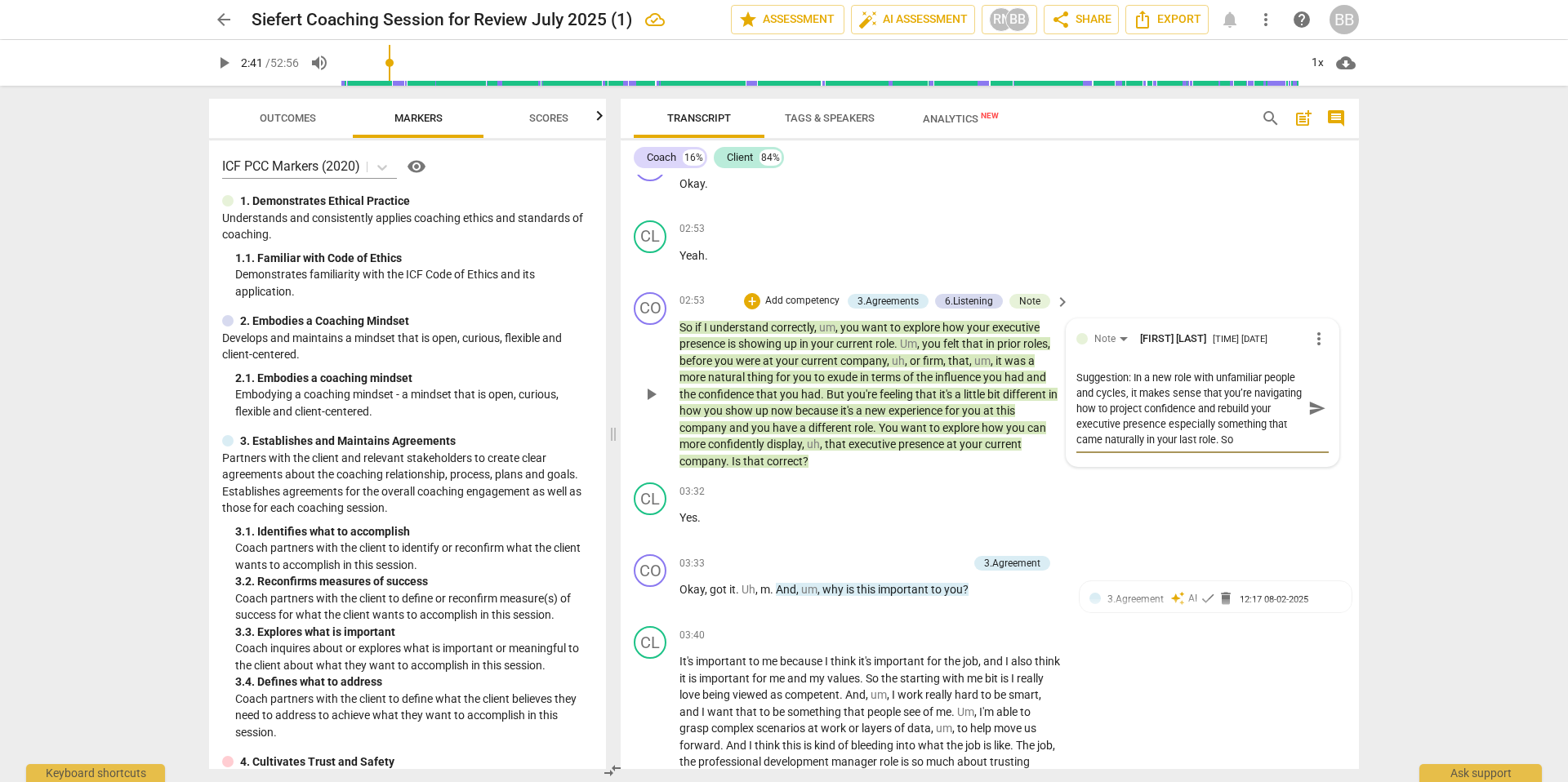 type on "Suggestion: In a new role with unfamiliar people and cycles, it makes sense that you’re navigating how to project confidence and rebuild your executive presence especially something that came naturally in your last role. So" 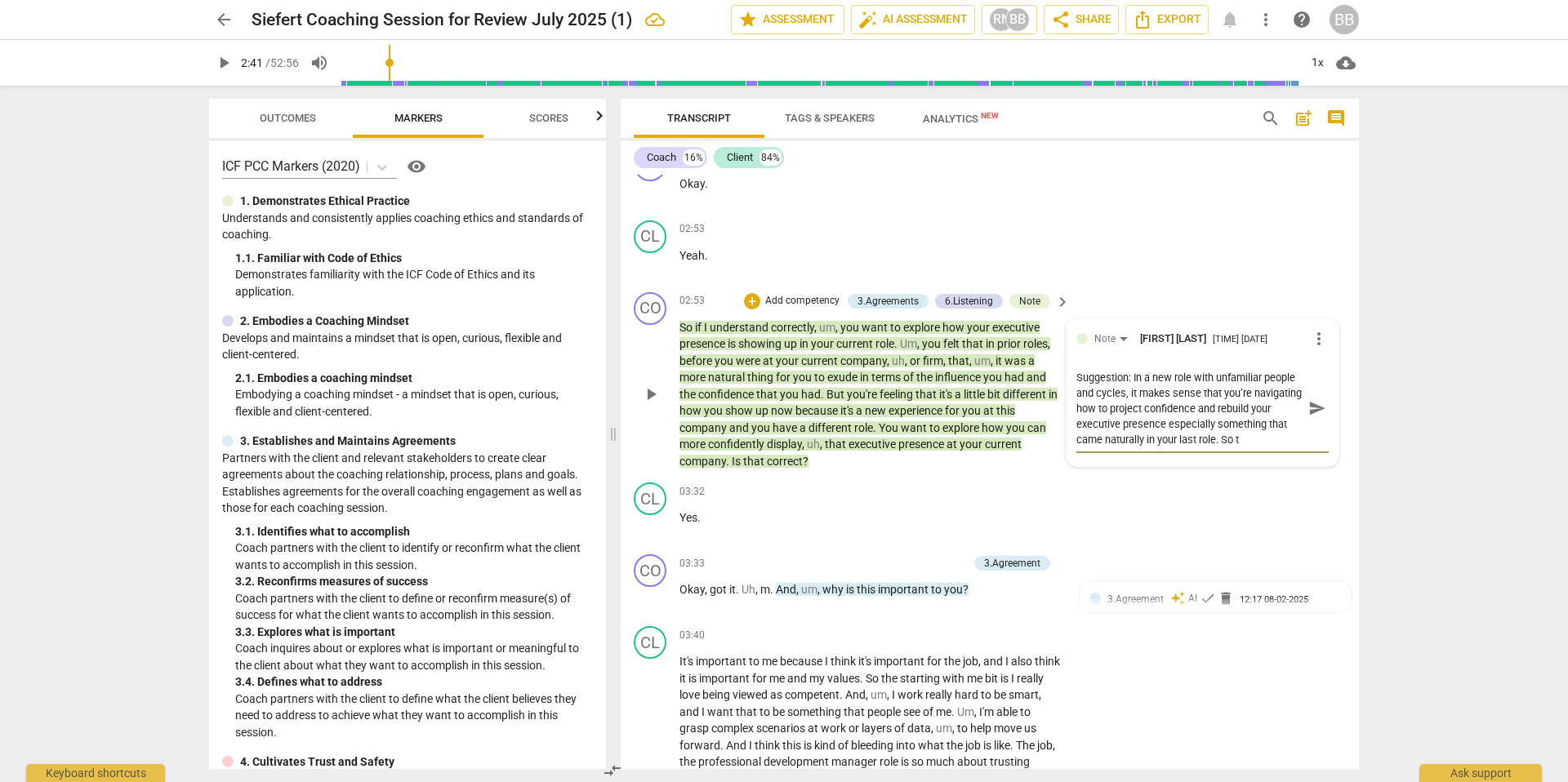 type on "Suggestion: In a new role with unfamiliar people and cycles, it makes sense that you’re navigating how to project confidence and rebuild your executive presence especially something that came naturally in your last role. So th" 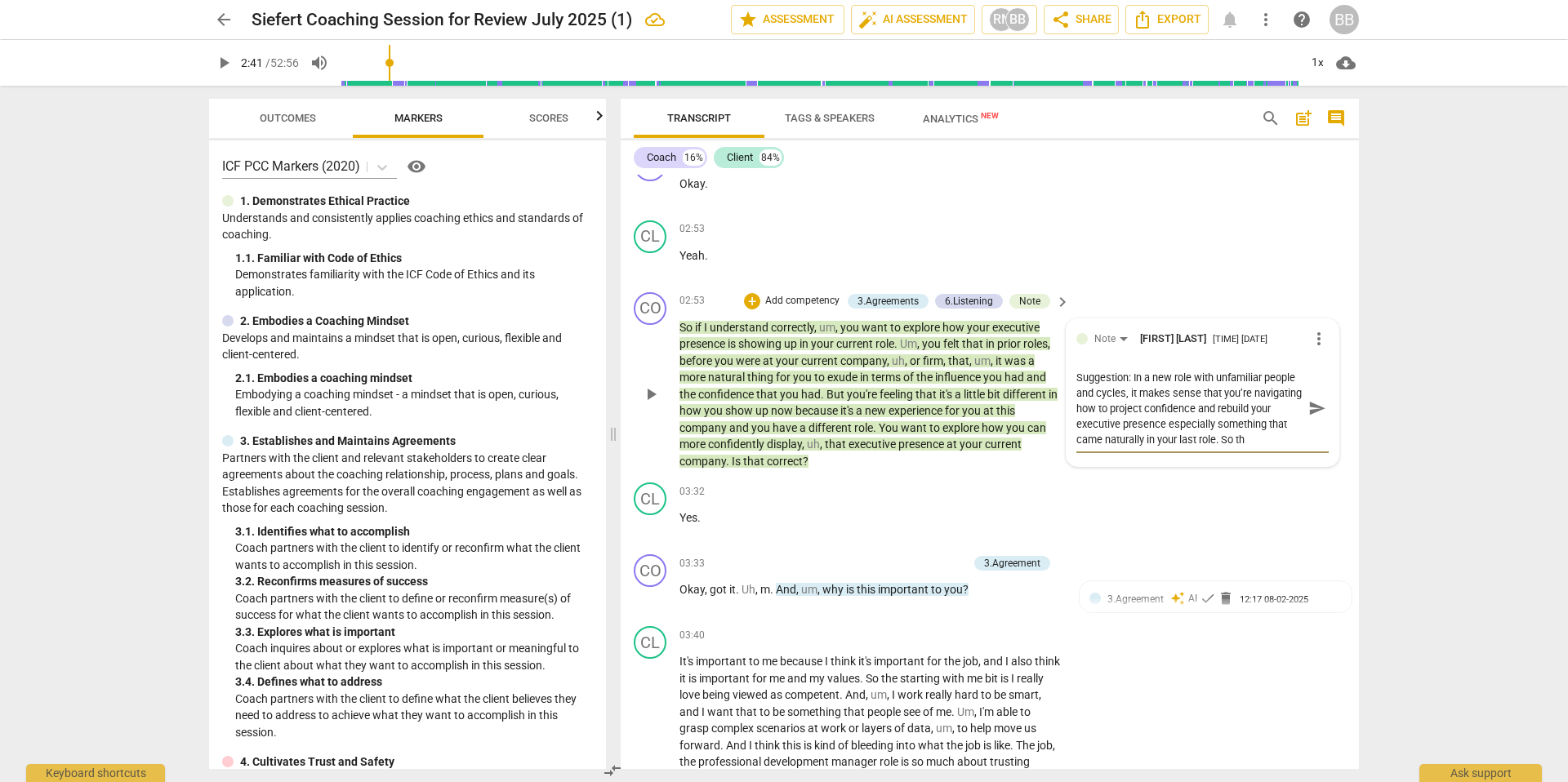 type on "Suggestion: In a new role with unfamiliar people and cycles, it makes sense that you’re navigating how to project confidence and rebuild your executive presence especially something that came naturally in your last role. So the" 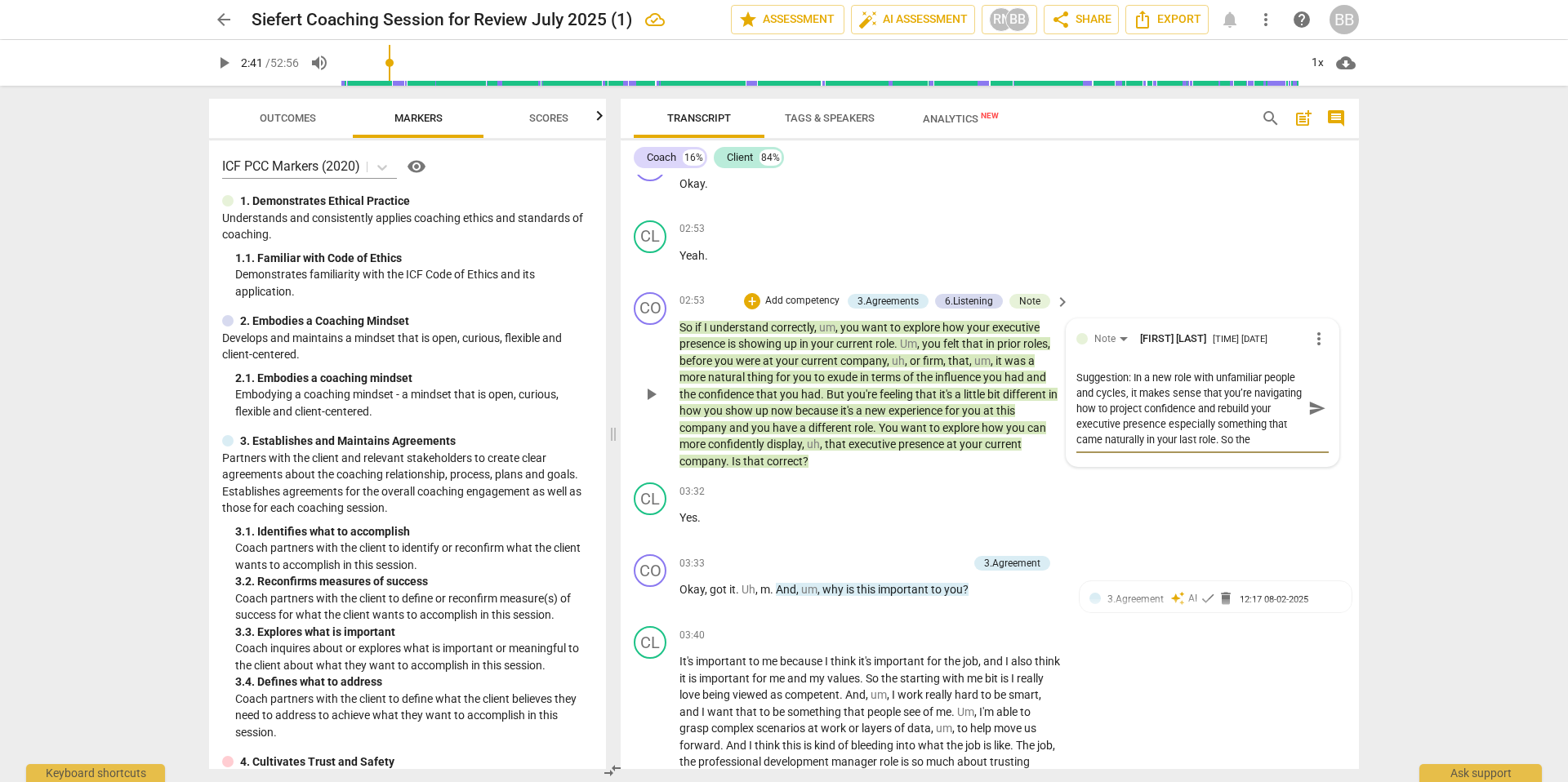 type on "Suggestion: In a new role with unfamiliar people and cycles, it makes sense that you’re navigating how to project confidence and rebuild your executive presence especially something that came naturally in your last role. So then" 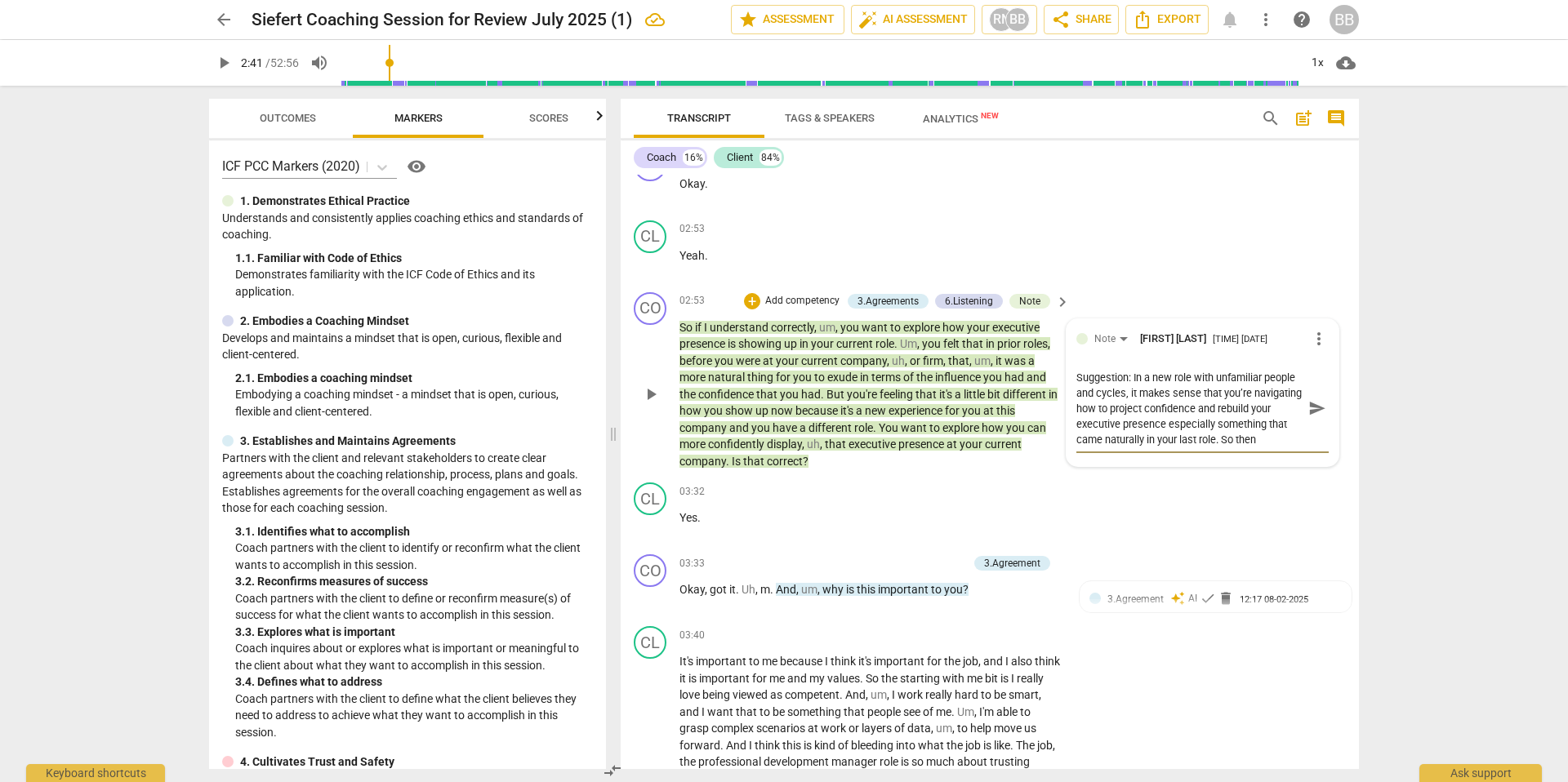 type on "Suggestion: In a new role with unfamiliar people and cycles, it makes sense that you’re navigating how to project confidence and rebuild your executive presence especially something that came naturally in your last role. So then," 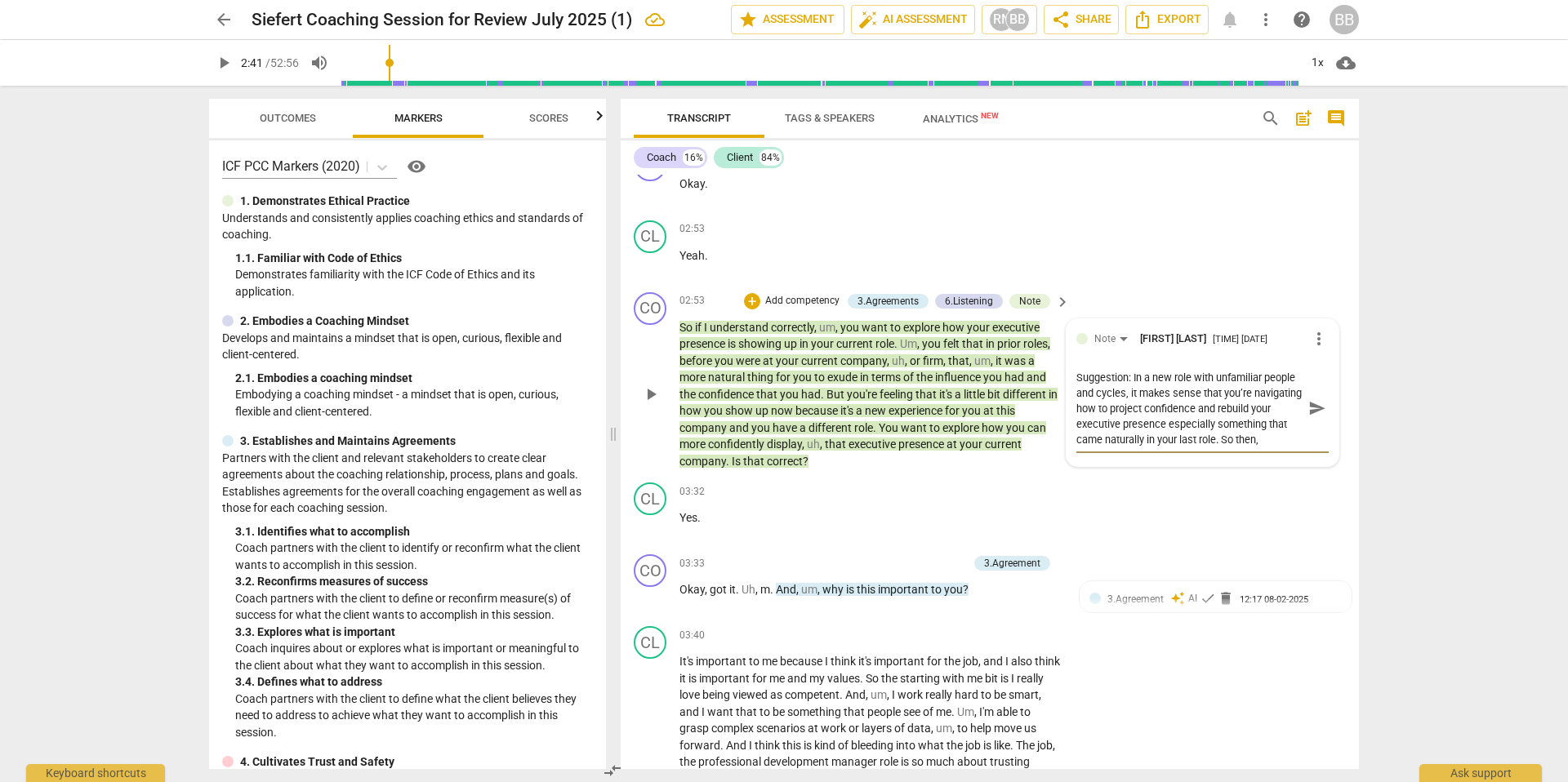 type on "Suggestion: In a new role with unfamiliar people and cycles, it makes sense that you’re navigating how to project confidence and rebuild your executive presence especially something that came naturally in your last role. So then," 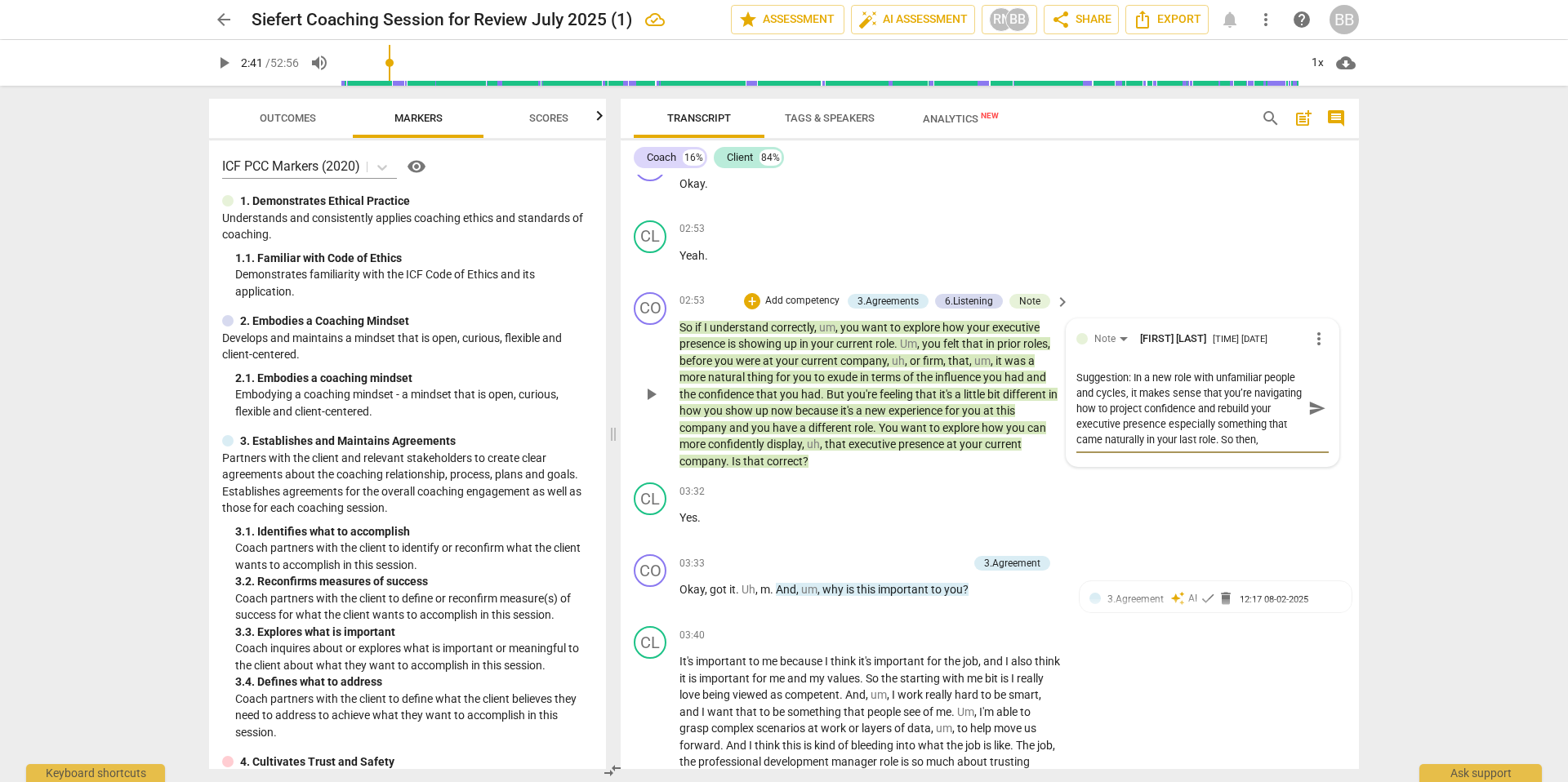 type on "Suggestion: In a new role with unfamiliar people and cycles, it makes sense that you’re navigating how to project confidence and rebuild your executive presence especially something that came naturally in your last role. So then, W" 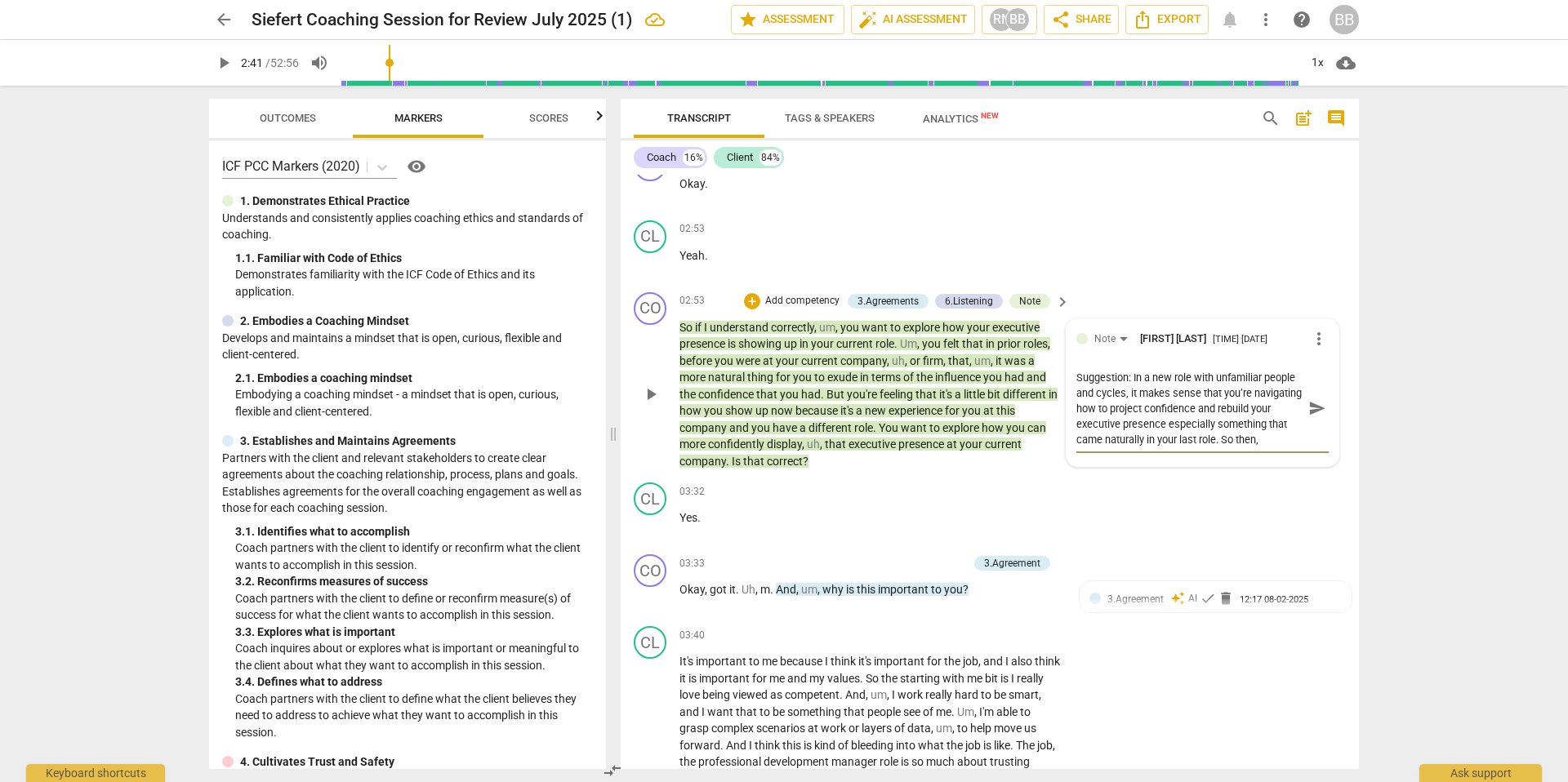 type on "Suggestion: In a new role with unfamiliar people and cycles, it makes sense that you’re navigating how to project confidence and rebuild your executive presence especially something that came naturally in your last role. So then, W" 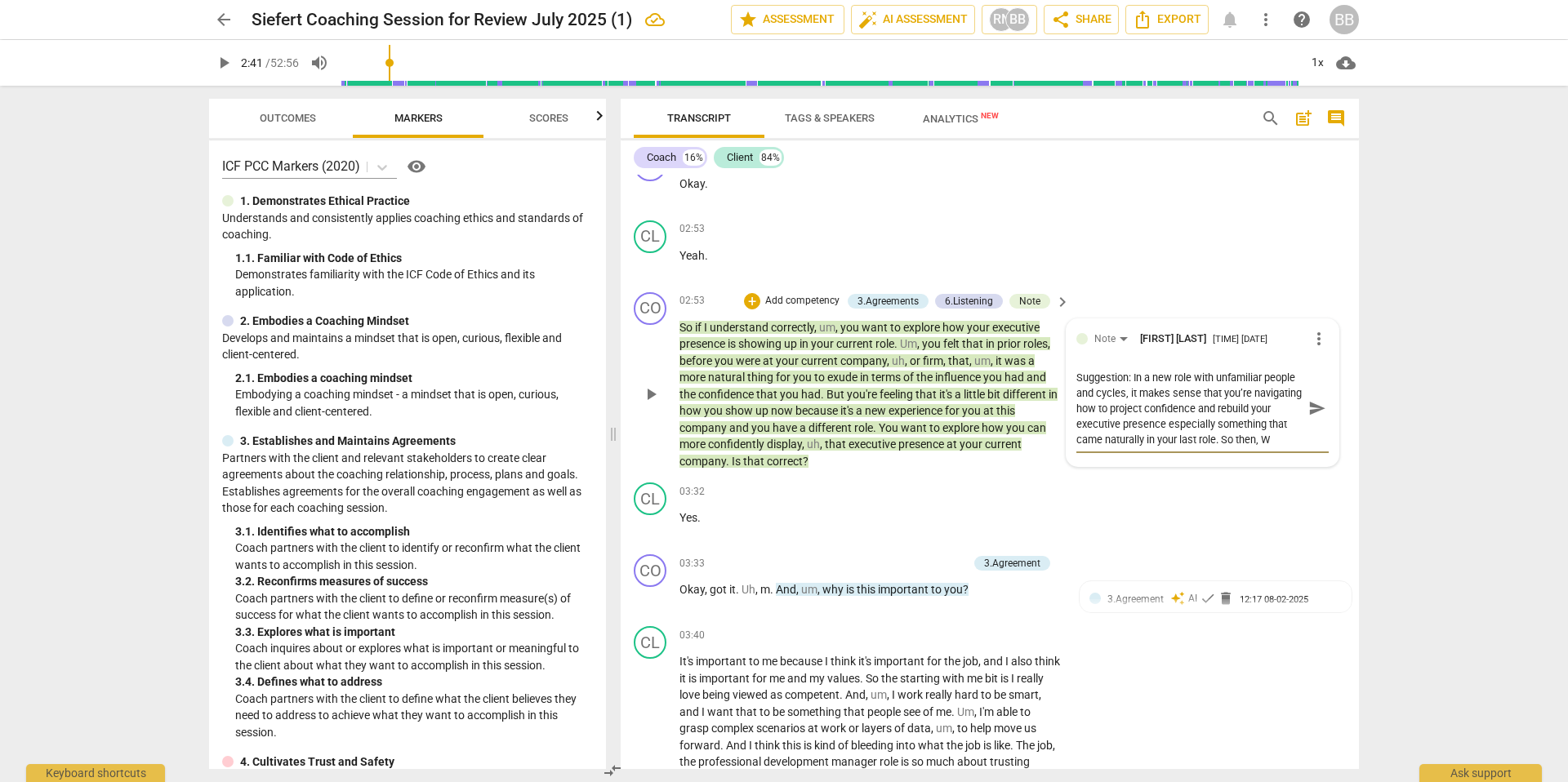 type on "Suggestion: In a new role with unfamiliar people and cycles, it makes sense that you’re navigating how to project confidence and rebuild your executive presence especially something that came naturally in your last role. So then, Wh" 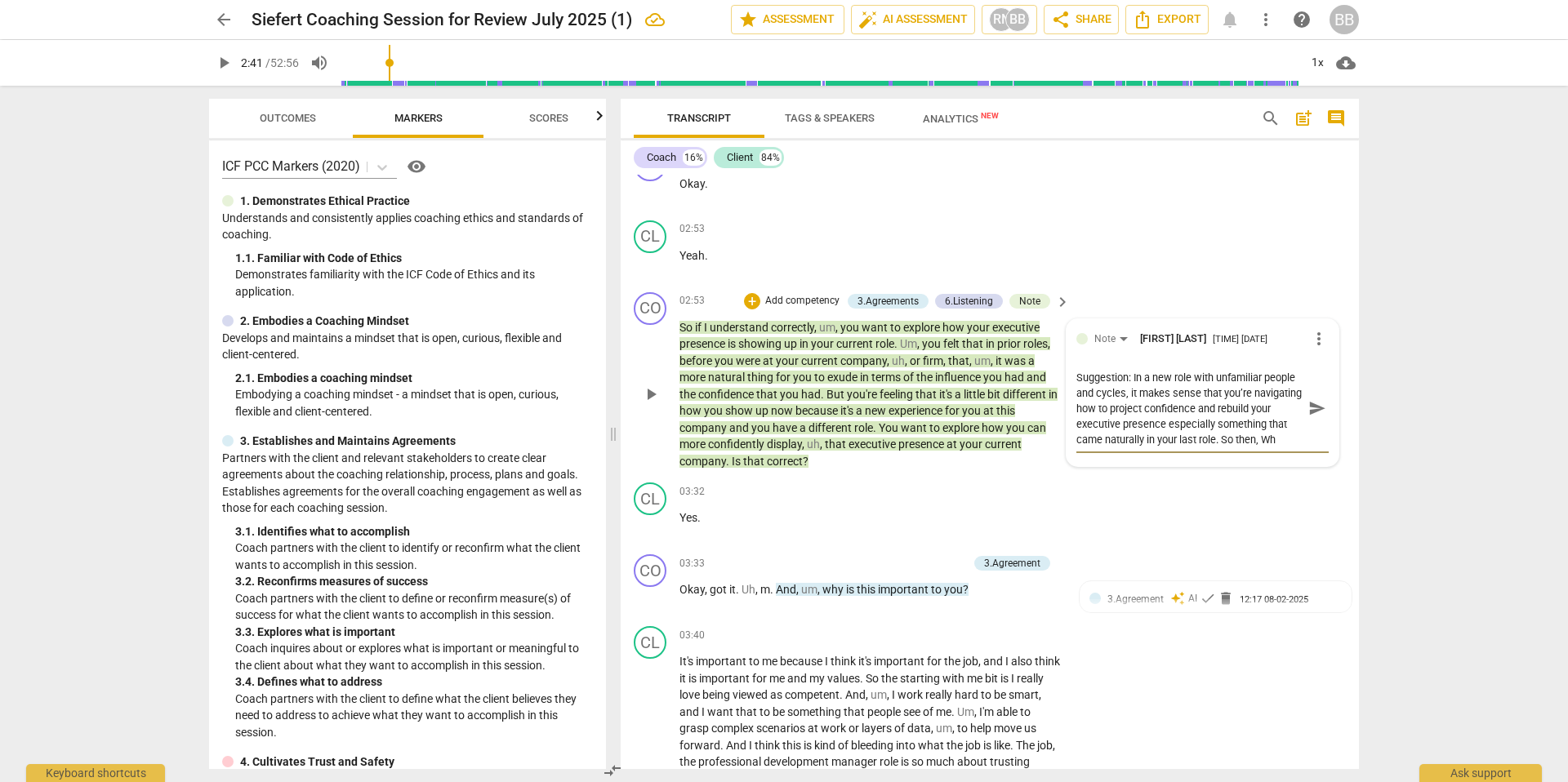 type on "Suggestion: In a new role with unfamiliar people and cycles, it makes sense that you’re navigating how to project confidence and rebuild your executive presence especially something that came naturally in your last role. So then, Wha" 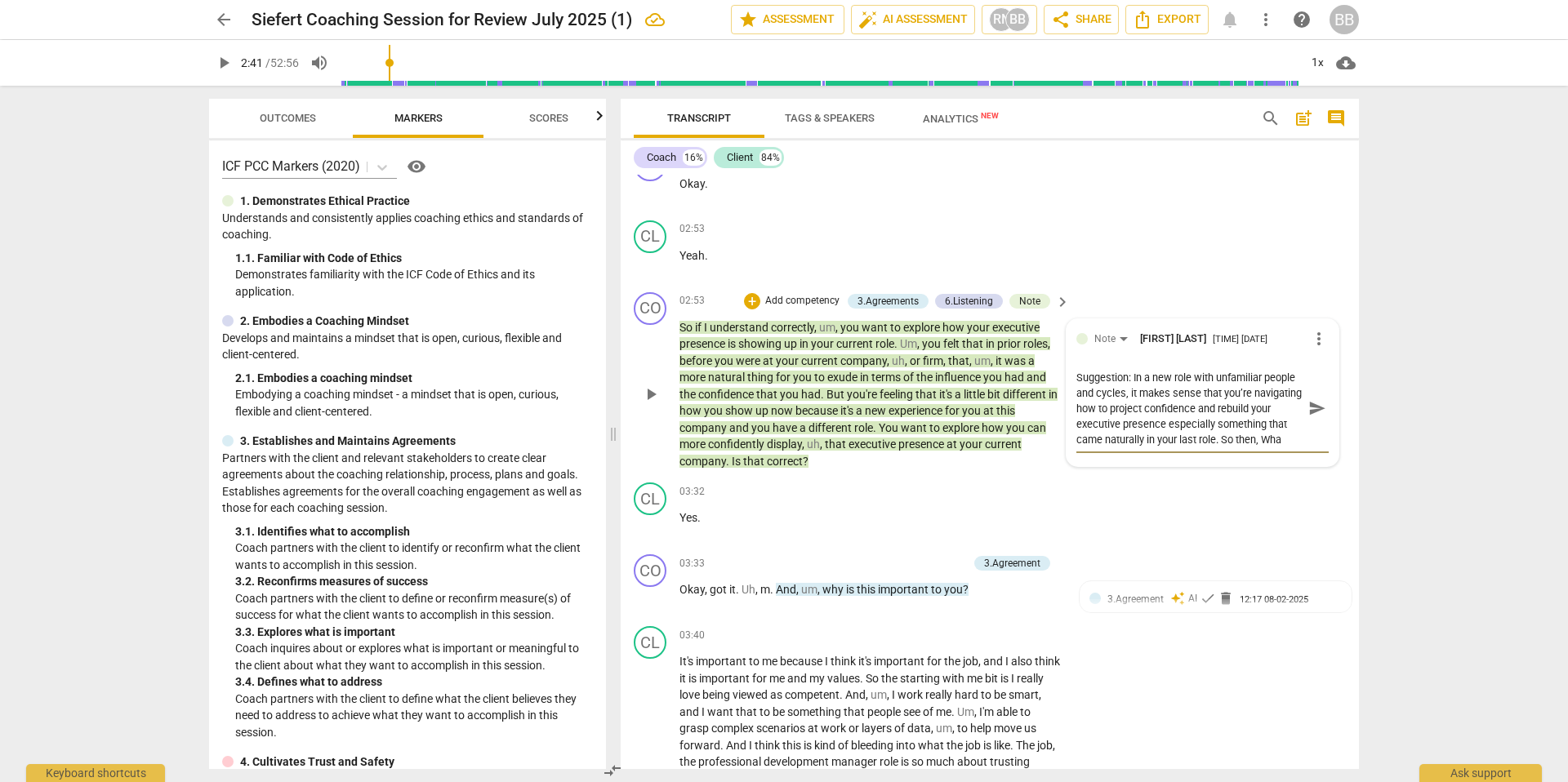 type on "Suggestion: In a new role with unfamiliar people and cycles, it makes sense that you’re navigating how to project confidence and rebuild your executive presence especially something that came naturally in your last role. So then, What" 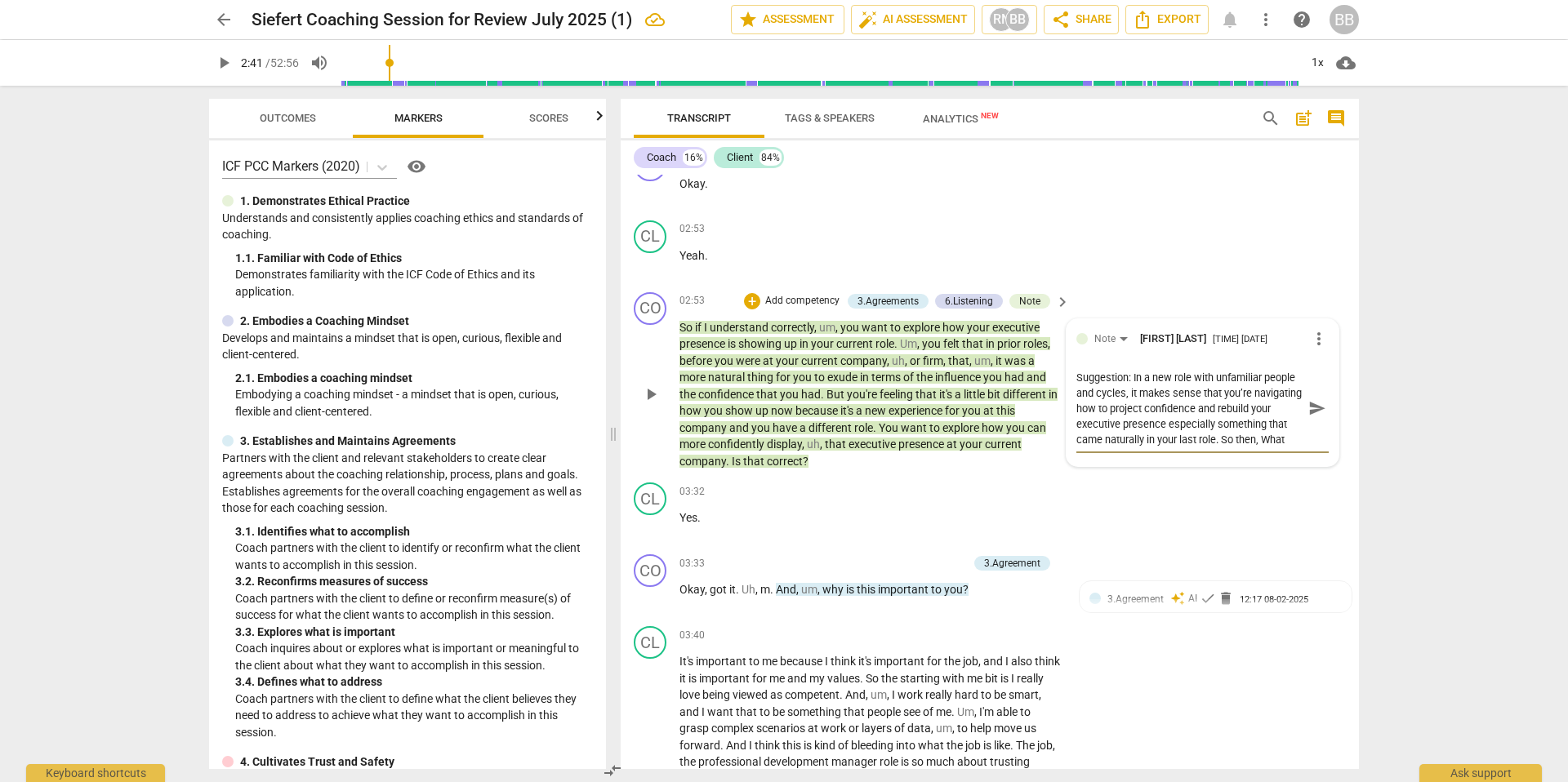 type on "Suggestion: In a new role with unfamiliar people and cycles, it makes sense that you’re navigating how to project confidence and rebuild your executive presence especially something that came naturally in your last role. So then, What" 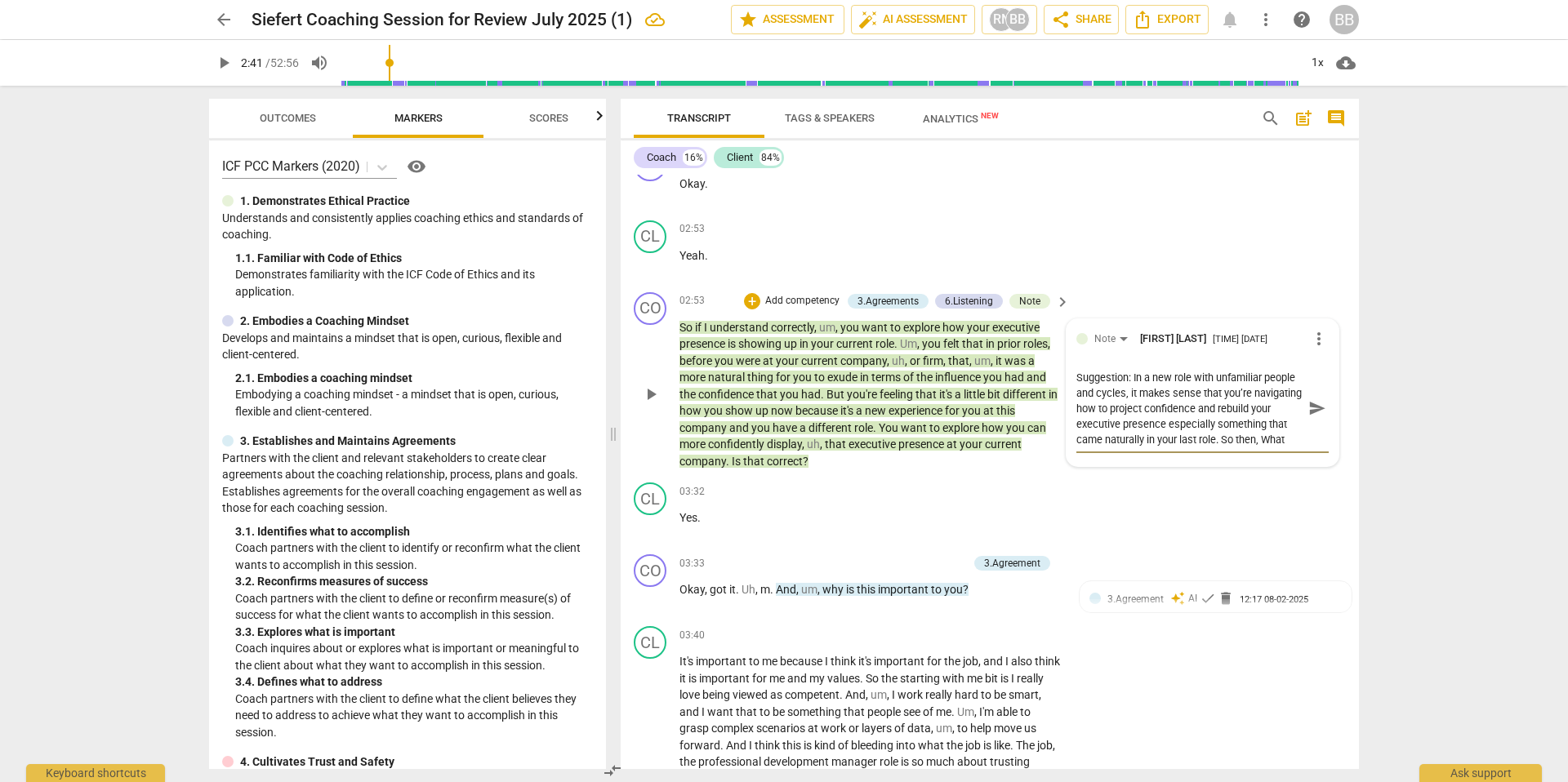 type on "Suggestion: In a new role with unfamiliar people and cycles, it makes sense that you’re navigating how to project confidence and rebuild your executive presence especially something that came naturally in your last role. So then, What i" 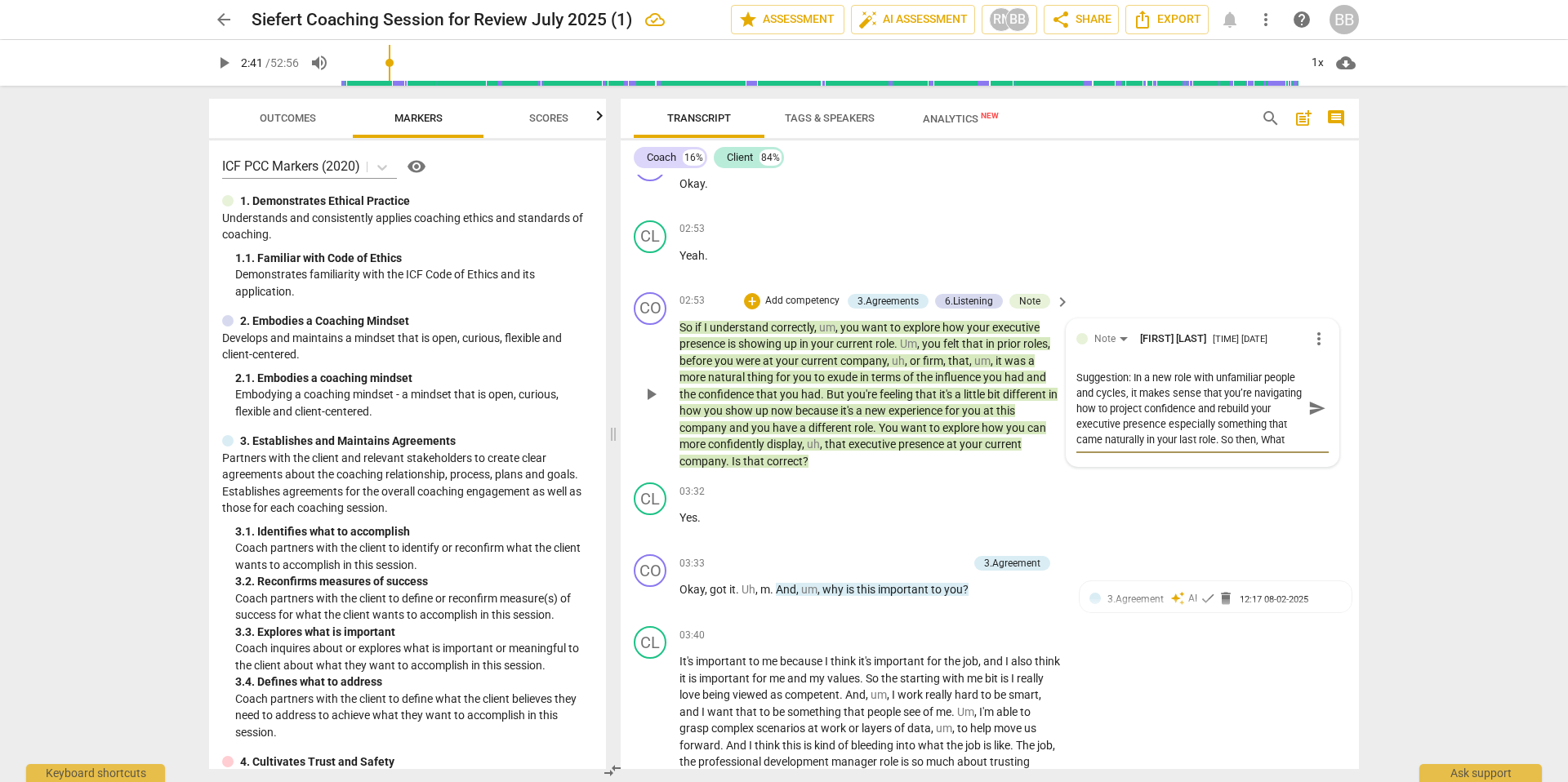 type on "Suggestion: In a new role with unfamiliar people and cycles, it makes sense that you’re navigating how to project confidence and rebuild your executive presence especially something that came naturally in your last role. So then, What i" 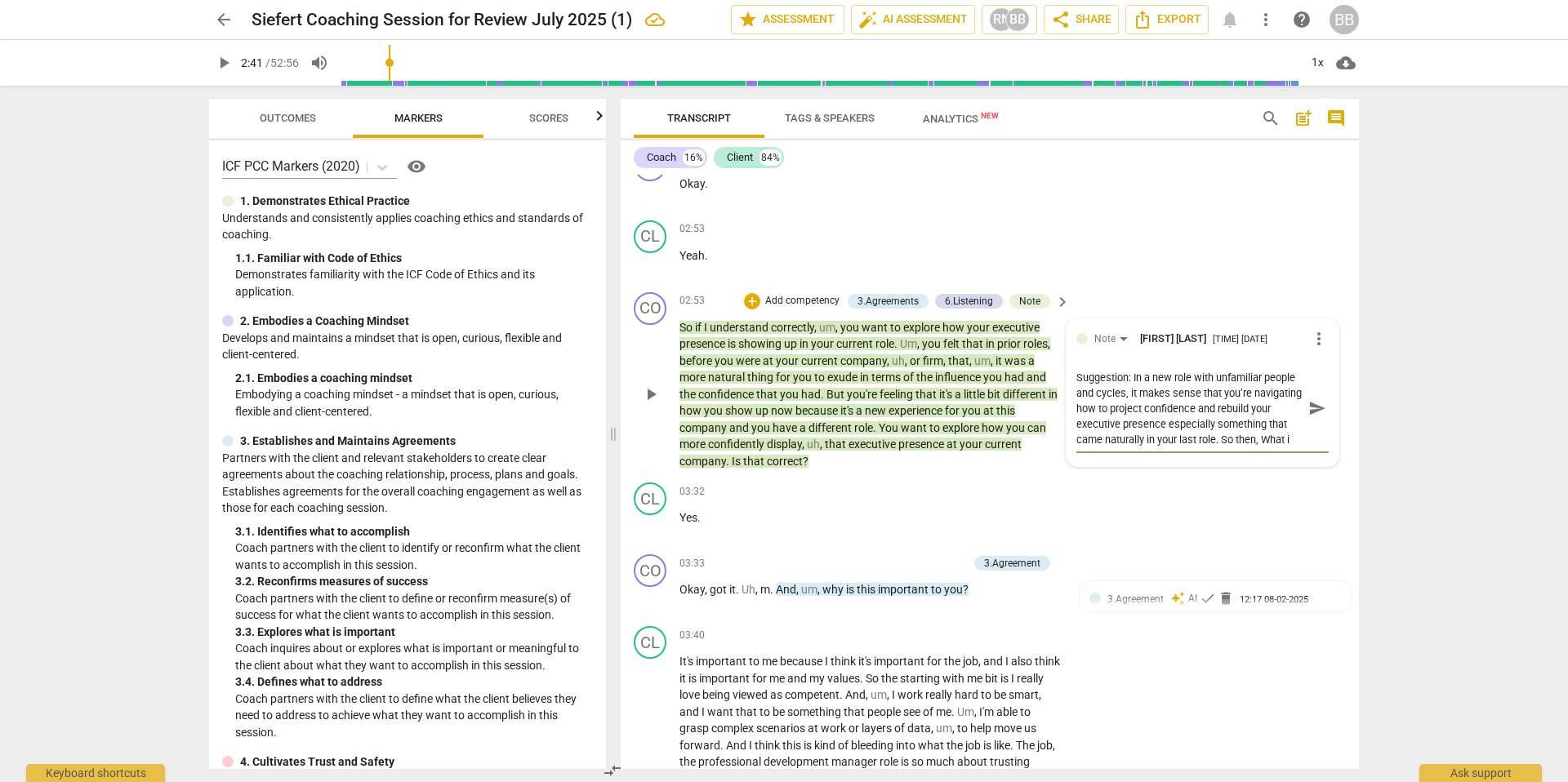 type on "Suggestion: In a new role with unfamiliar people and cycles, it makes sense that you’re navigating how to project confidence and rebuild your executive presence especially something that came naturally in your last role. So then, What is" 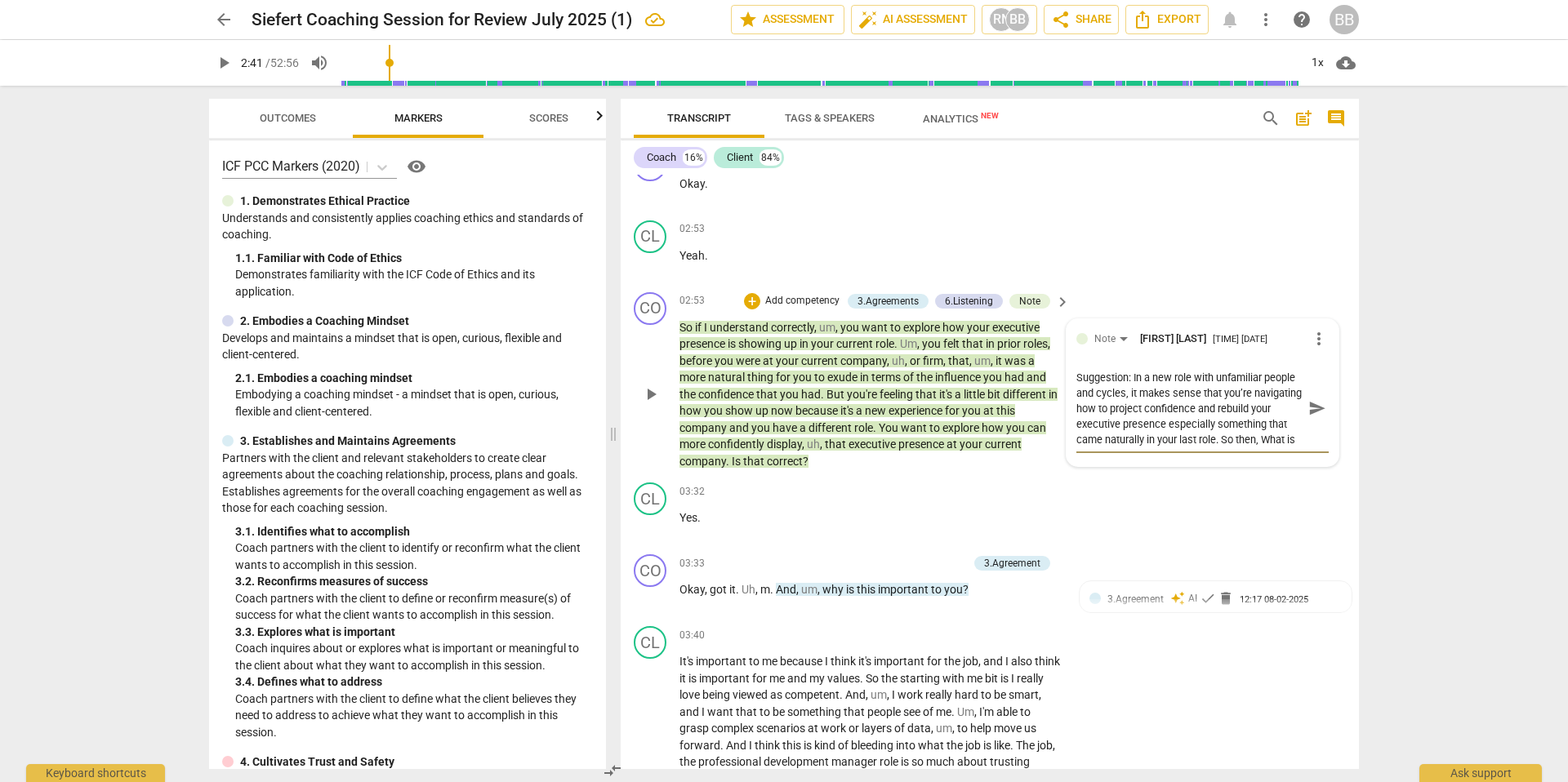 type on "Suggestion: In a new role with unfamiliar people and cycles, it makes sense that you’re navigating how to project confidence and rebuild your executive presence especially something that came naturally in your last role. So then, What is" 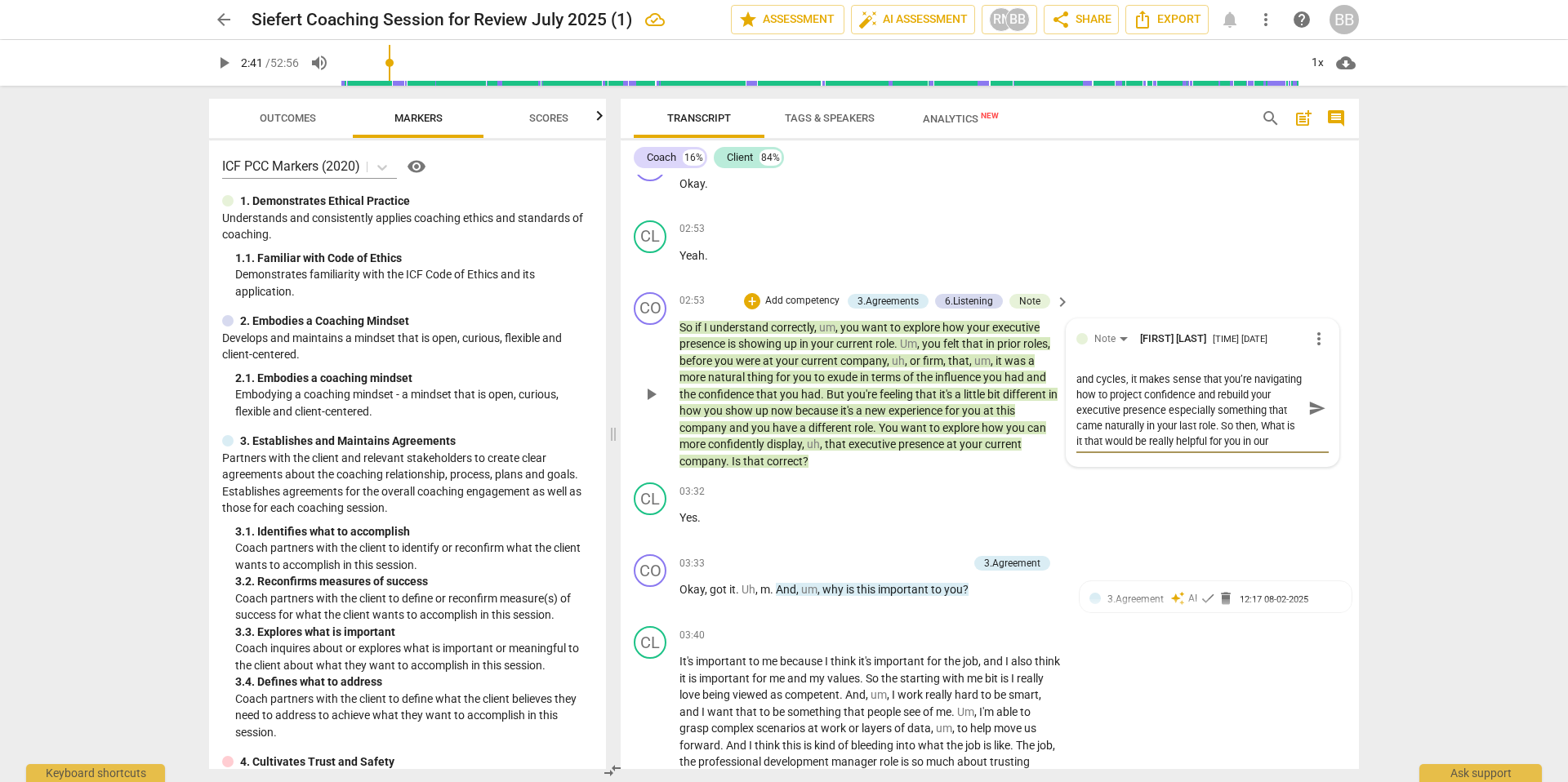 type on "Suggestion: In a new role with unfamiliar people and cycles, it makes sense that you’re navigating how to project confidence and rebuild your executive presence especially something that came naturally in your last role. So then, What is it" 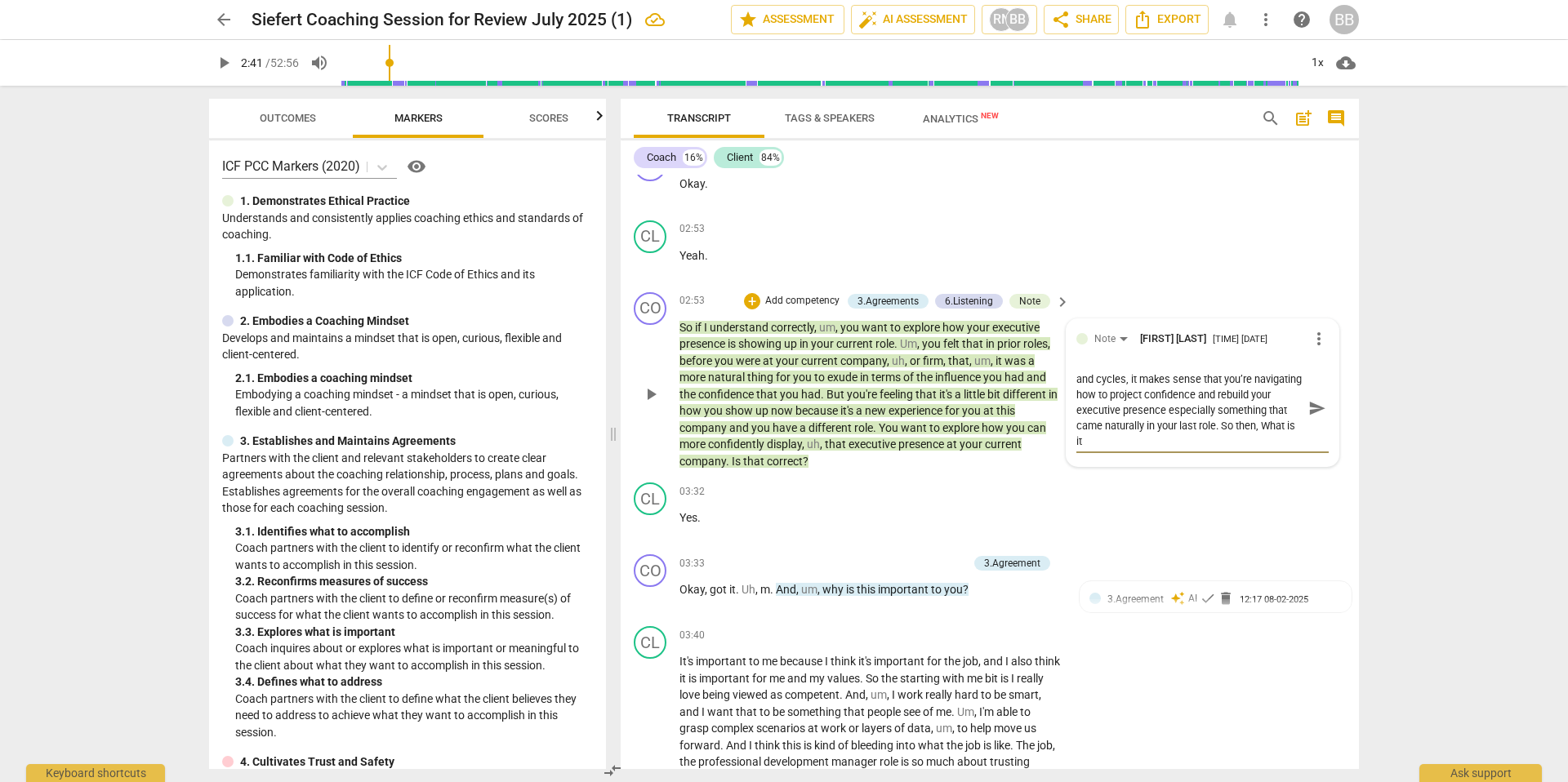 type on "Suggestion: In a new role with unfamiliar people and cycles, it makes sense that you’re navigating how to project confidence and rebuild your executive presence especially something that came naturally in your last role. So then, What is it" 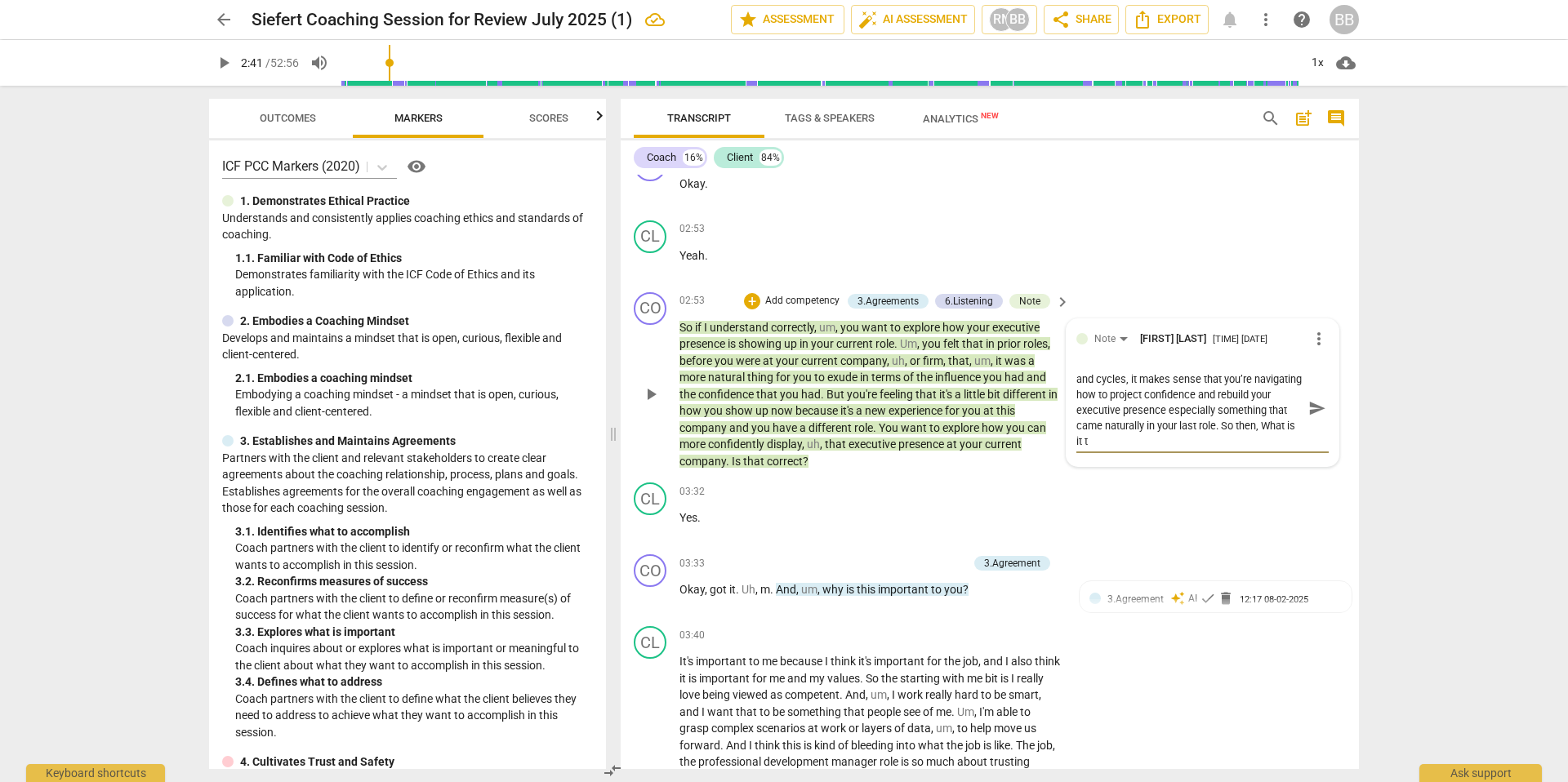 type on "Suggestion: In a new role with unfamiliar people and cycles, it makes sense that you’re navigating how to project confidence and rebuild your executive presence especially something that came naturally in your last role. So then, What is it th" 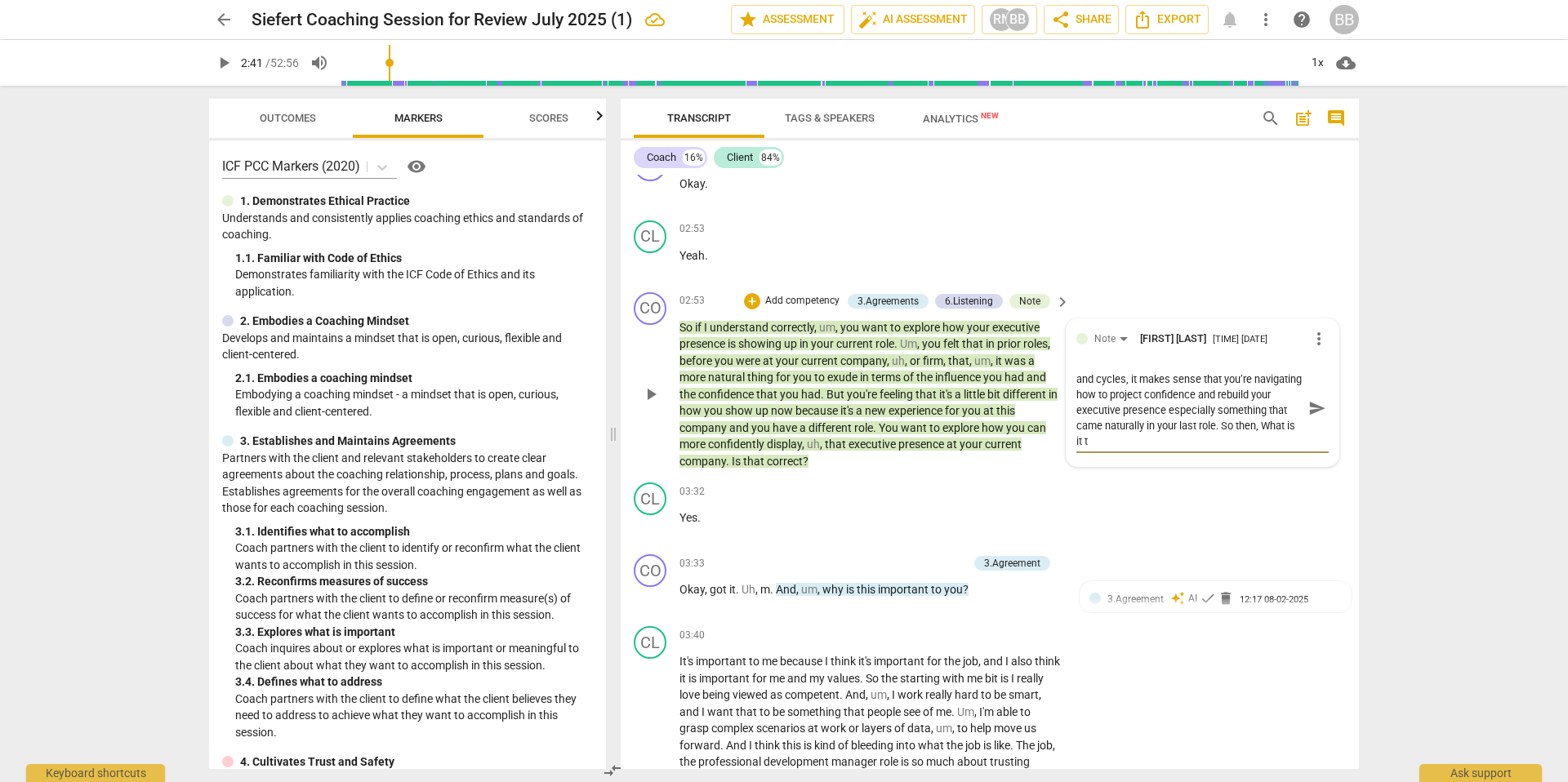 type on "Suggestion: In a new role with unfamiliar people and cycles, it makes sense that you’re navigating how to project confidence and rebuild your executive presence especially something that came naturally in your last role. So then, What is it th" 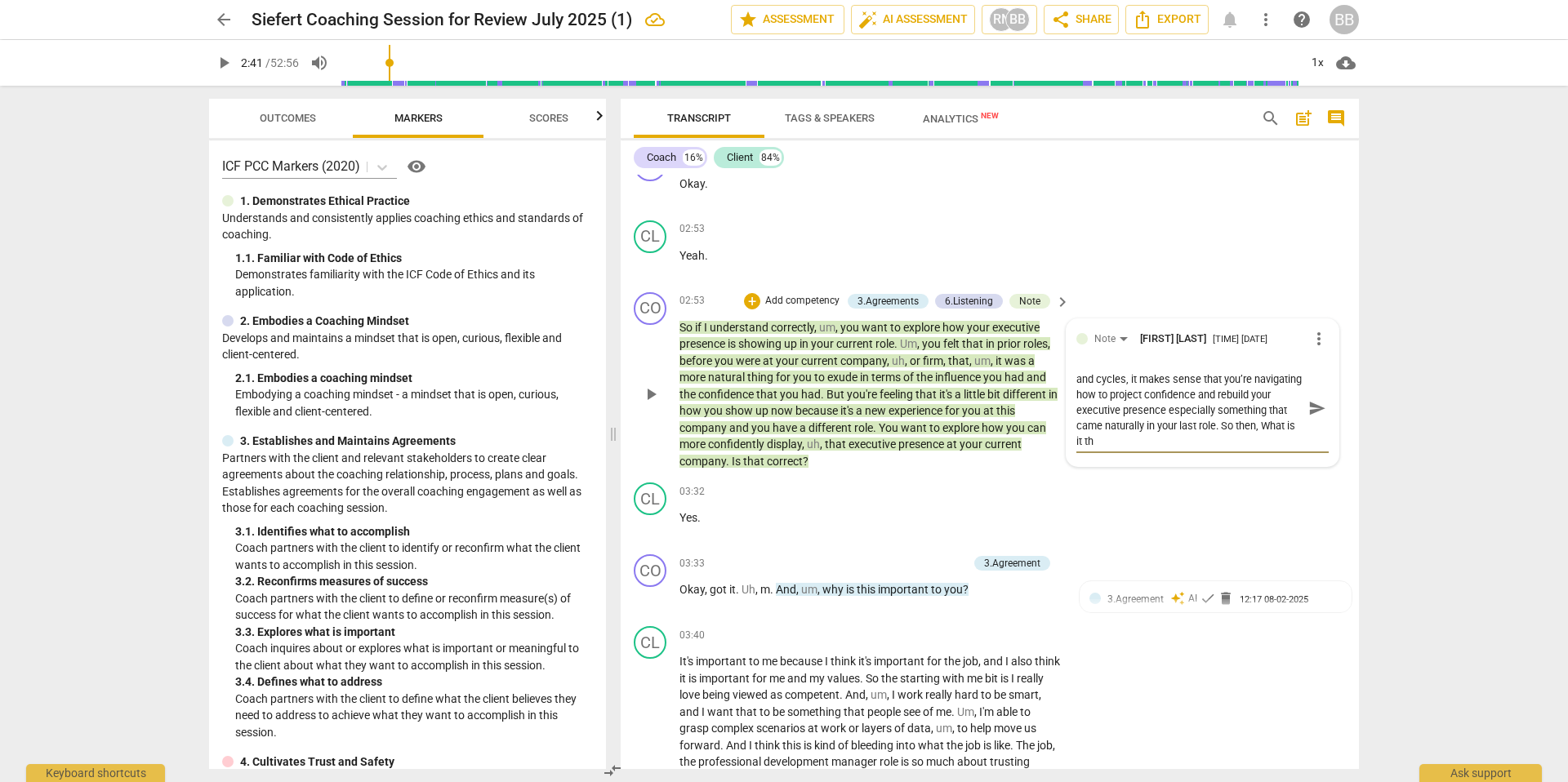 type on "Suggestion: In a new role with unfamiliar people and cycles, it makes sense that you’re navigating how to project confidence and rebuild your executive presence especially something that came naturally in your last role. So then, What is it tha" 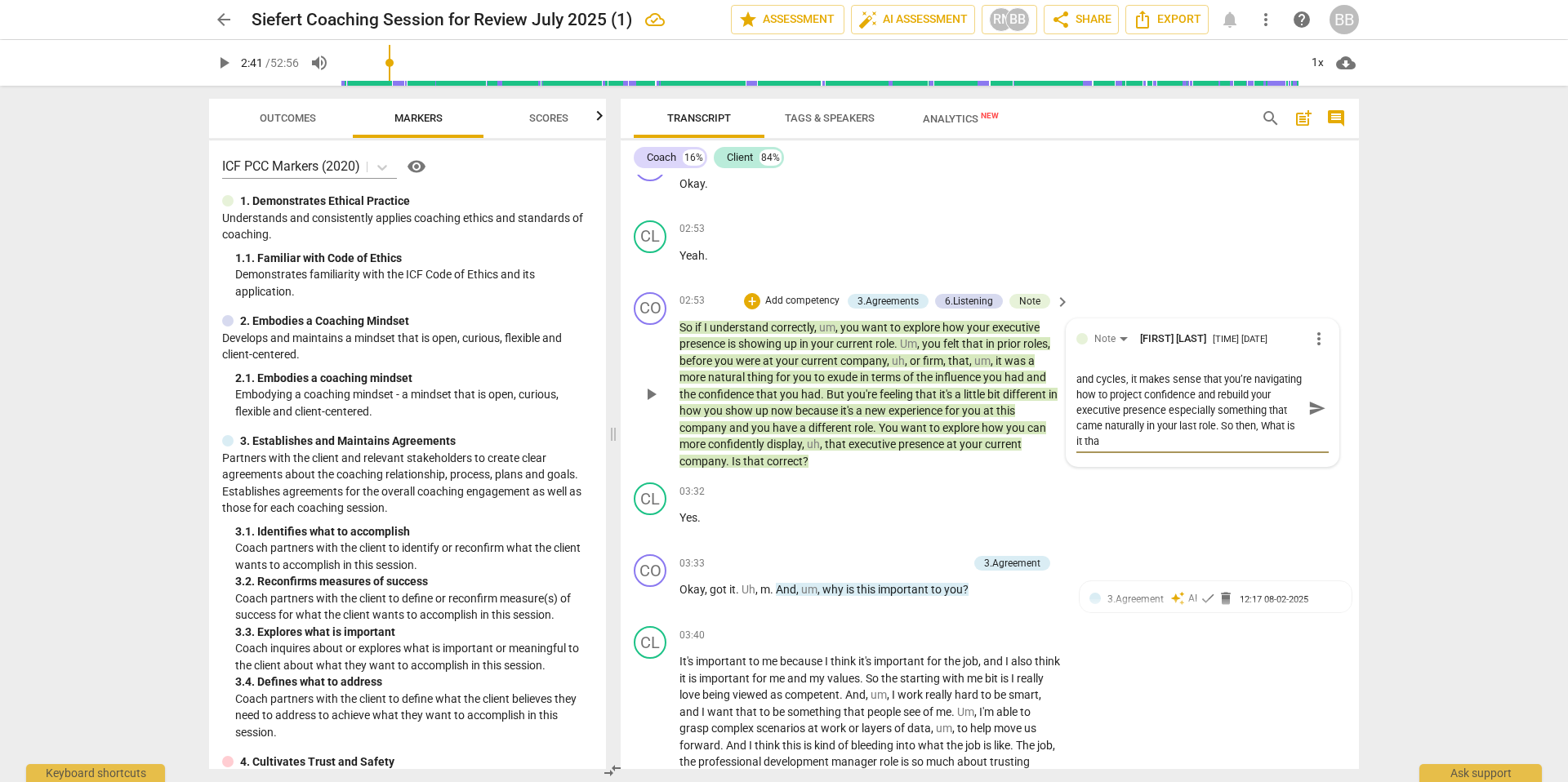 type on "Suggestion: In a new role with unfamiliar people and cycles, it makes sense that you’re navigating how to project confidence and rebuild your executive presence especially something that came naturally in your last role. So then, What is it that" 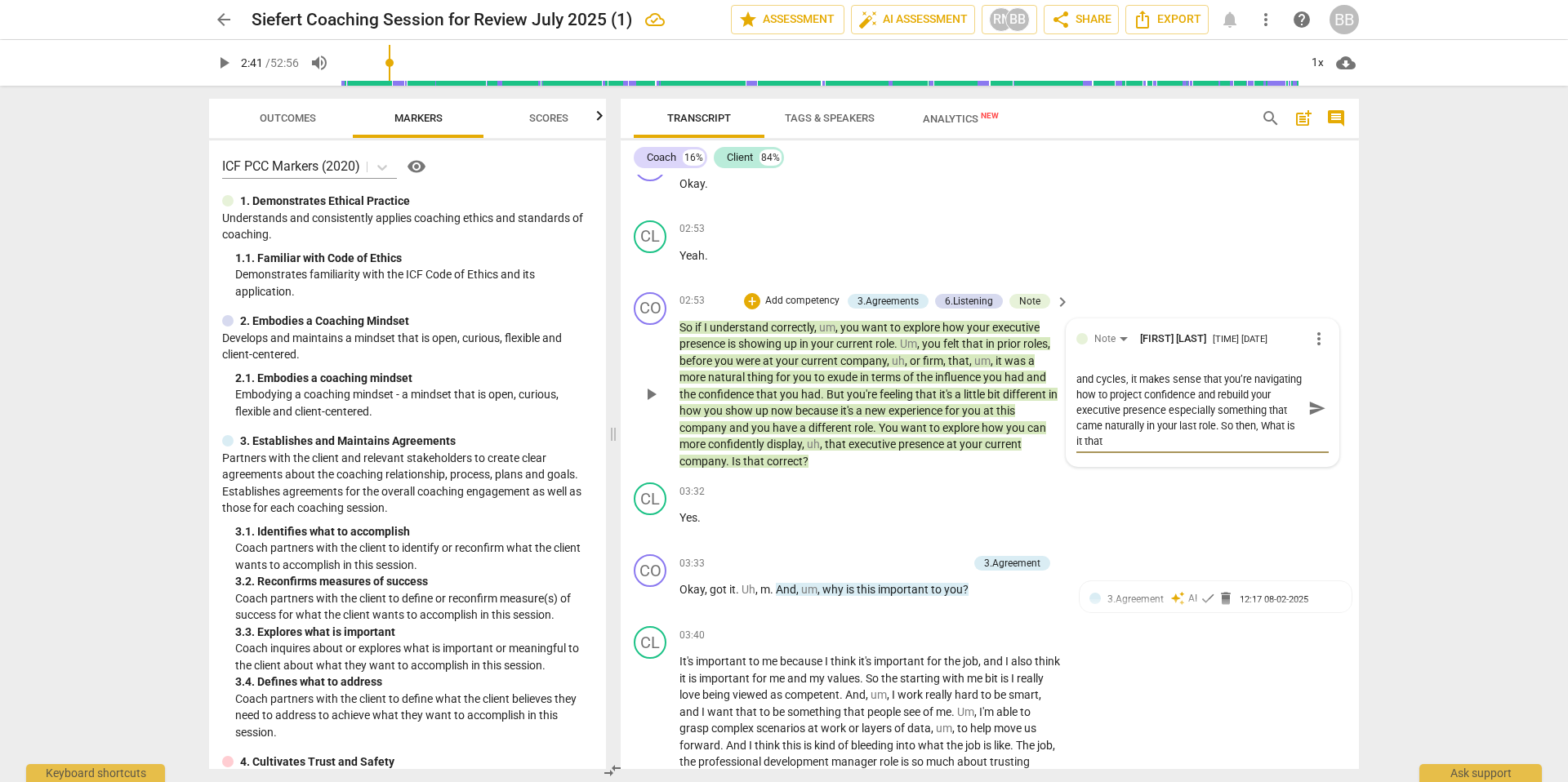 type on "Suggestion: In a new role with unfamiliar people and cycles, it makes sense that you’re navigating how to project confidence and rebuild your executive presence especially something that came naturally in your last role. So then, What is it that" 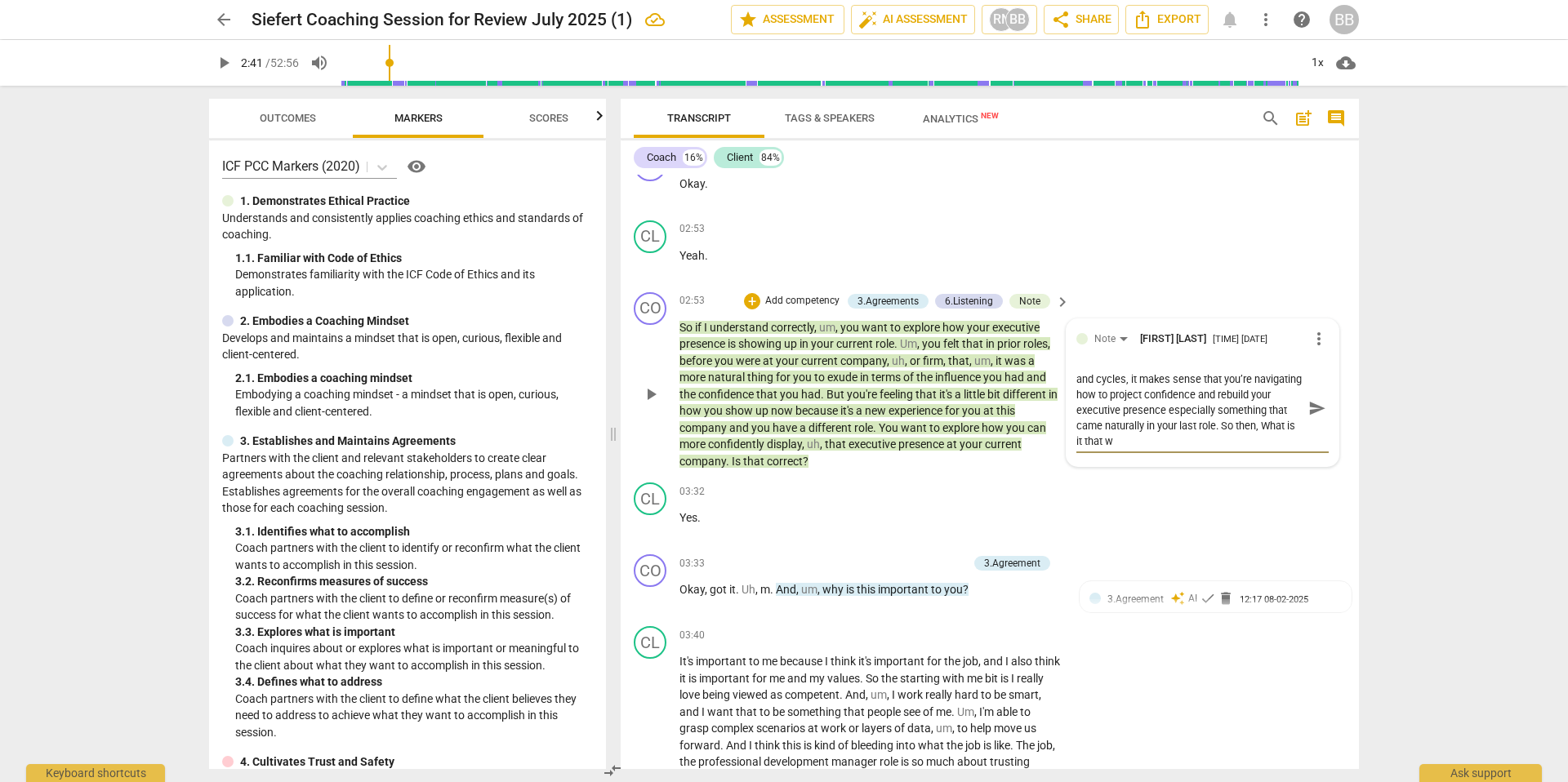 type on "Suggestion: In a new role with unfamiliar people and cycles, it makes sense that you’re navigating how to project confidence and rebuild your executive presence especially something that came naturally in your last role. So then, What is it that wo" 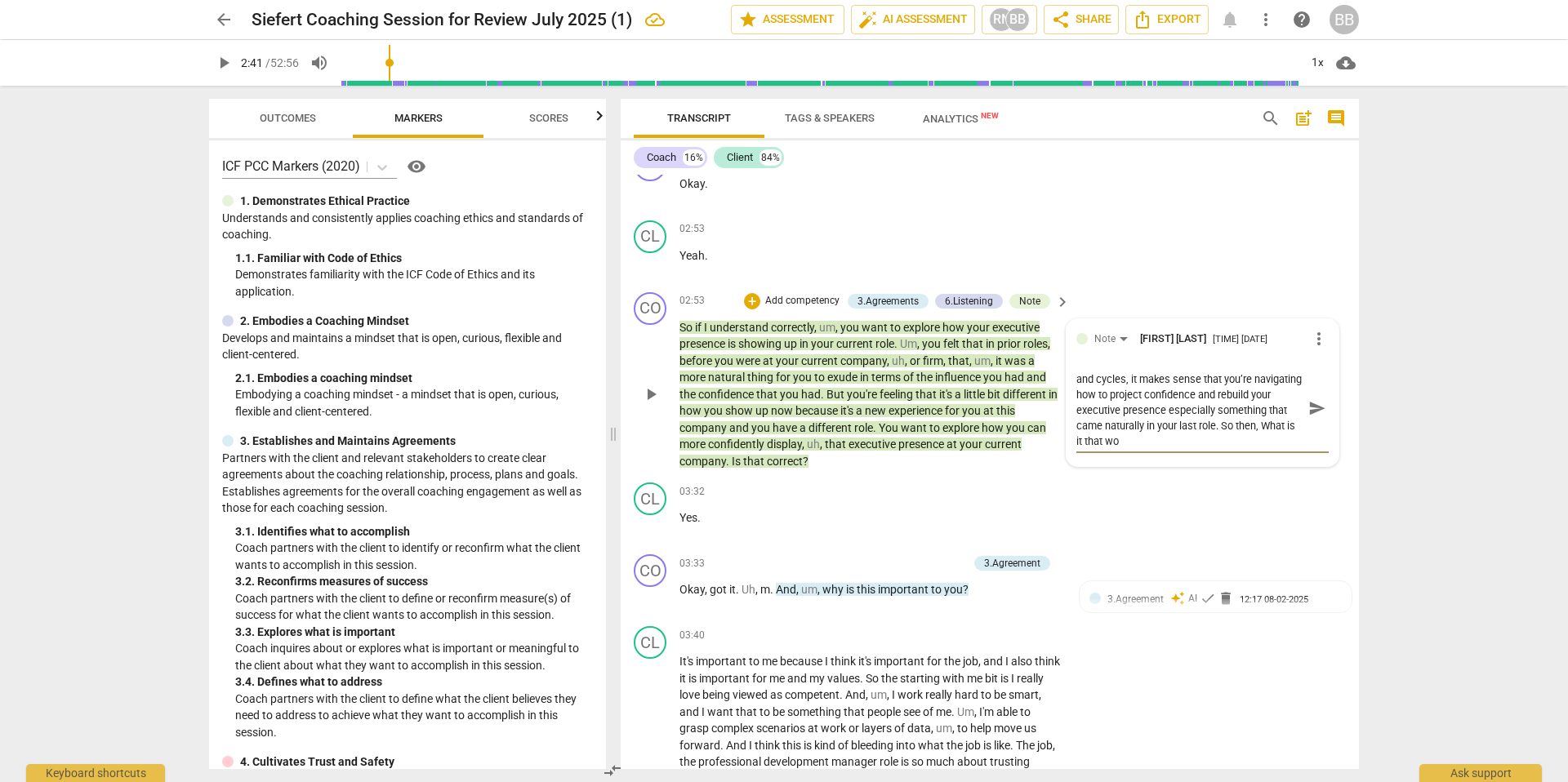 type on "Suggestion: In a new role with unfamiliar people and cycles, it makes sense that you’re navigating how to project confidence and rebuild your executive presence especially something that came naturally in your last role. So then, What is it that wou" 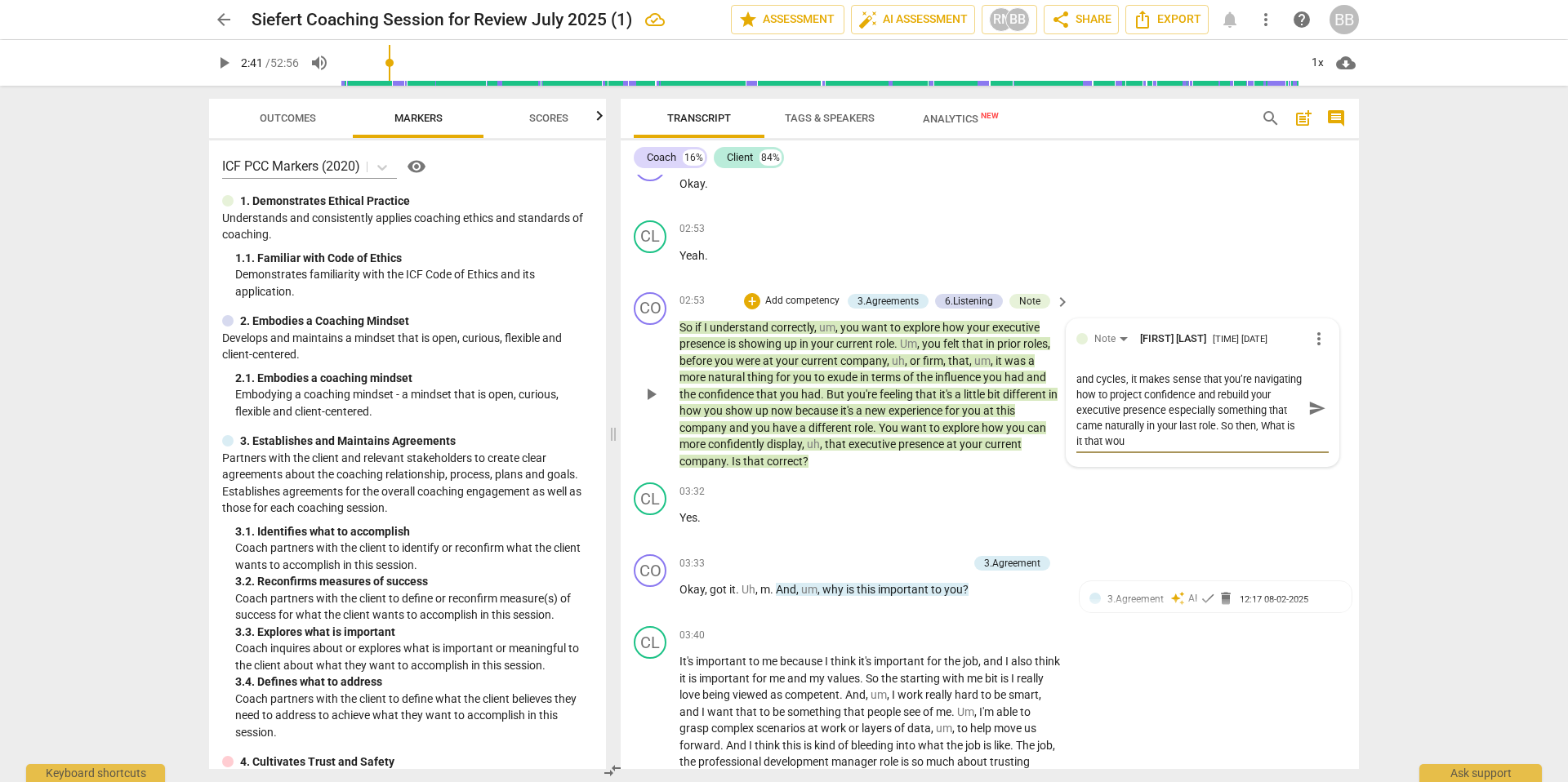 type on "Suggestion: In a new role with unfamiliar people and cycles, it makes sense that you’re navigating how to project confidence and rebuild your executive presence especially something that came naturally in your last role. So then, What is it that woul" 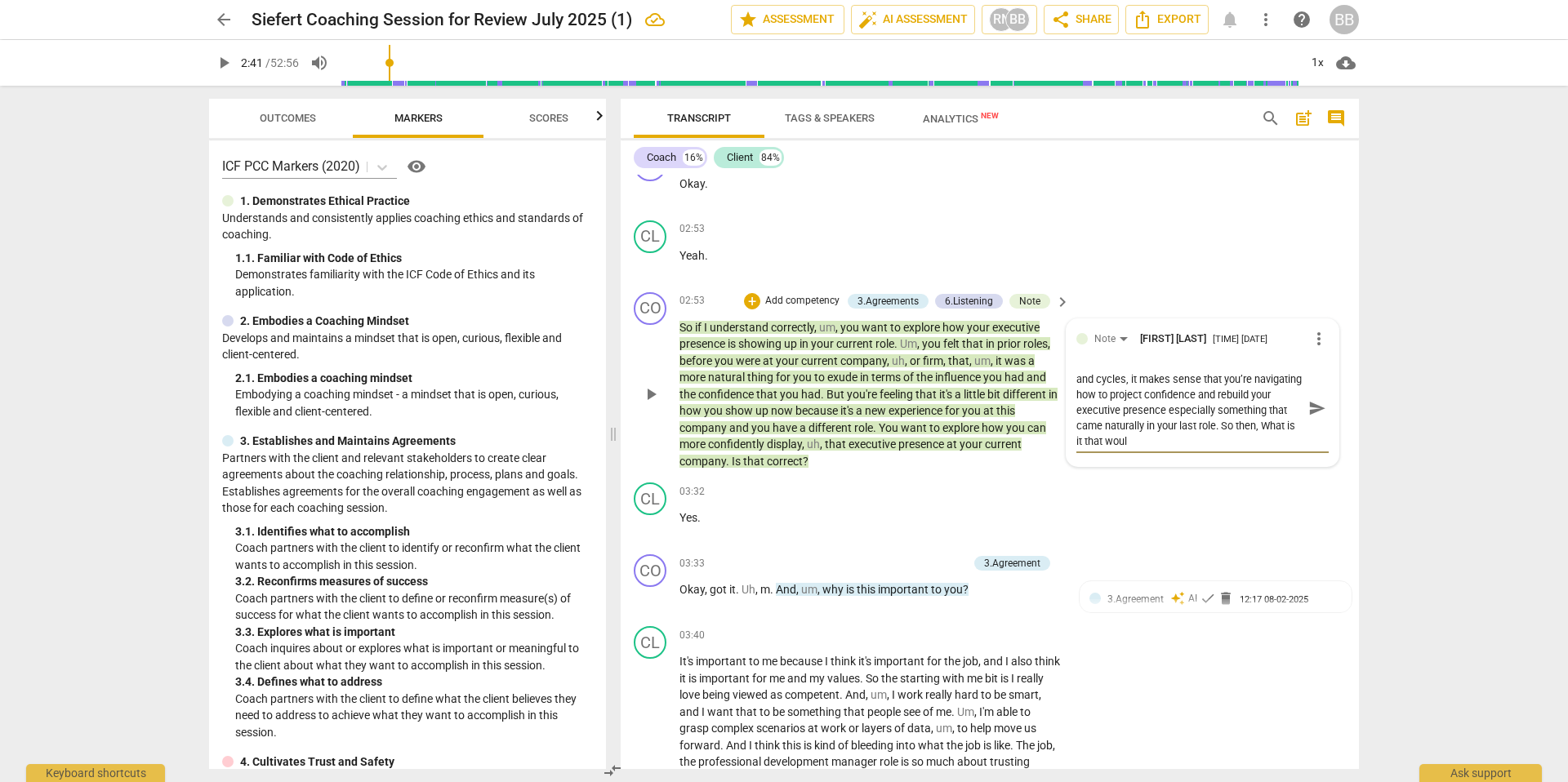 type on "Suggestion: In a new role with unfamiliar people and cycles, it makes sense that you’re navigating how to project confidence and rebuild your executive presence especially something that came naturally in your last role. So then, What is it that would" 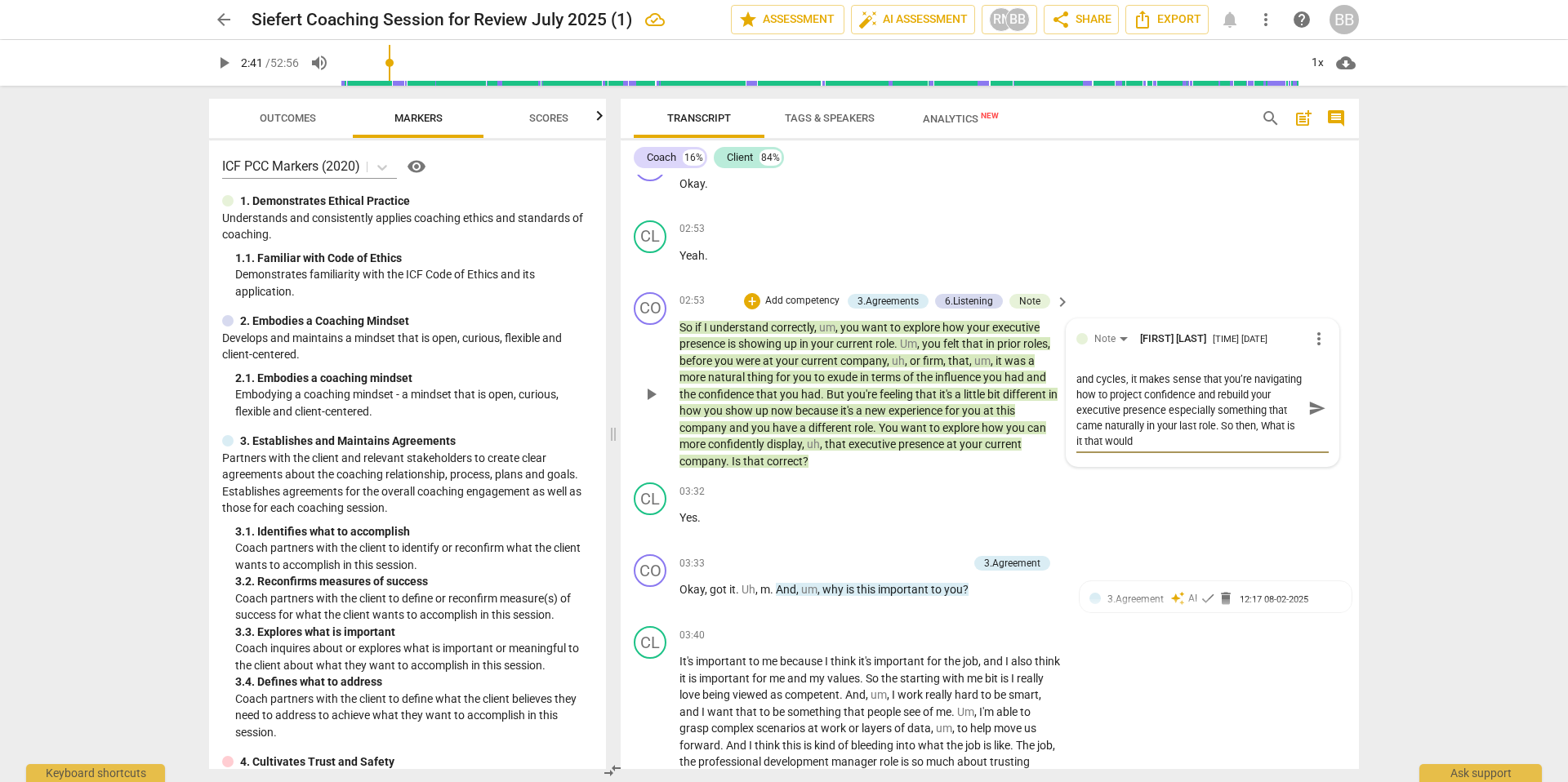 type on "Suggestion: In a new role with unfamiliar people and cycles, it makes sense that you’re navigating how to project confidence and rebuild your executive presence especially something that came naturally in your last role. So then, What is it that would" 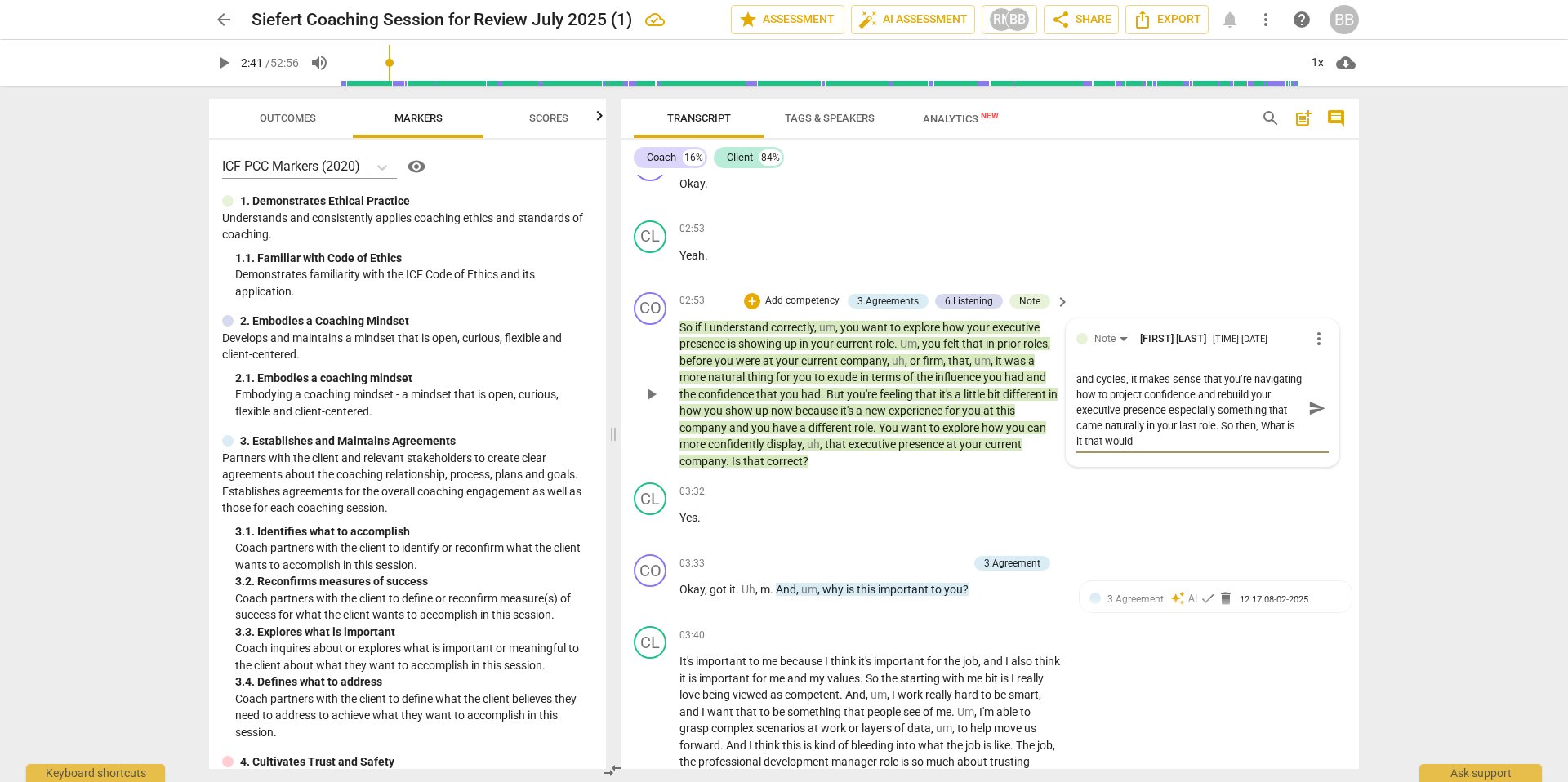 type on "Suggestion: In a new role with unfamiliar people and cycles, it makes sense that you’re navigating how to project confidence and rebuild your executive presence especially something that came naturally in your last role. So then, What is it that would b" 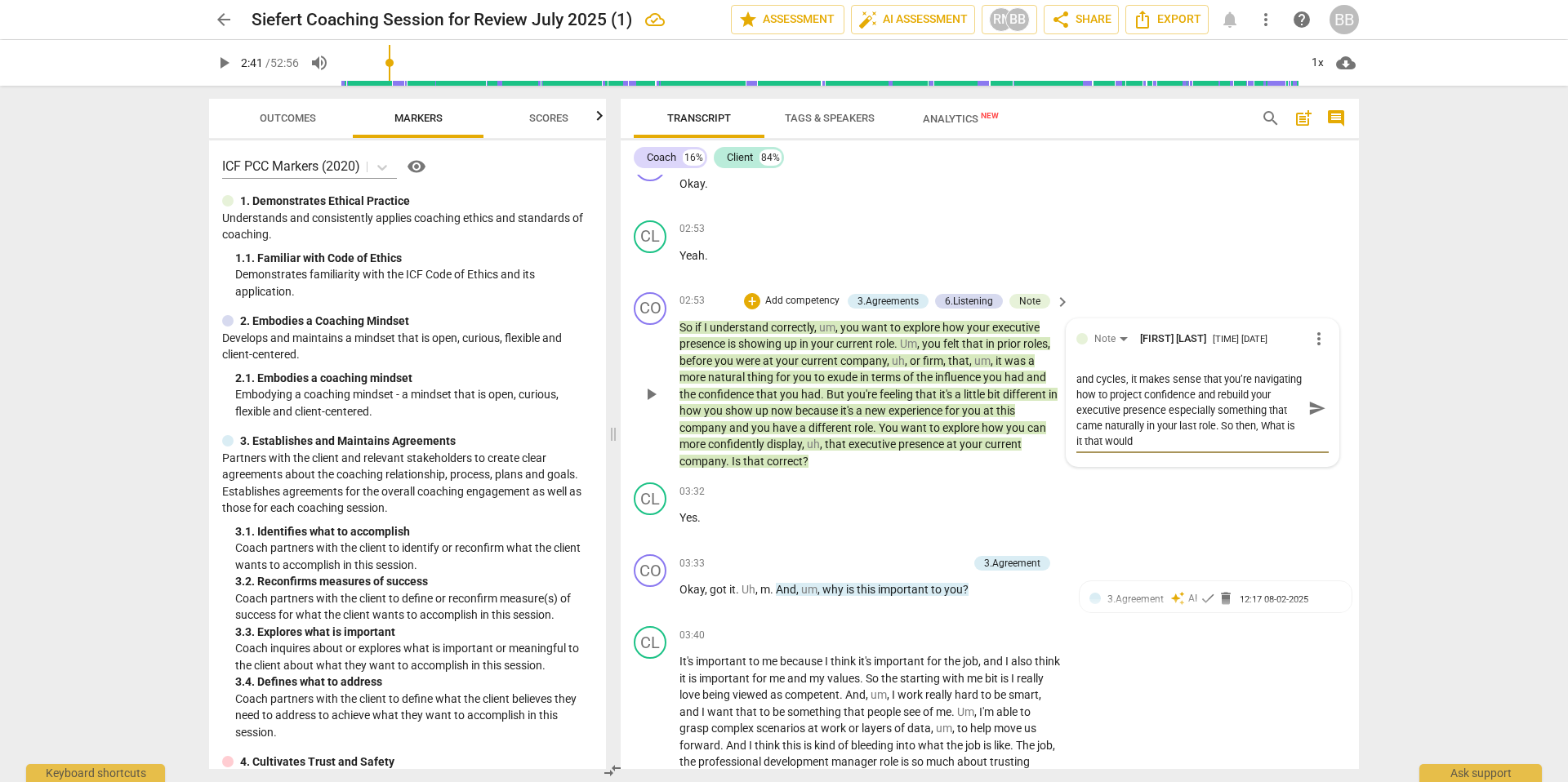 type on "Suggestion: In a new role with unfamiliar people and cycles, it makes sense that you’re navigating how to project confidence and rebuild your executive presence especially something that came naturally in your last role. So then, What is it that would b" 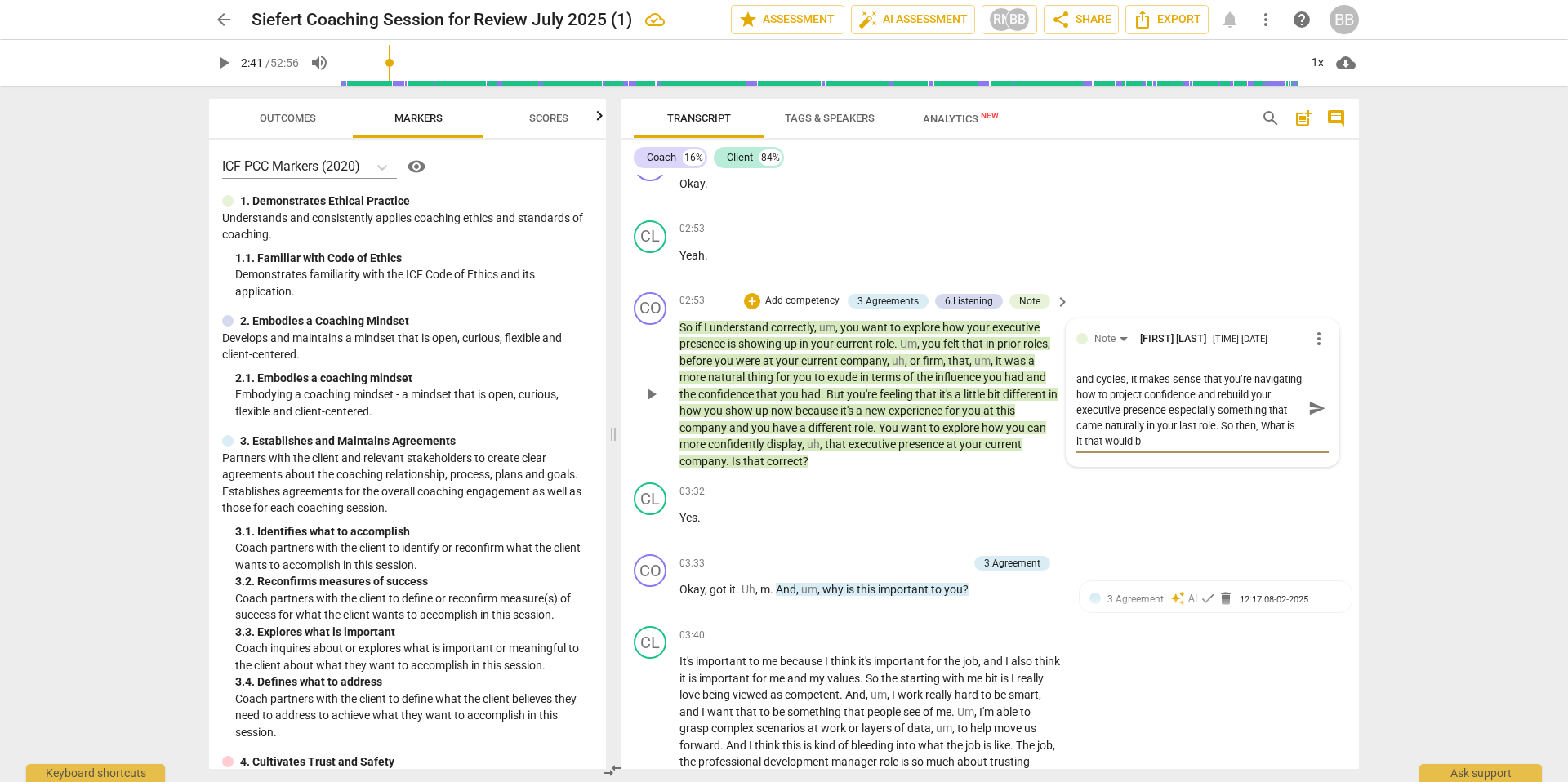 type on "Suggestion: In a new role with unfamiliar people and cycles, it makes sense that you’re navigating how to project confidence and rebuild your executive presence especially something that came naturally in your last role. So then, What is it that would be" 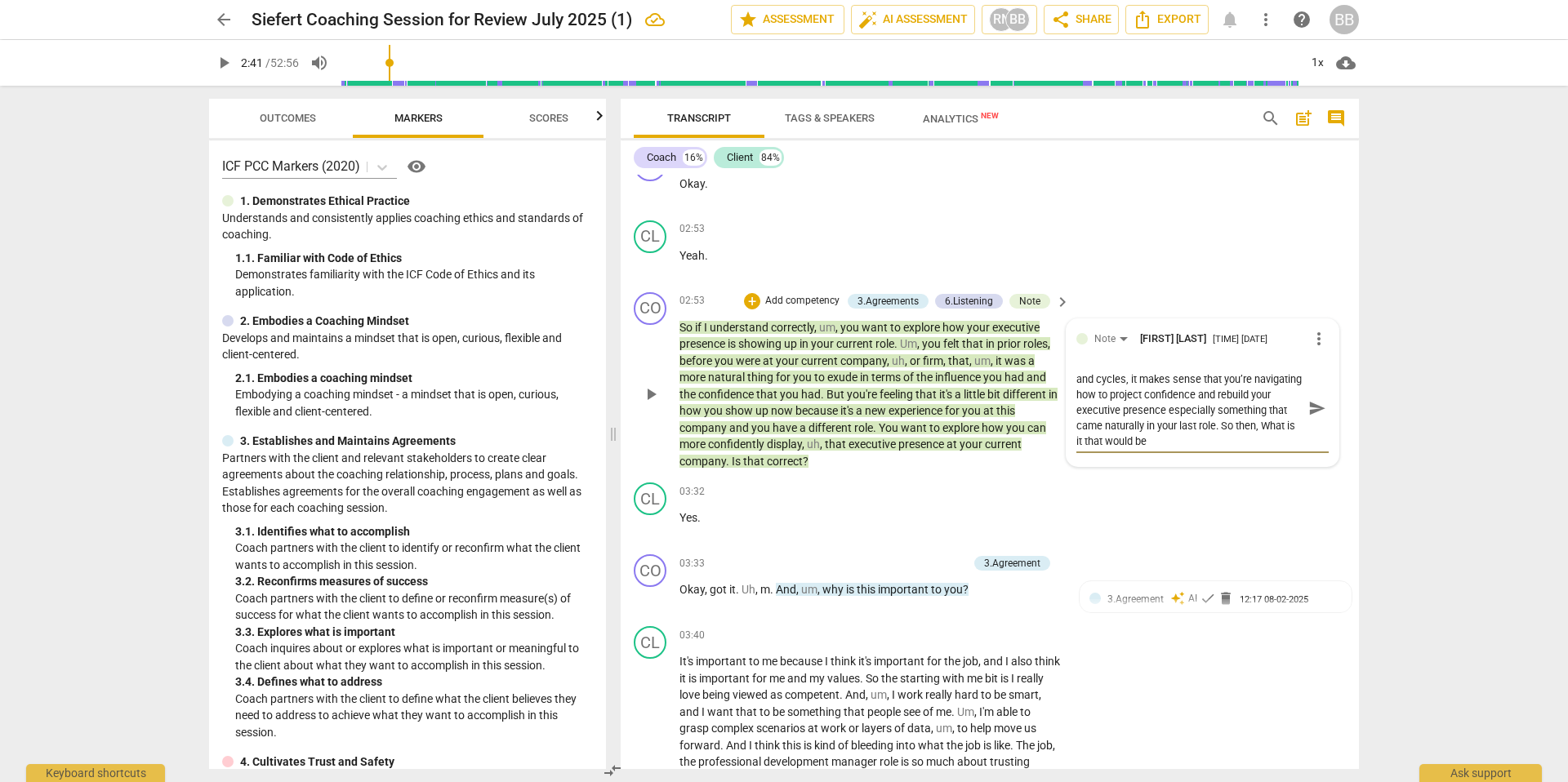 type on "Suggestion: In a new role with unfamiliar people and cycles, it makes sense that you’re navigating how to project confidence and rebuild your executive presence especially something that came naturally in your last role. So then, What is it that would be" 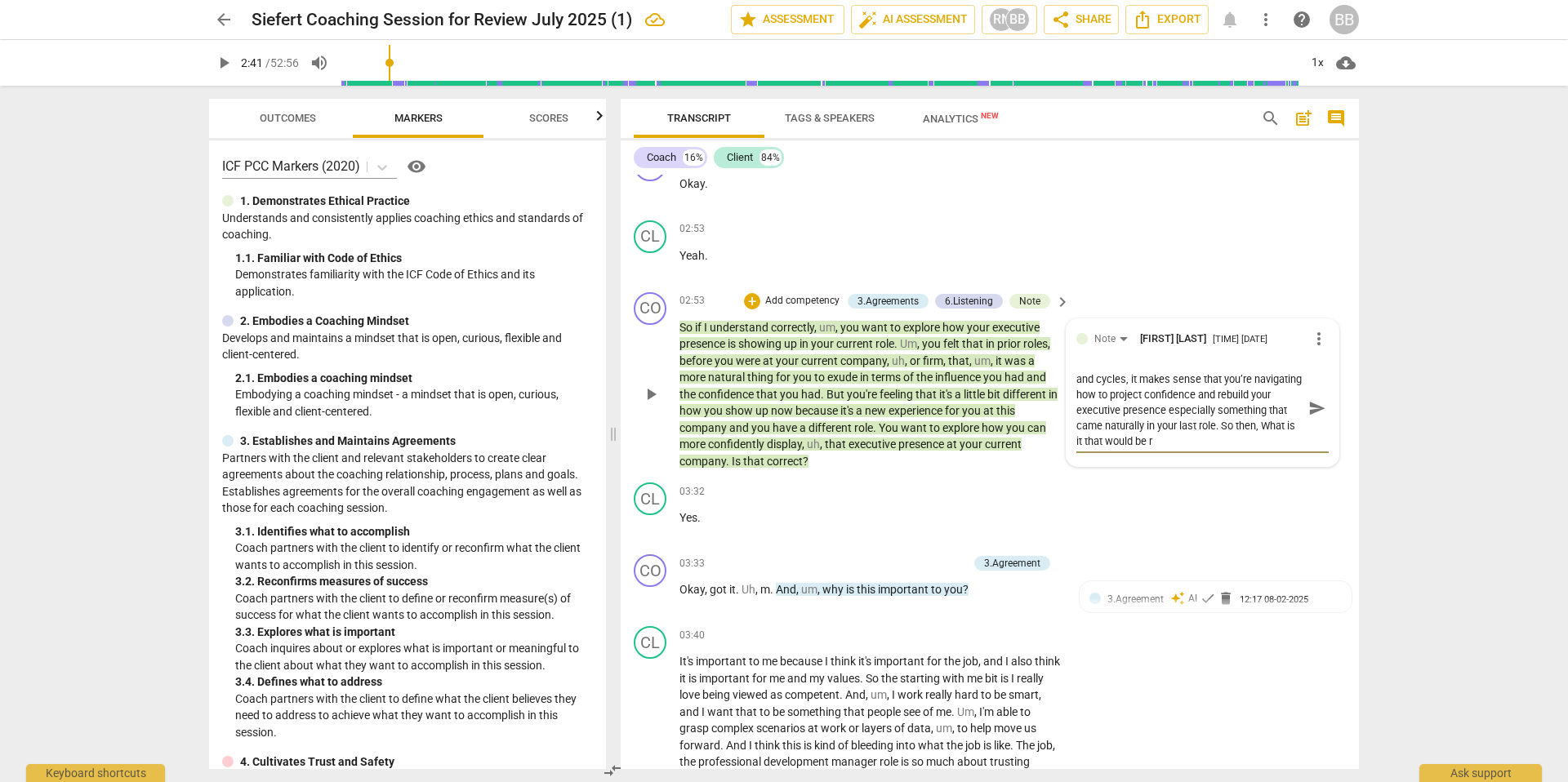 type on "Suggestion: In a new role with unfamiliar people and cycles, it makes sense that you’re navigating how to project confidence and rebuild your executive presence especially something that came naturally in your last role. So then, What is it that would be re" 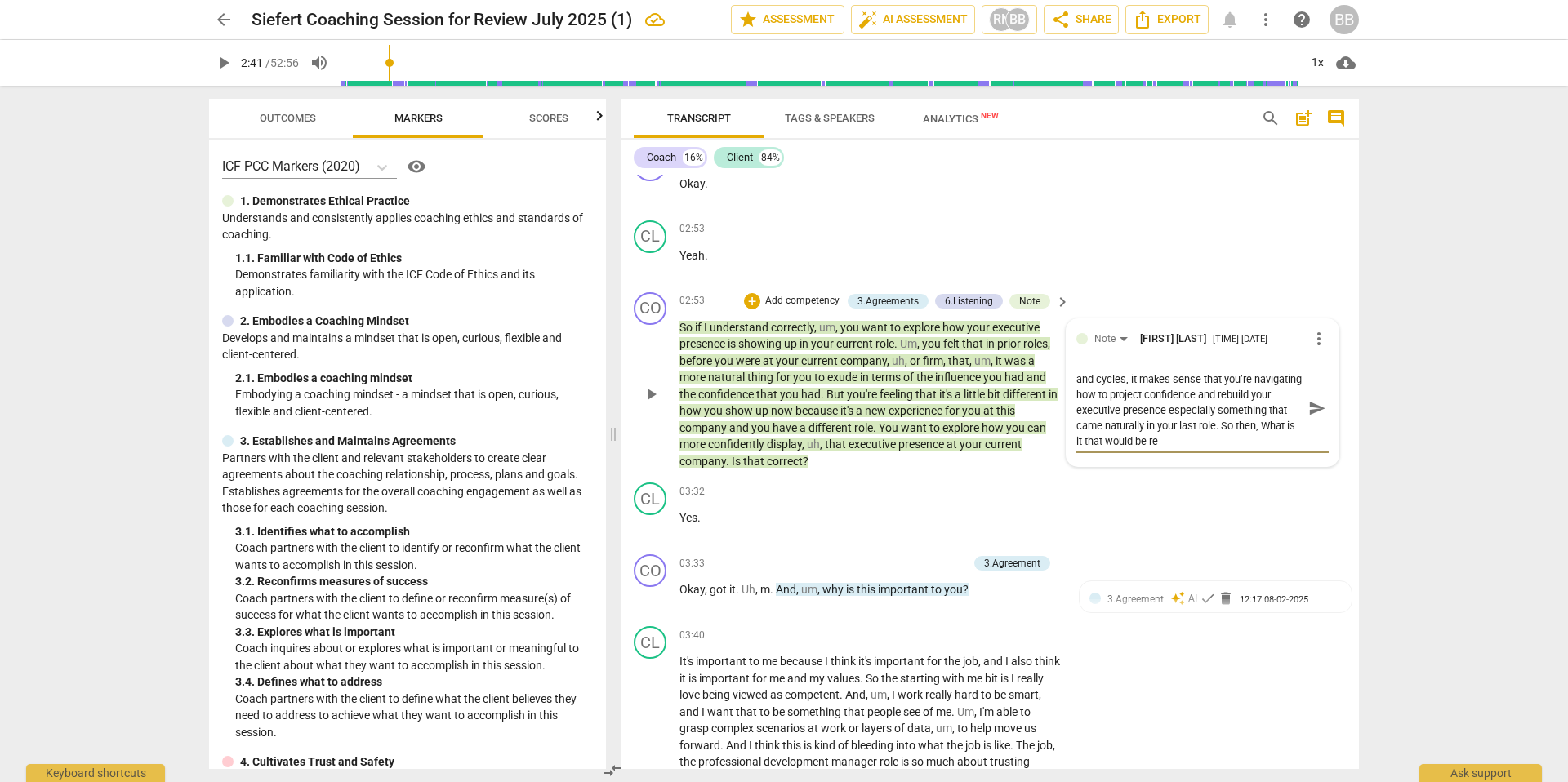 type on "Suggestion: In a new role with unfamiliar people and cycles, it makes sense that you’re navigating how to project confidence and rebuild your executive presence especially something that came naturally in your last role. So then, What is it that would be rea" 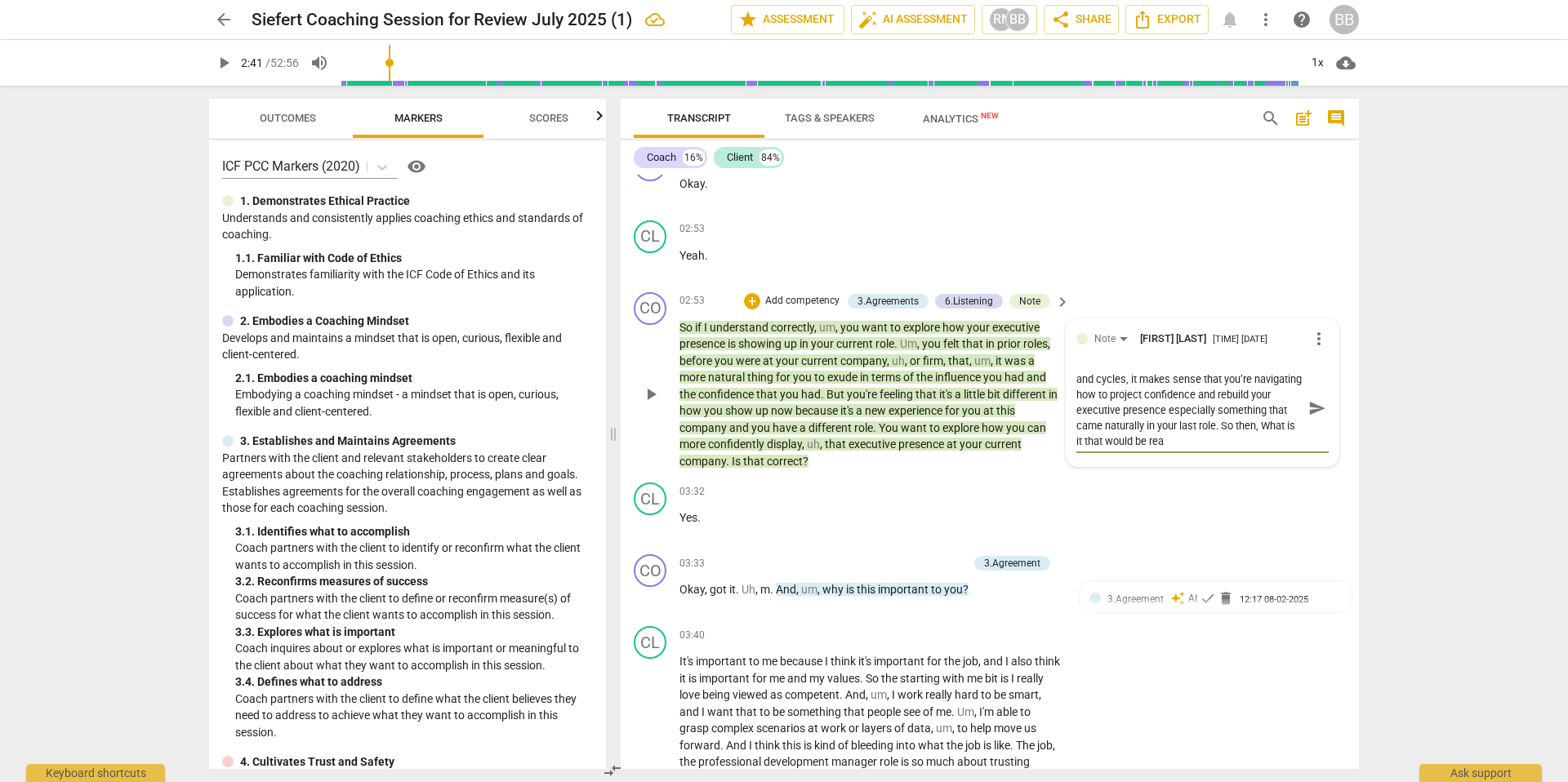 type on "Suggestion: In a new role with unfamiliar people and cycles, it makes sense that you’re navigating how to project confidence and rebuild your executive presence especially something that came naturally in your last role. So then, What is it that would be real" 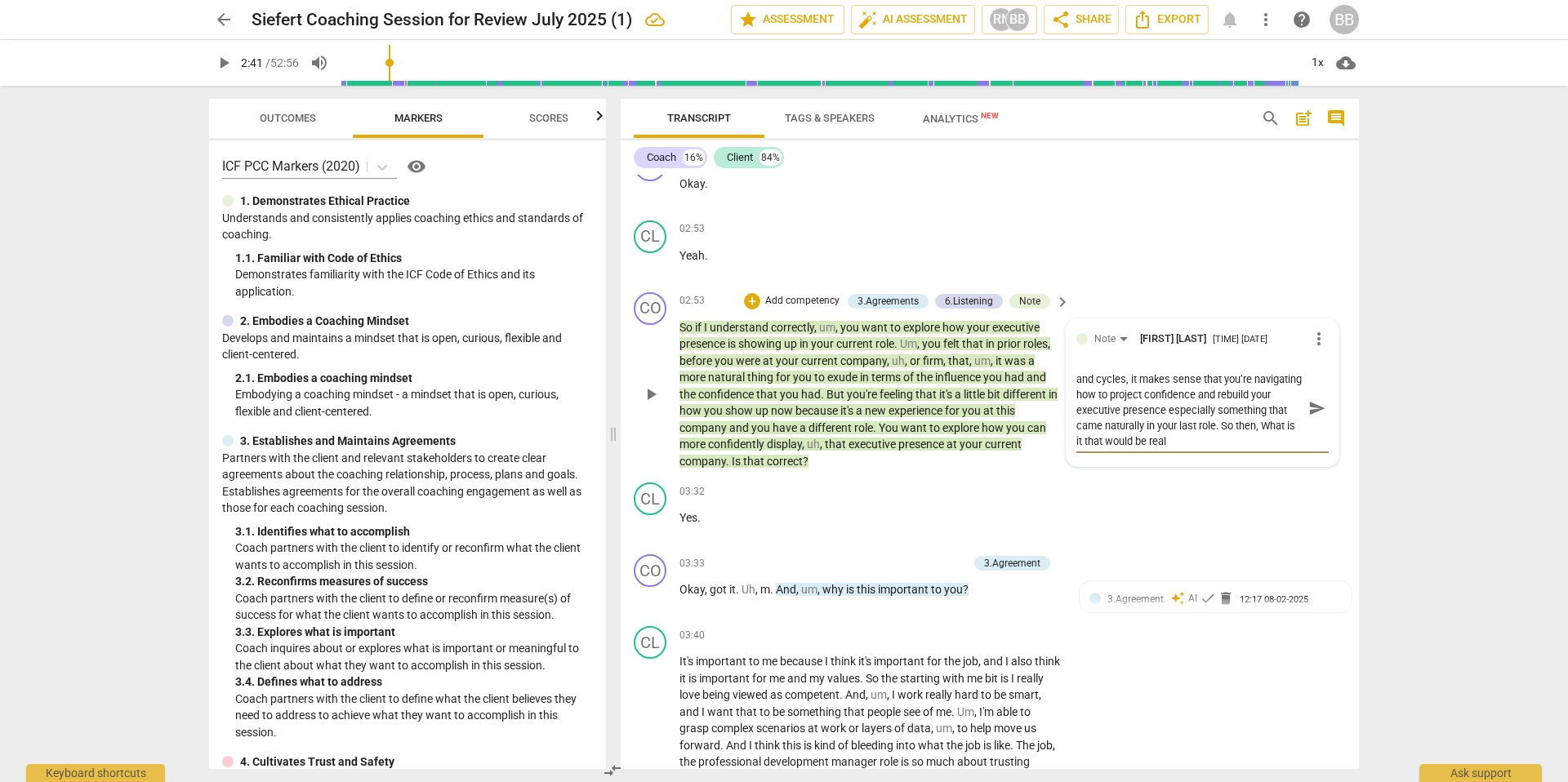 type on "Suggestion: In a new role with unfamiliar people and cycles, it makes sense that you’re navigating how to project confidence and rebuild your executive presence especially something that came naturally in your last role. So then, What is it that would be reall" 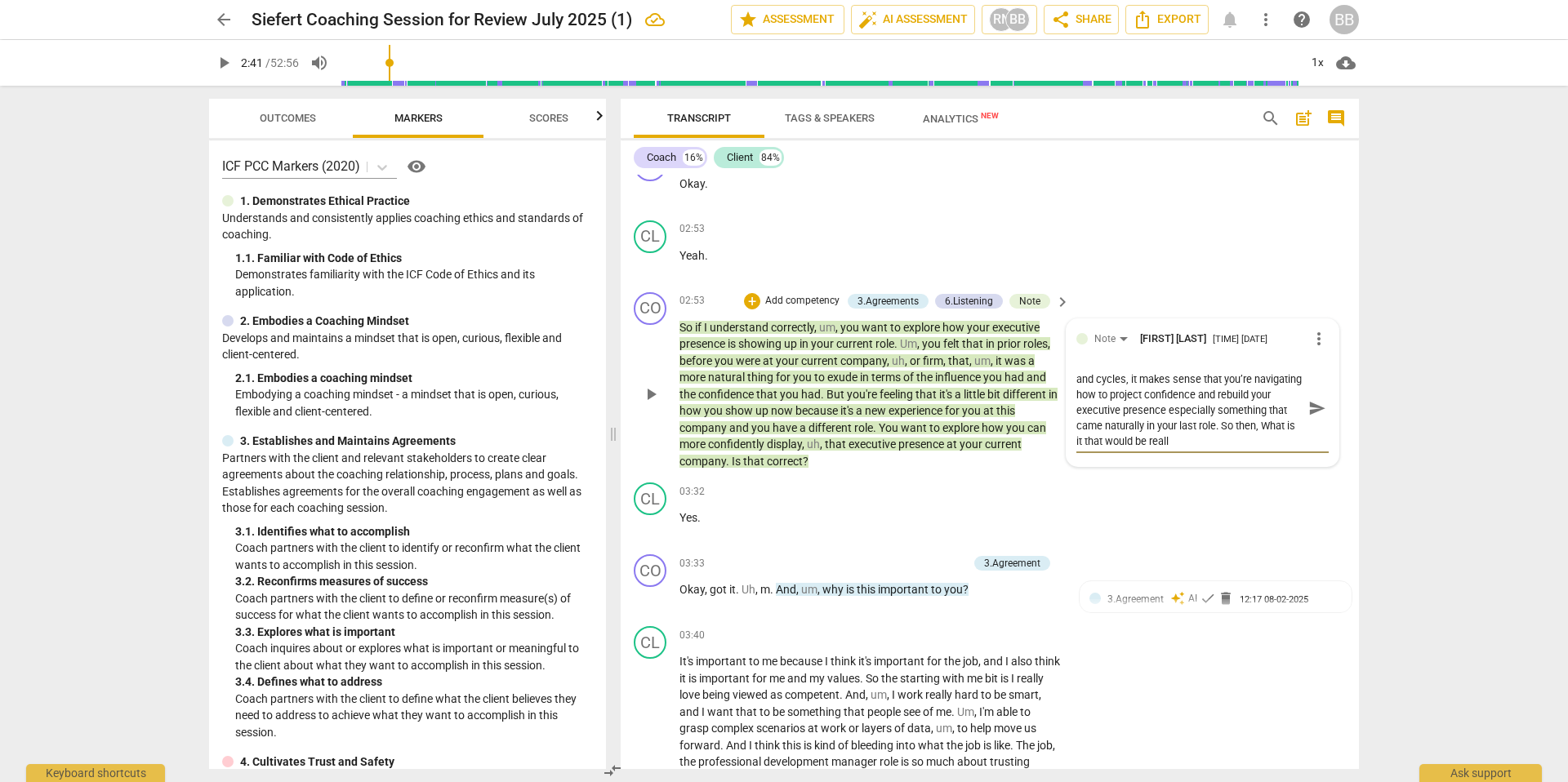 type on "Suggestion: In a new role with unfamiliar people and cycles, it makes sense that you’re navigating how to project confidence and rebuild your executive presence especially something that came naturally in your last role. So then, What is it that would be really" 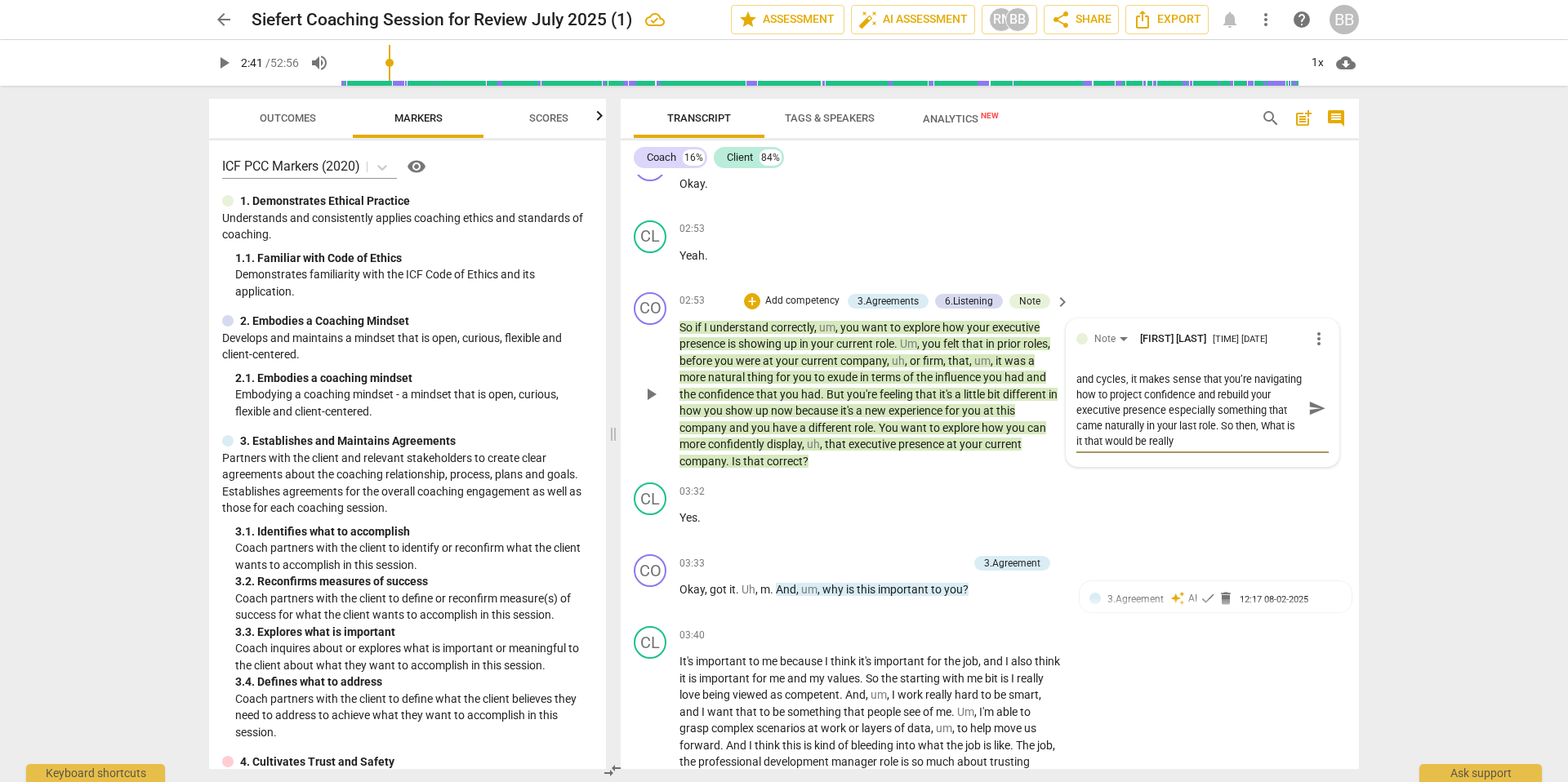 type on "Suggestion: In a new role with unfamiliar people and cycles, it makes sense that you’re navigating how to project confidence and rebuild your executive presence especially something that came naturally in your last role. So then, What is it that would be really" 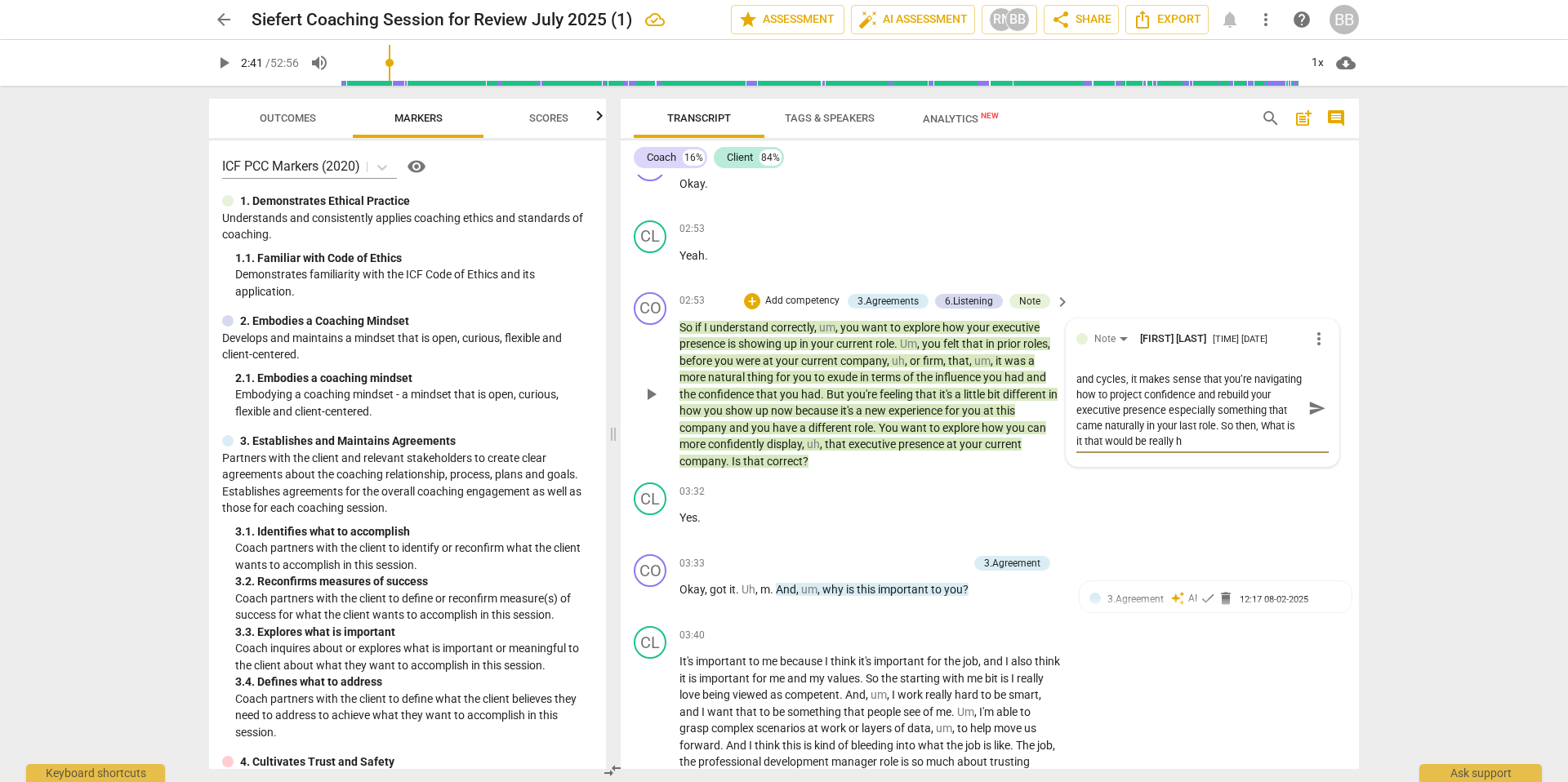 type on "Suggestion: In a new role with unfamiliar people and cycles, it makes sense that you’re navigating how to project confidence and rebuild your executive presence especially something that came naturally in your last role. So then, What is it that would be really he" 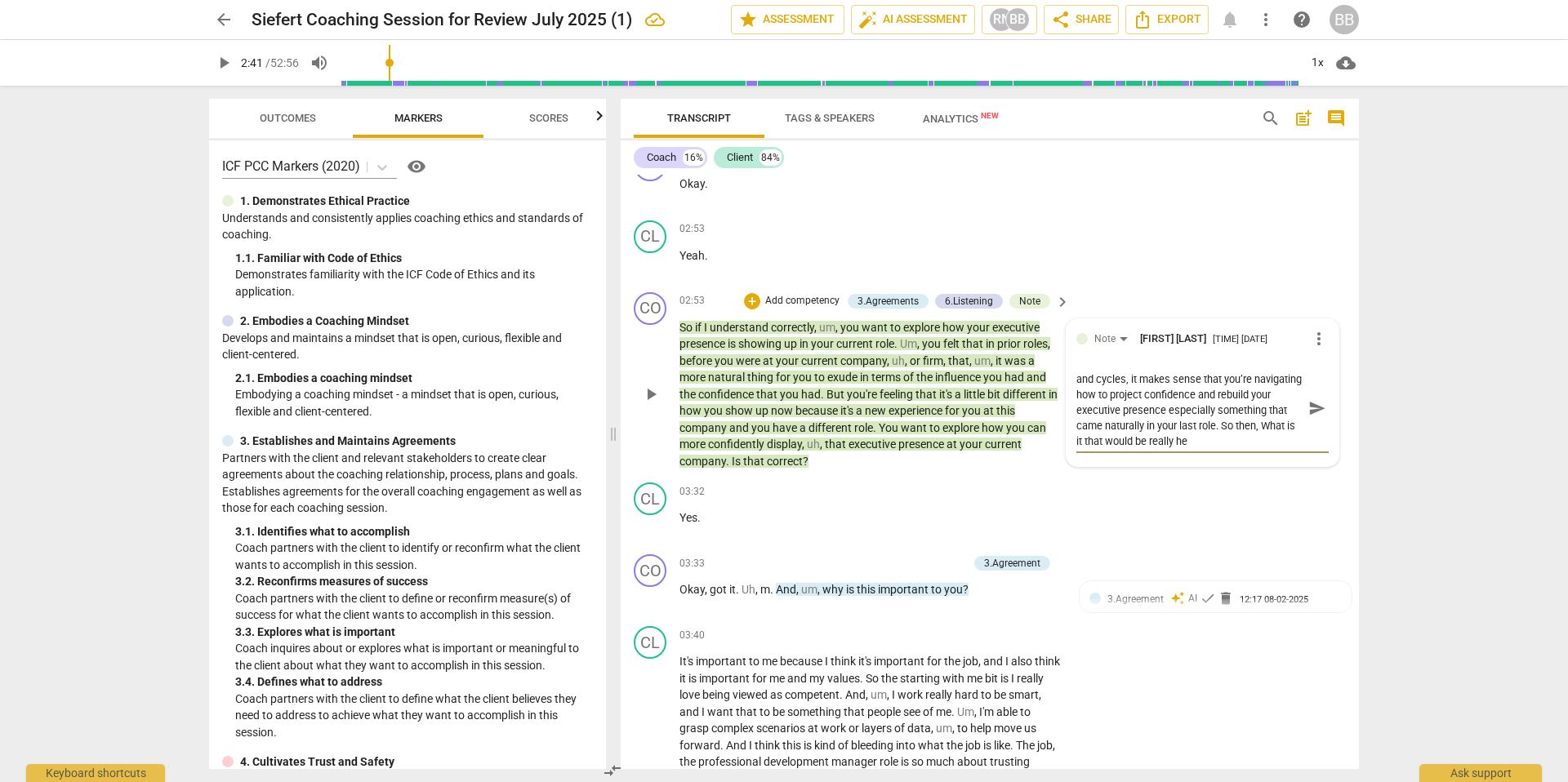 scroll, scrollTop: 0, scrollLeft: 0, axis: both 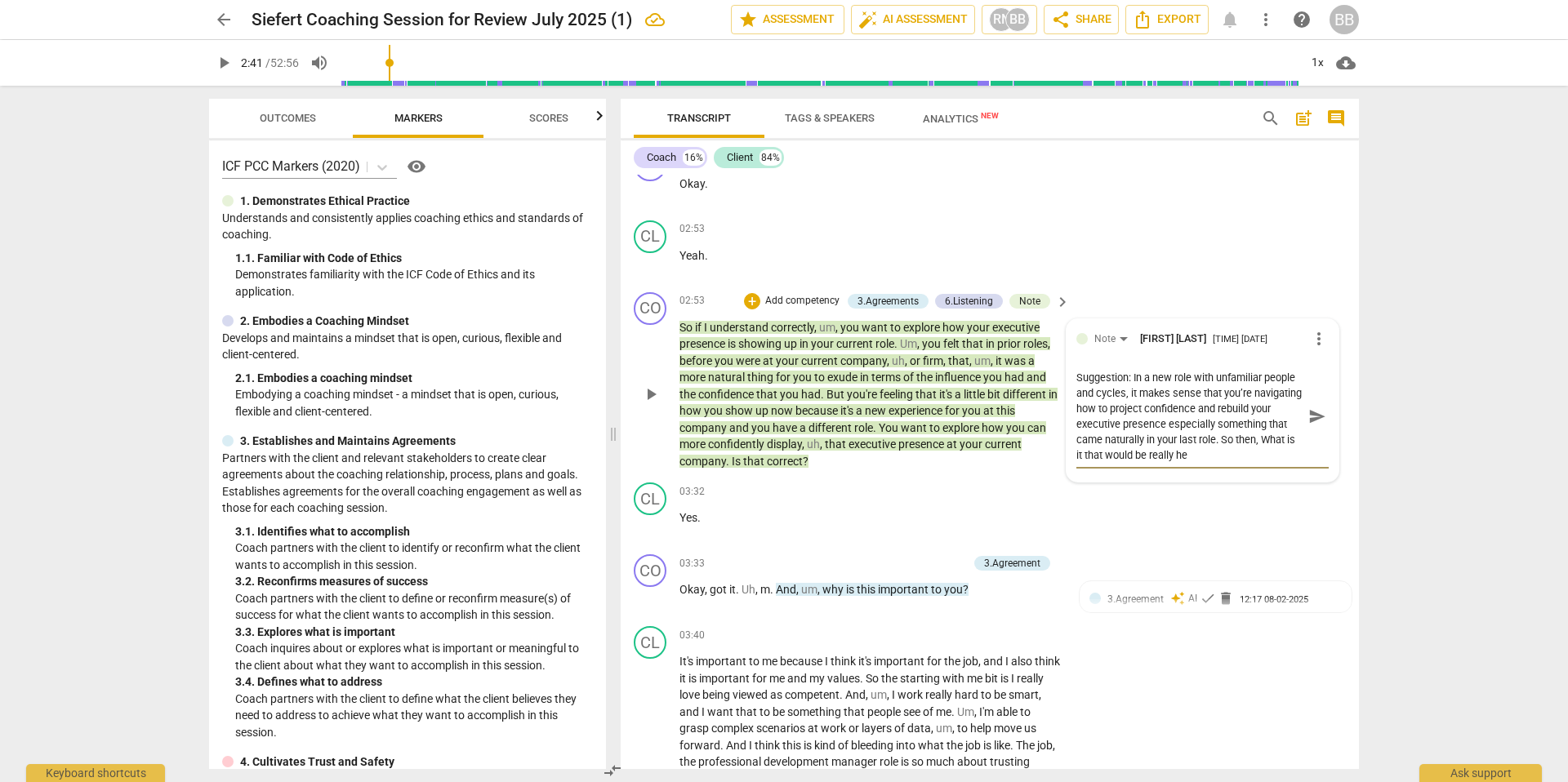 type on "Suggestion: In a new role with unfamiliar people and cycles, it makes sense that you’re navigating how to project confidence and rebuild your executive presence especially something that came naturally in your last role. So then, What is it that would be really hel" 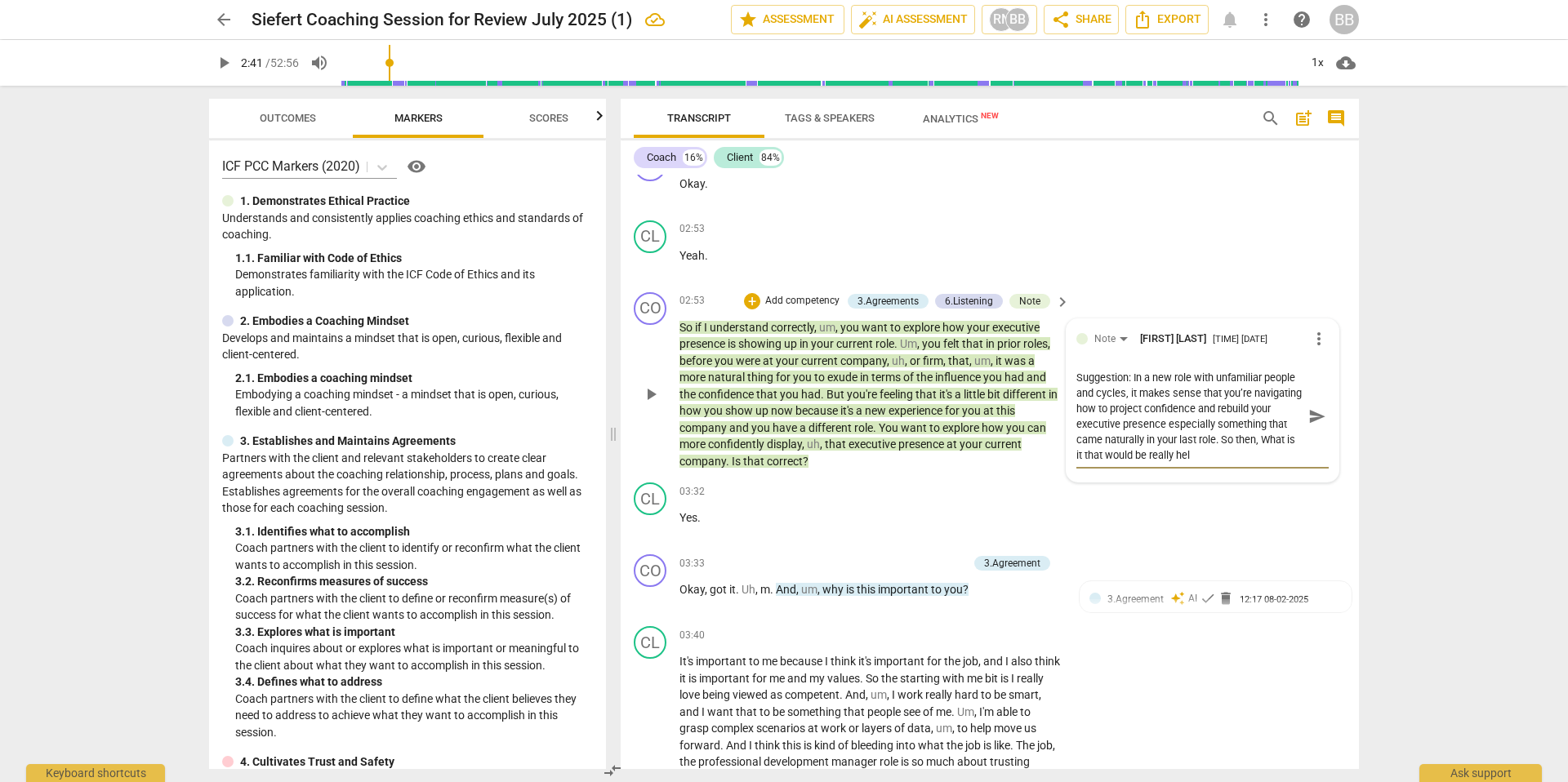 type on "Suggestion: In a new role with unfamiliar people and cycles, it makes sense that you’re navigating how to project confidence and rebuild your executive presence especially something that came naturally in your last role. So then, What is it that would be really help" 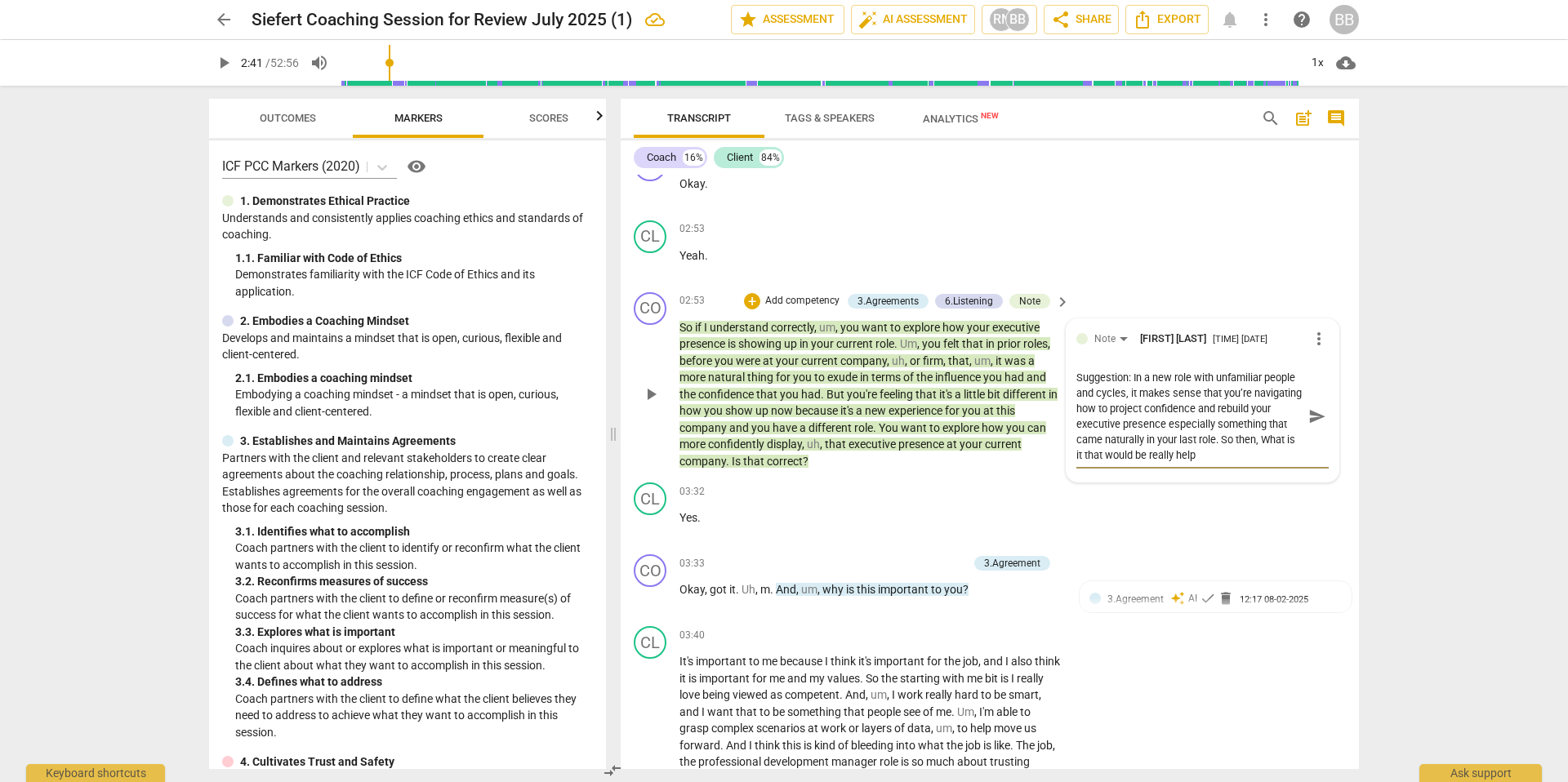 type on "Suggestion: In a new role with unfamiliar people and cycles, it makes sense that you’re navigating how to project confidence and rebuild your executive presence especially something that came naturally in your last role. So then, What is it that would be really helpf" 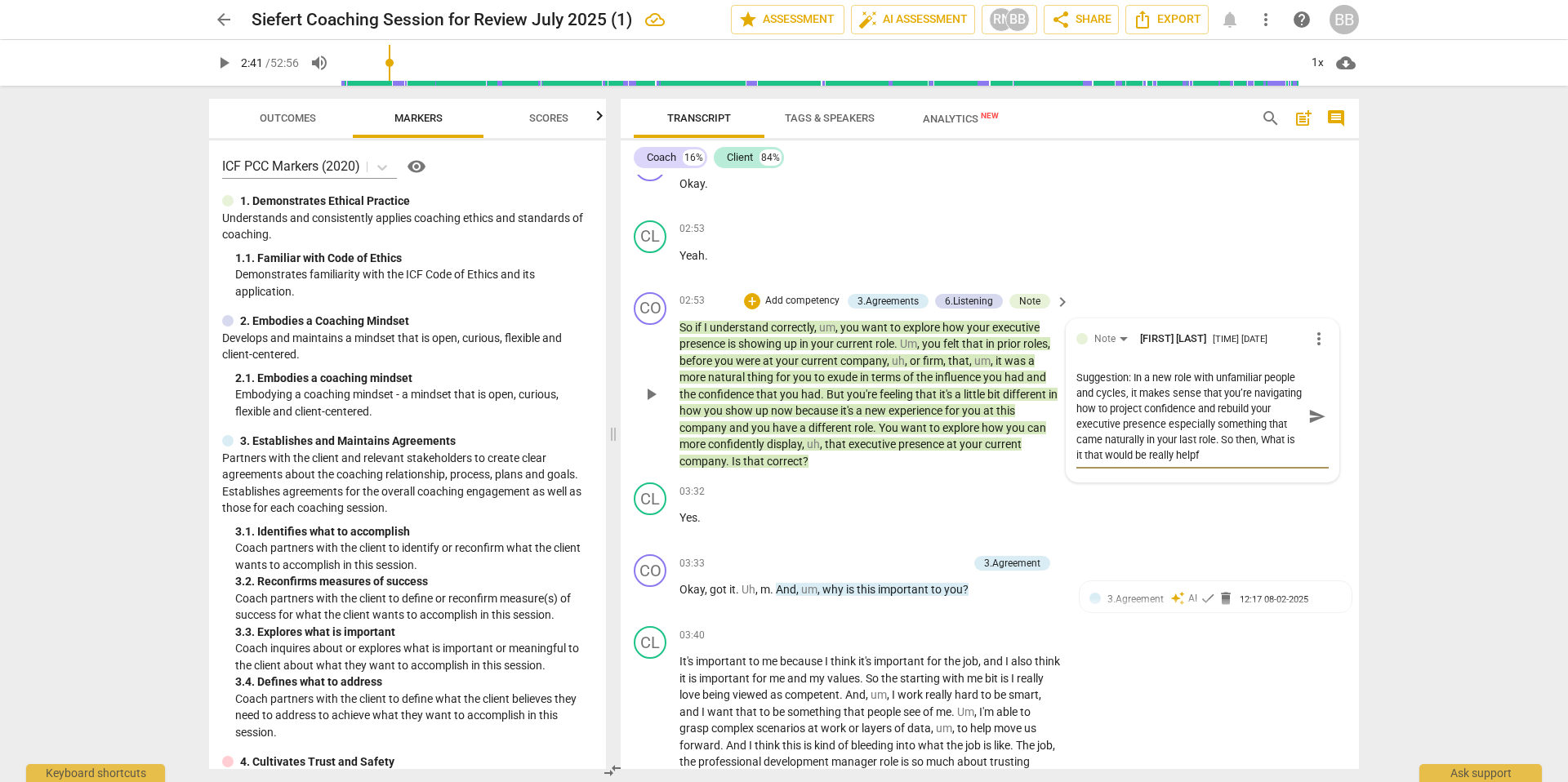 type on "Suggestion: In a new role with unfamiliar people and cycles, it makes sense that you’re navigating how to project confidence and rebuild your executive presence especially something that came naturally in your last role. So then, What is it that would be really helpfu" 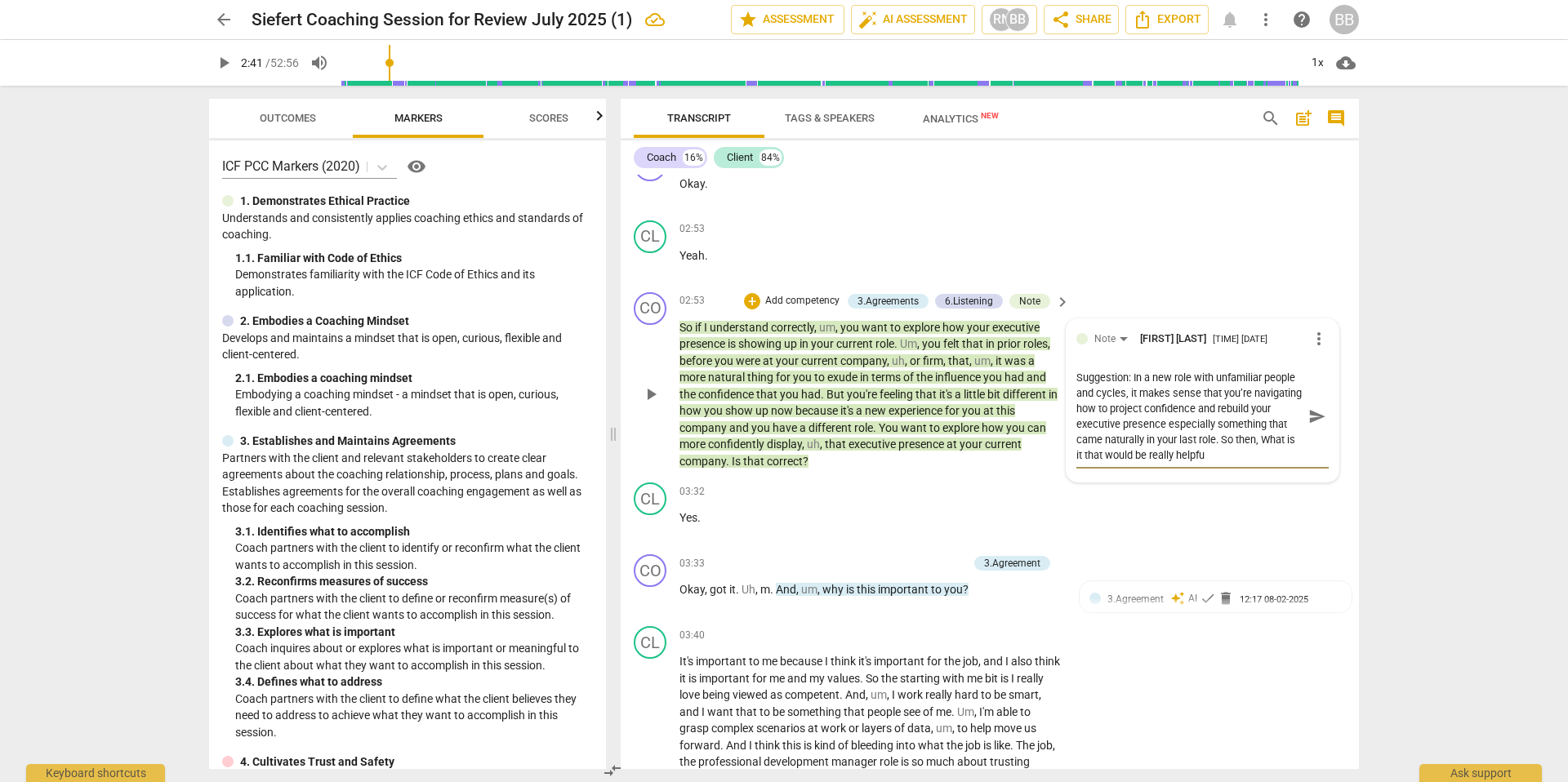 type on "Suggestion: In a new role with unfamiliar people and cycles, it makes sense that you’re navigating how to project confidence and rebuild your executive presence especially something that came naturally in your last role. So then, What is it that would be really helpful" 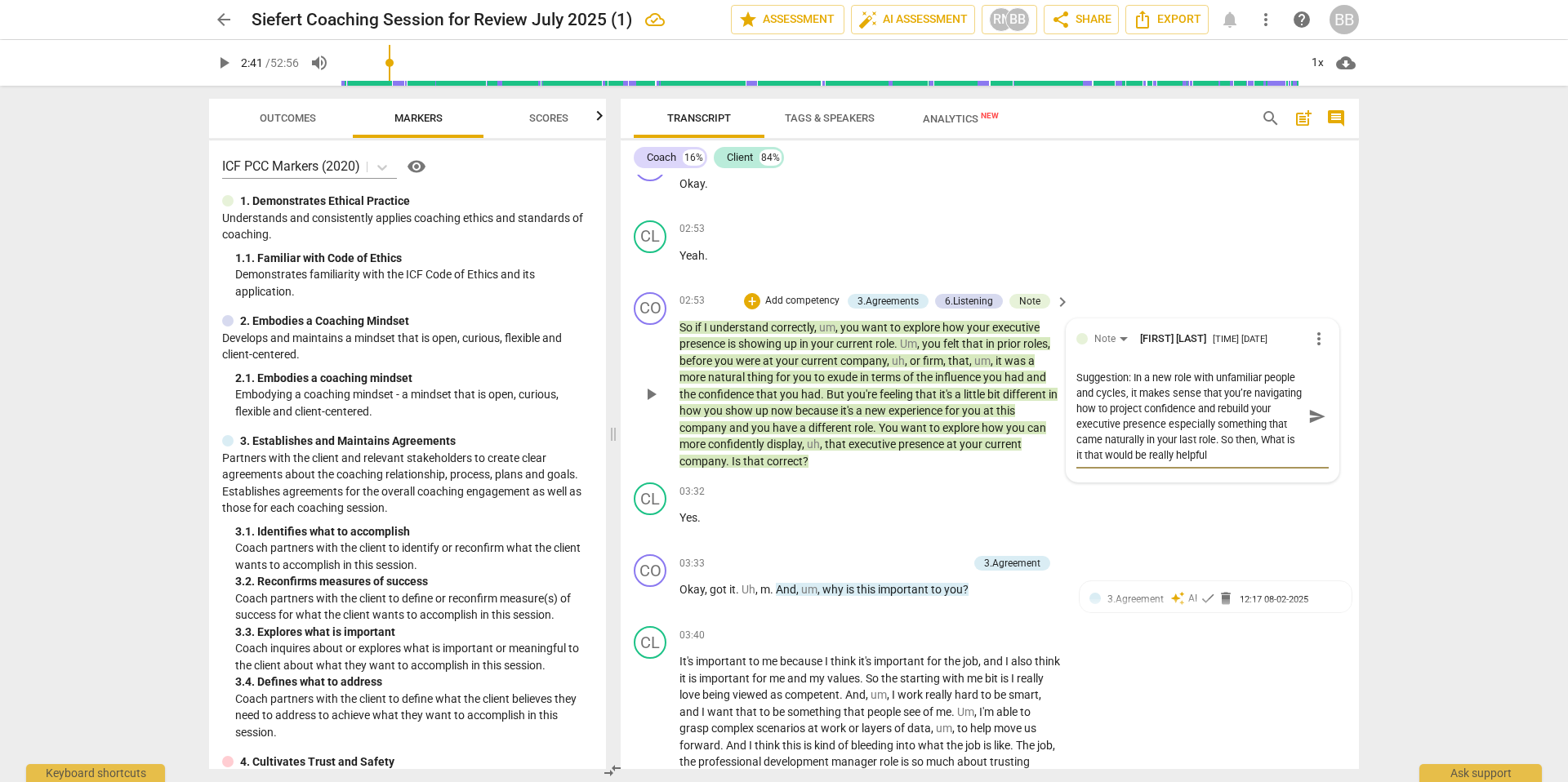 type on "Suggestion: In a new role with unfamiliar people and cycles, it makes sense that you’re navigating how to project confidence and rebuild your executive presence especially something that came naturally in your last role. So then, What is it that would be really helpful" 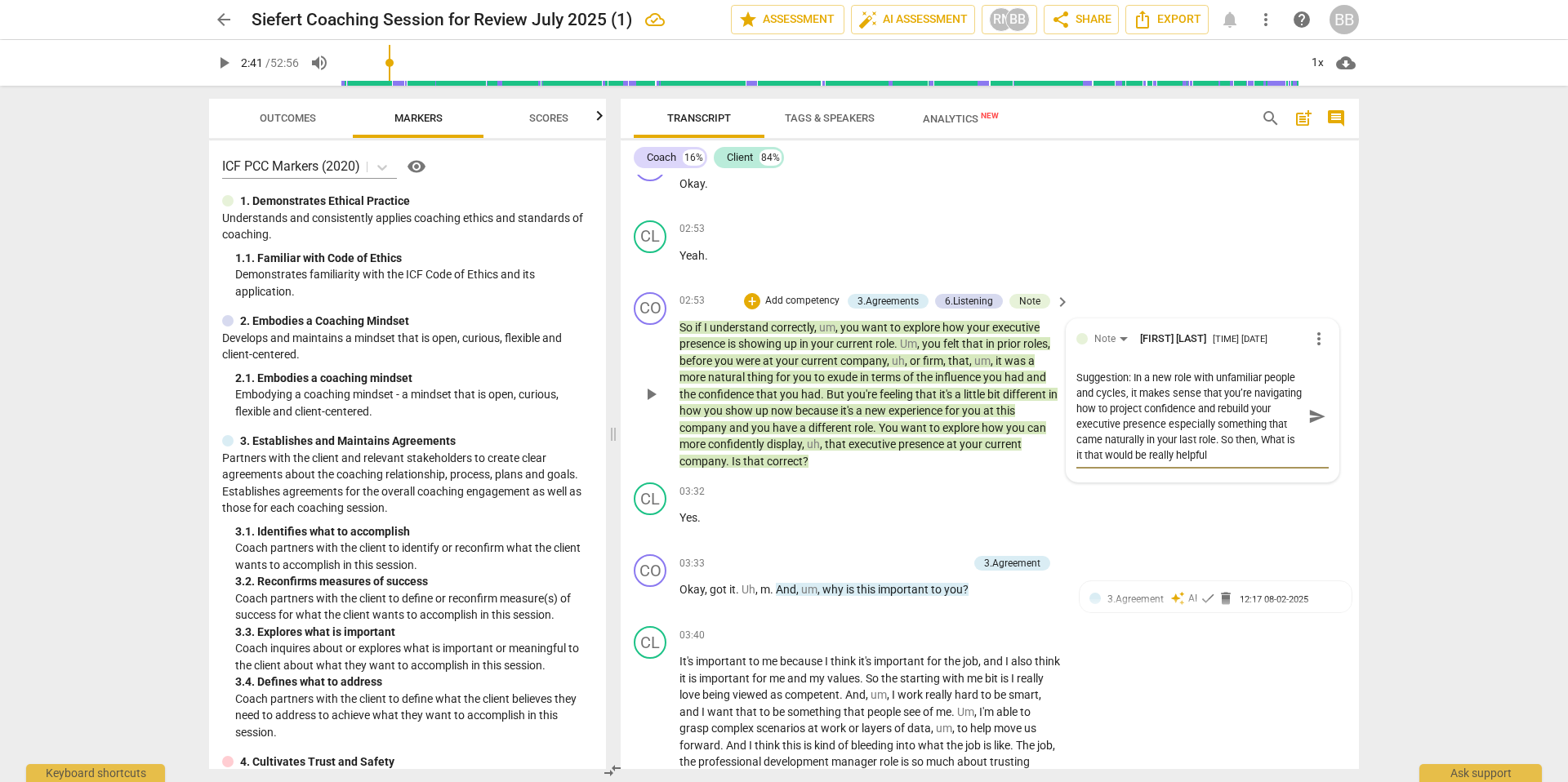 type on "Suggestion: In a new role with unfamiliar people and cycles, it makes sense that you’re navigating how to project confidence and rebuild your executive presence especially something that came naturally in your last role. So then, What is it that would be really helpful f" 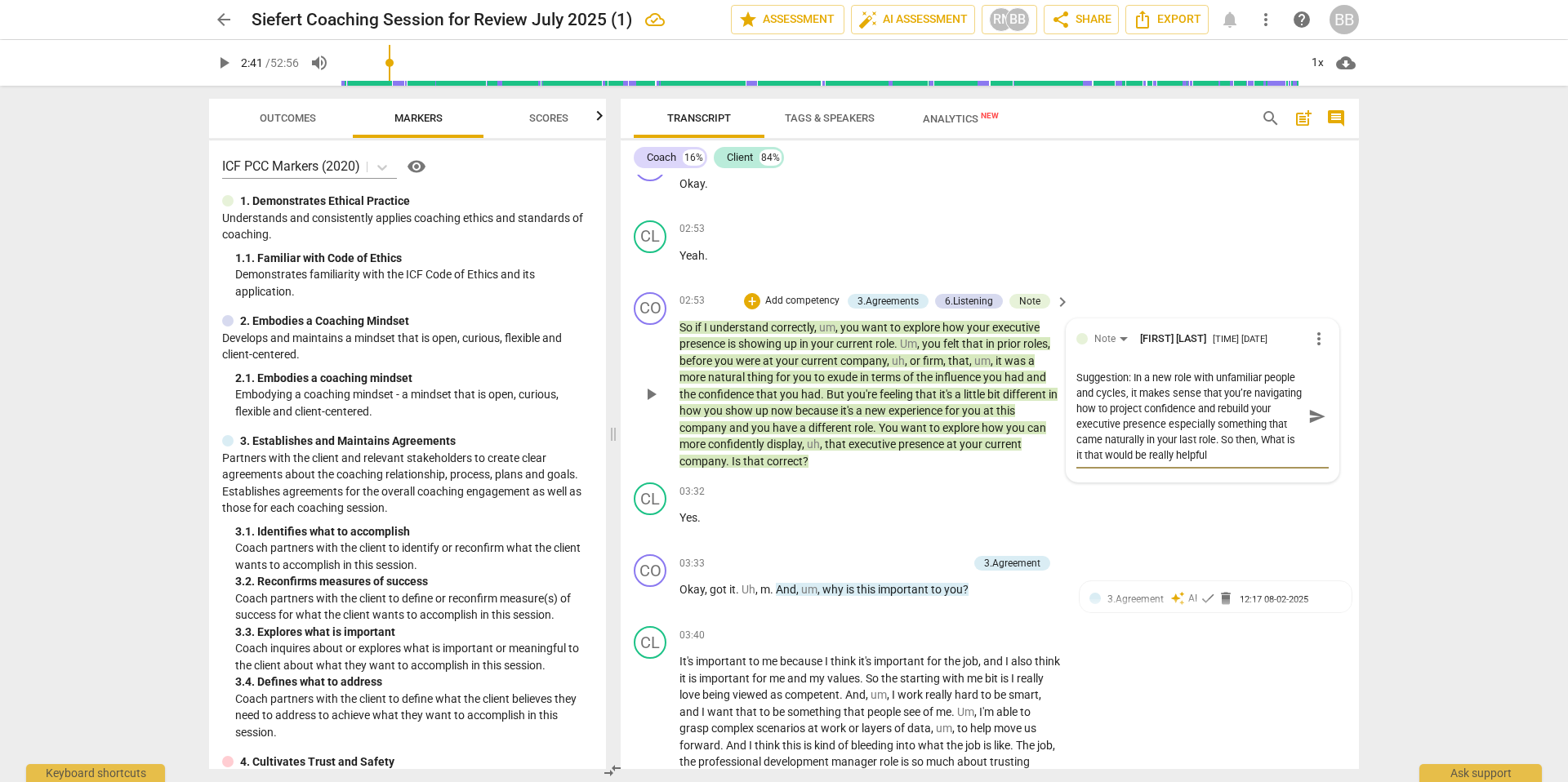 type on "Suggestion: In a new role with unfamiliar people and cycles, it makes sense that you’re navigating how to project confidence and rebuild your executive presence especially something that came naturally in your last role. So then, What is it that would be really helpful f" 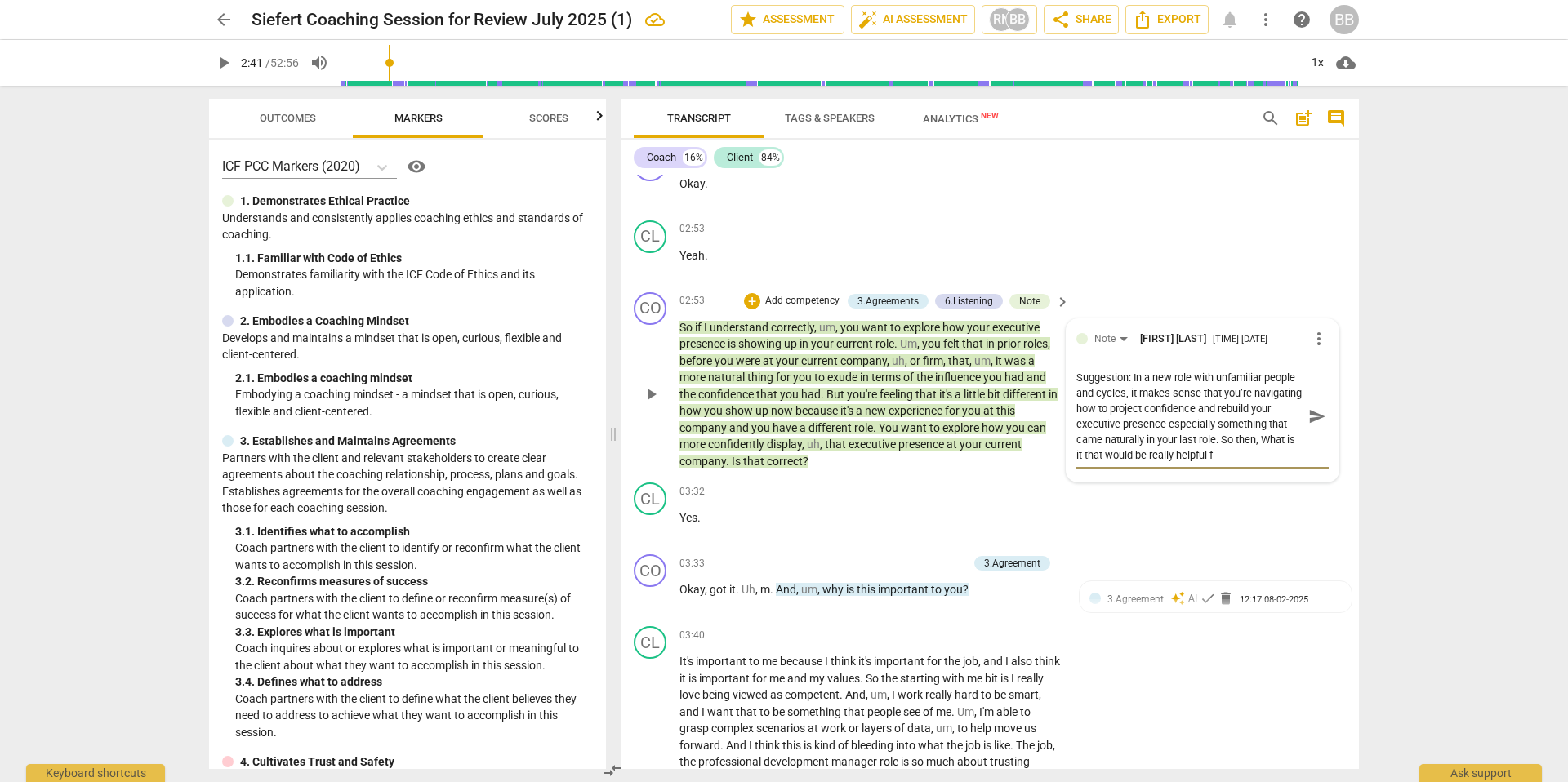 type on "Suggestion: In a new role with unfamiliar people and cycles, it makes sense that you’re navigating how to project confidence and rebuild your executive presence especially something that came naturally in your last role. So then, What is it that would be really helpful fo" 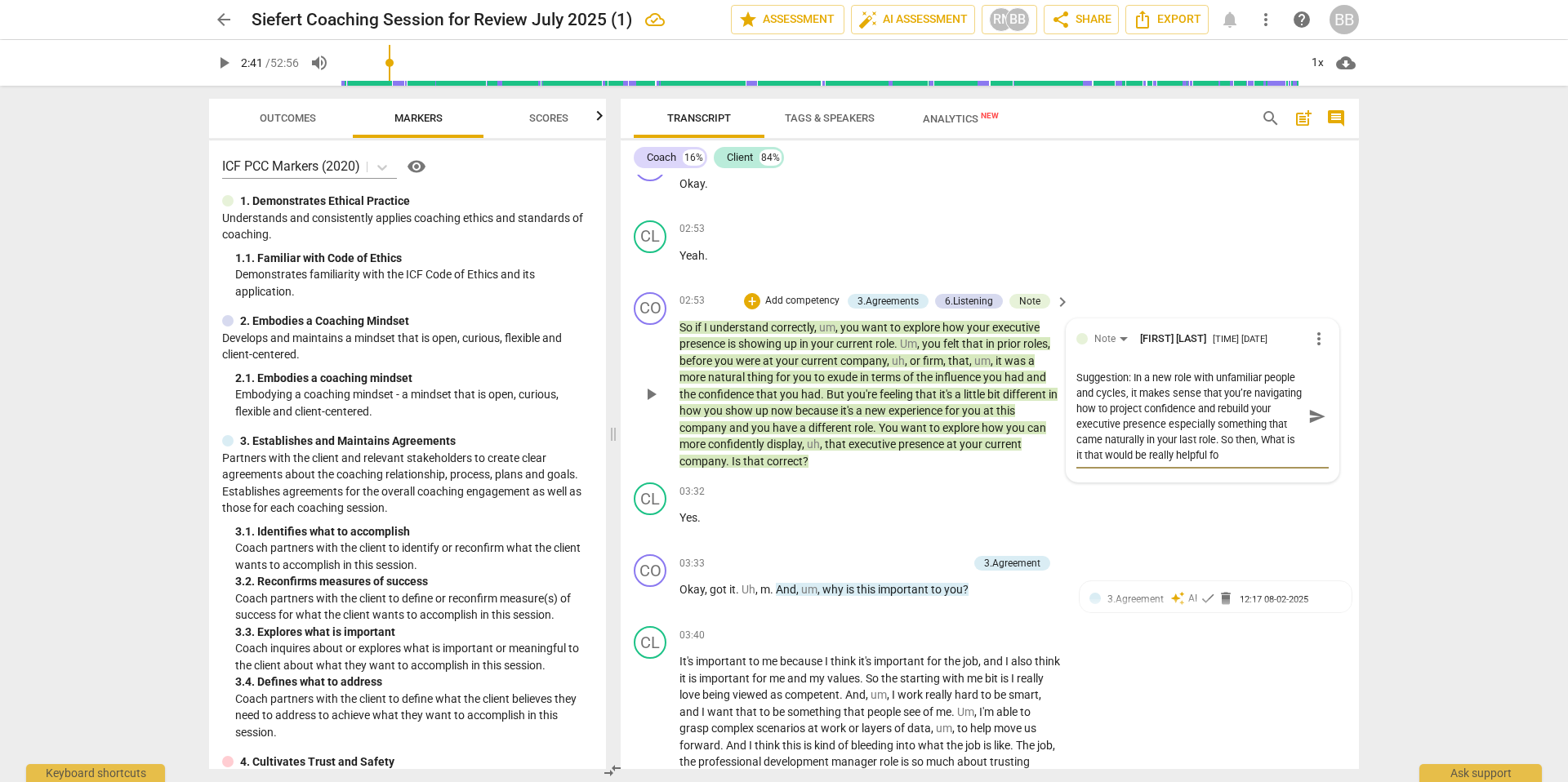 type on "Suggestion: In a new role with unfamiliar people and cycles, it makes sense that you’re navigating how to project confidence and rebuild your executive presence especially something that came naturally in your last role. So then, What is it that would be really helpful for" 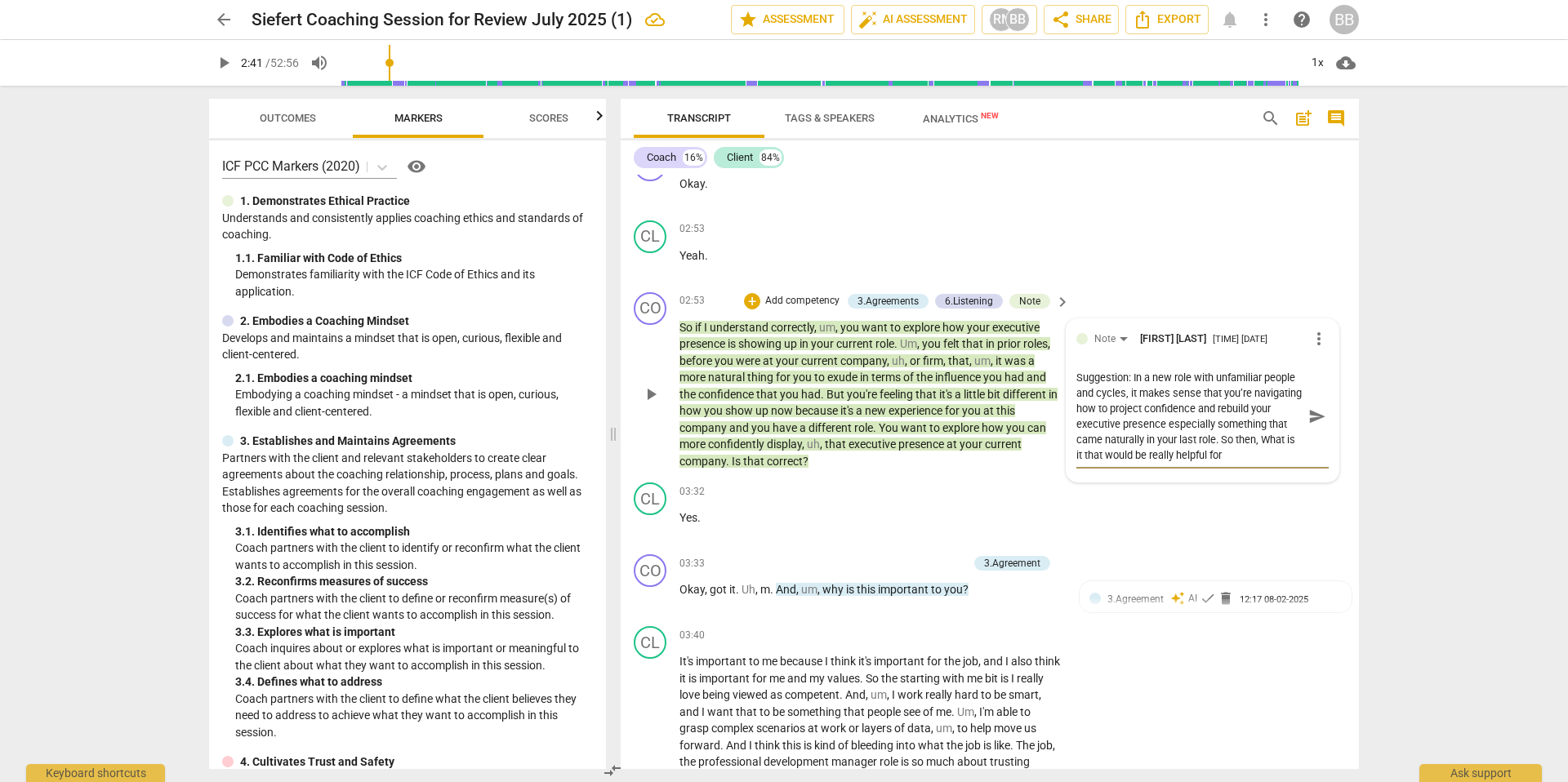 scroll, scrollTop: 14, scrollLeft: 0, axis: vertical 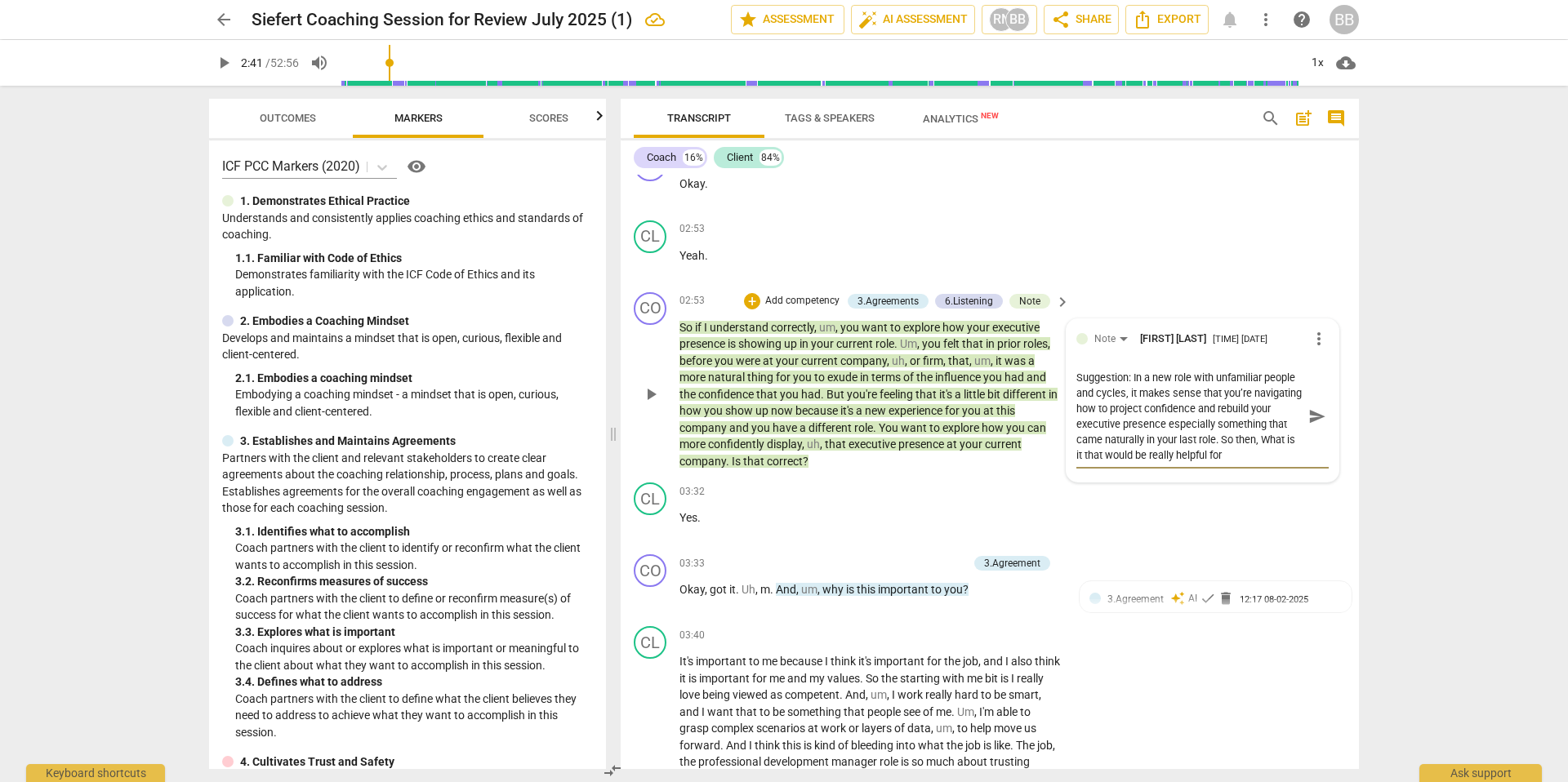 type on "Suggestion: In a new role with unfamiliar people and cycles, it makes sense that you’re navigating how to project confidence and rebuild your executive presence especially something that came naturally in your last role. So then, What is it that would be really helpful for y" 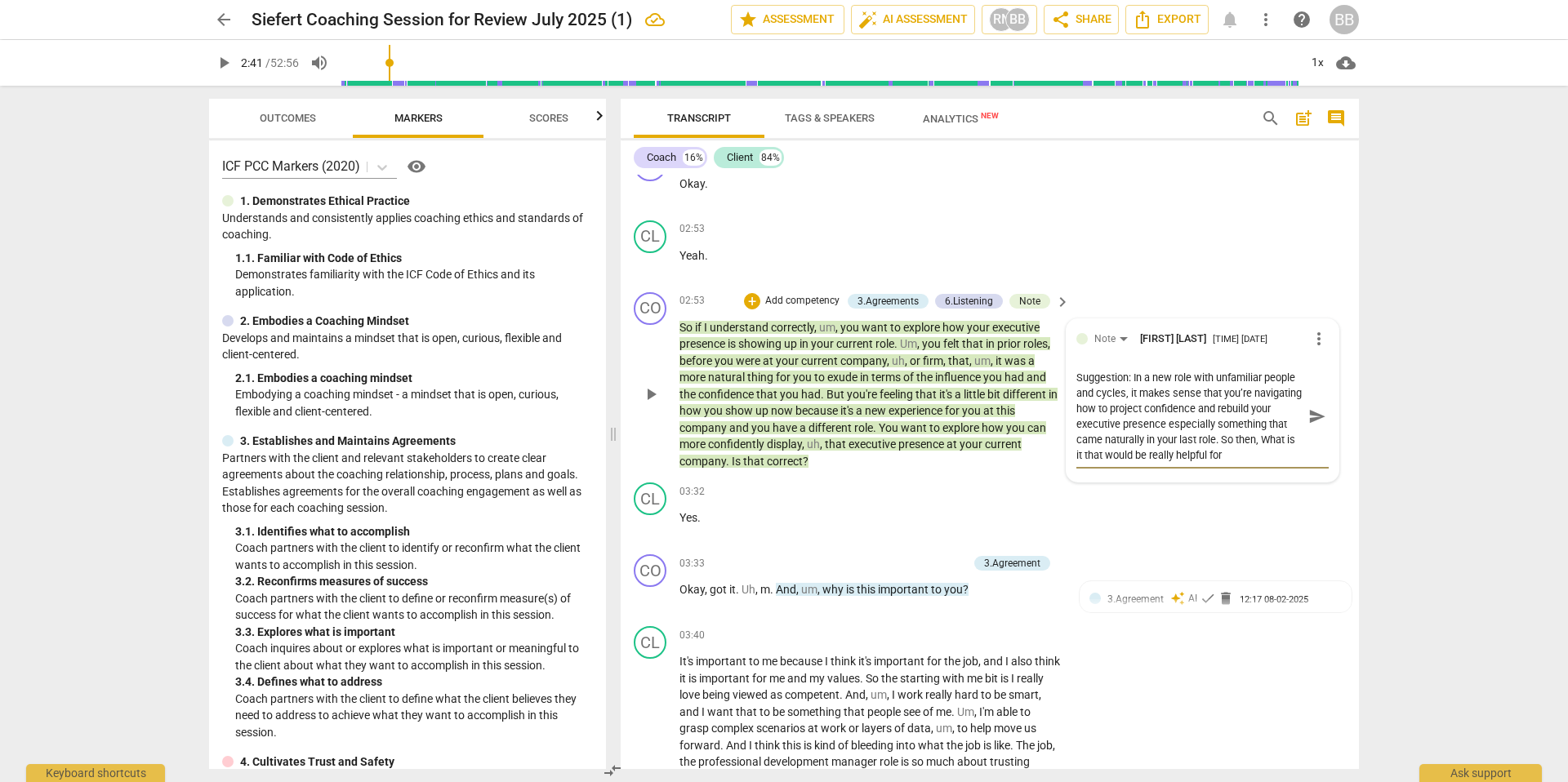 type on "Suggestion: In a new role with unfamiliar people and cycles, it makes sense that you’re navigating how to project confidence and rebuild your executive presence especially something that came naturally in your last role. So then, What is it that would be really helpful for y" 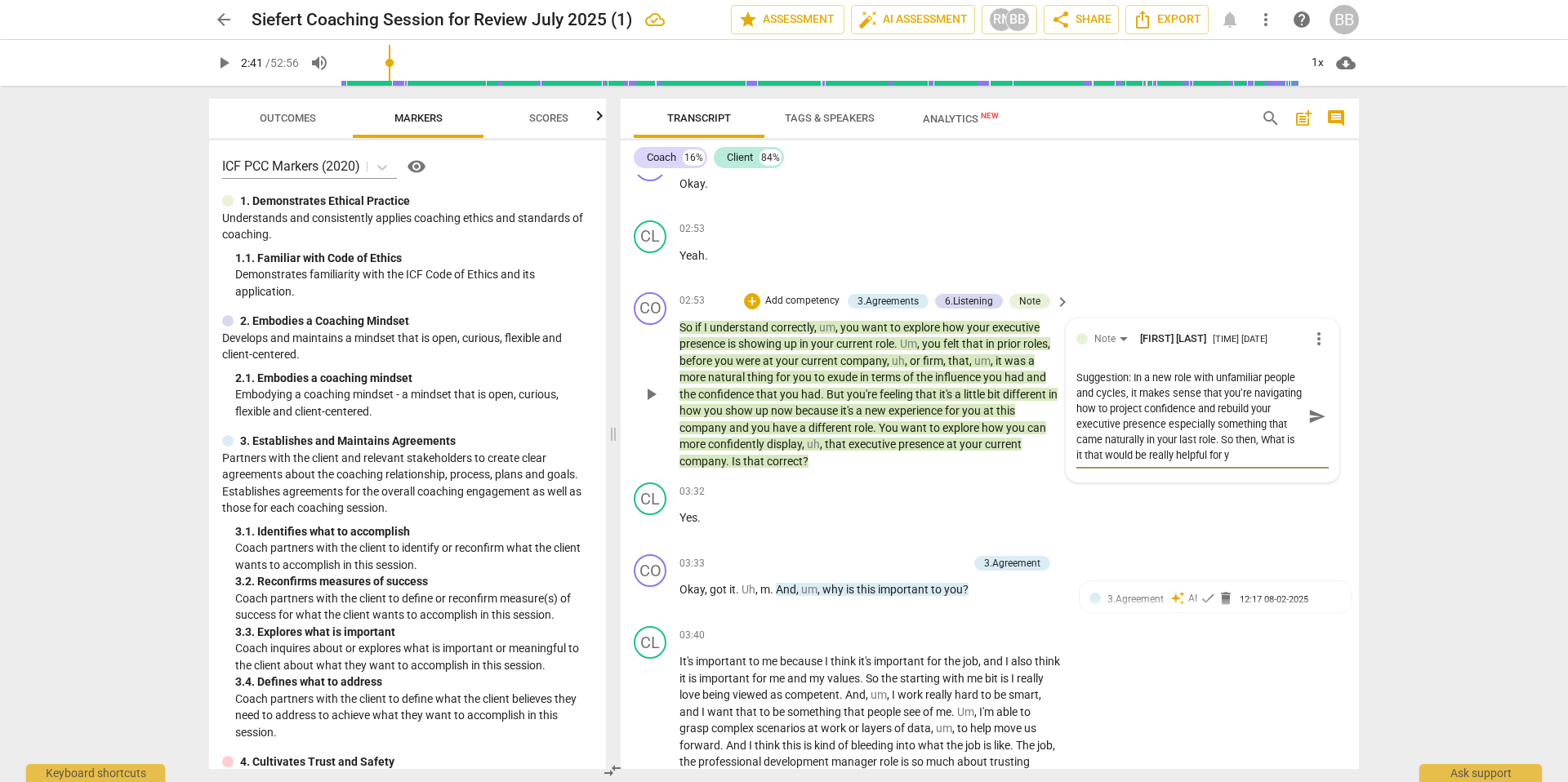 type on "Suggestion: In a new role with unfamiliar people and cycles, it makes sense that you’re navigating how to project confidence and rebuild your executive presence especially something that came naturally in your last role. So then, What is it that would be really helpful for yo" 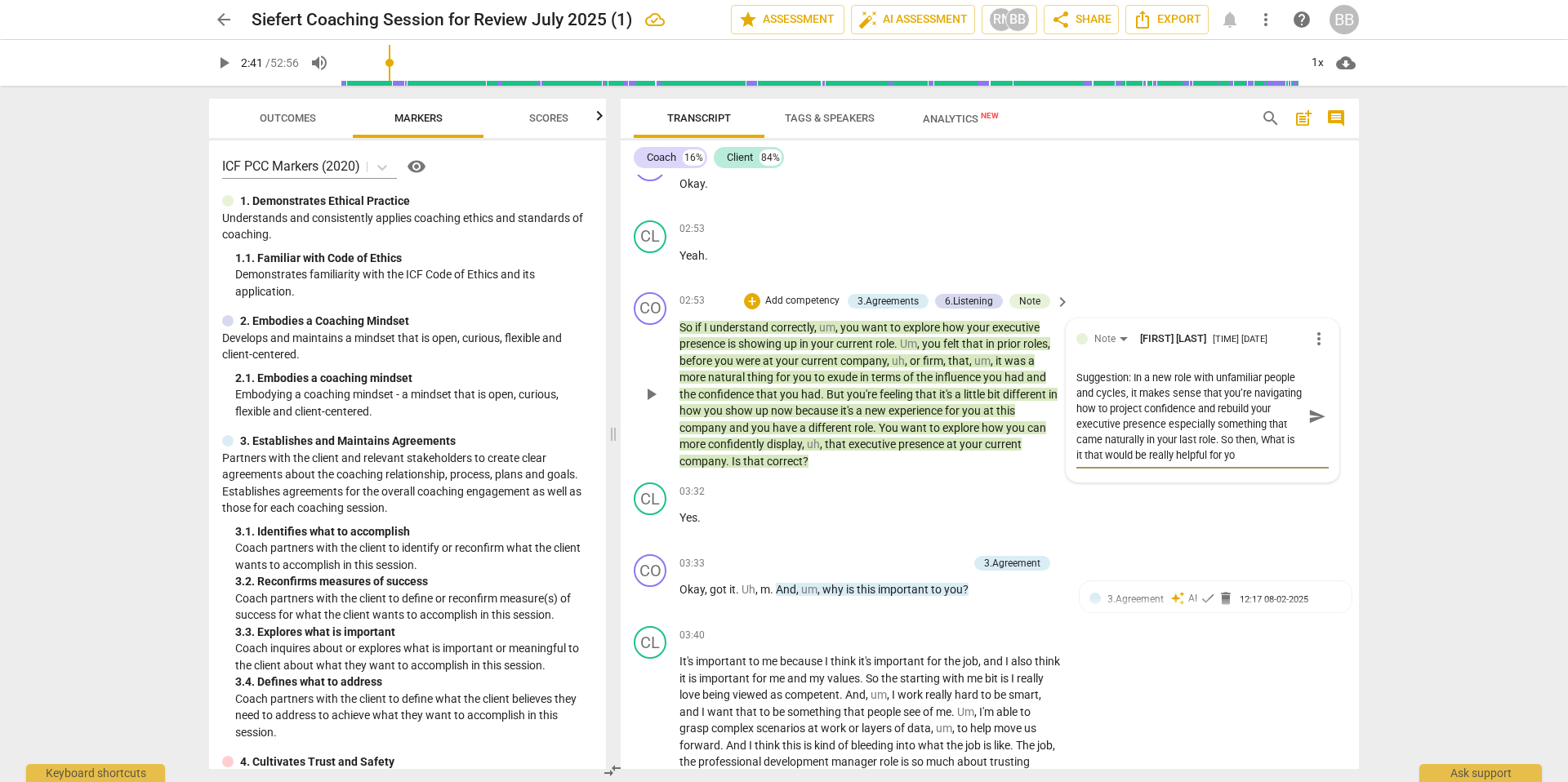type on "Suggestion: In a new role with unfamiliar people and cycles, it makes sense that you’re navigating how to project confidence and rebuild your executive presence especially something that came naturally in your last role. So then, What is it that would be really helpful for you" 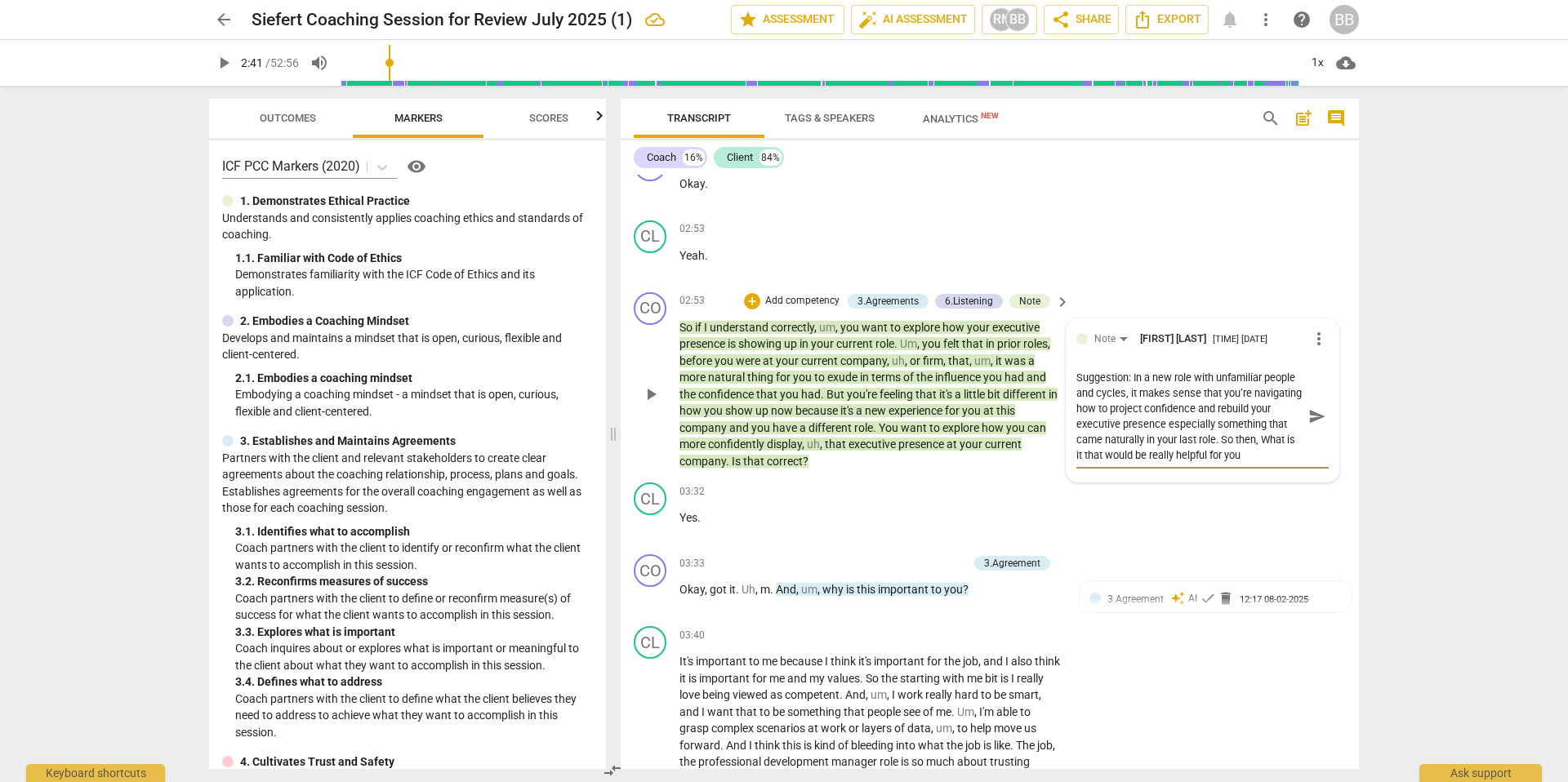 type on "Suggestion: In a new role with unfamiliar people and cycles, it makes sense that you’re navigating how to project confidence and rebuild your executive presence especially something that came naturally in your last role. So then, What is it that would be really helpful for you" 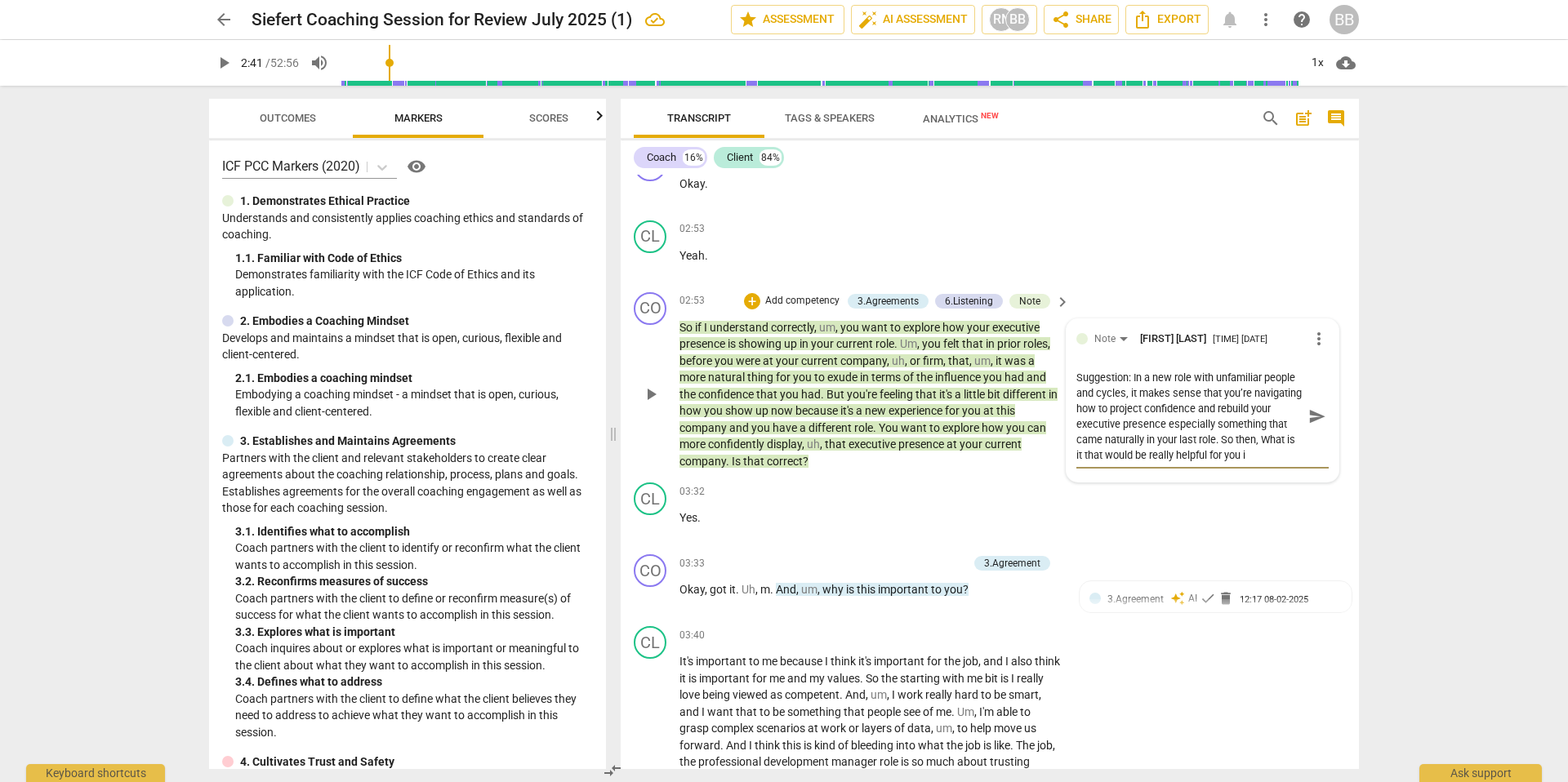 type on "Suggestion: In a new role with unfamiliar people and cycles, it makes sense that you’re navigating how to project confidence and rebuild your executive presence especially something that came naturally in your last role. So then, What is it that would be really helpful for you in" 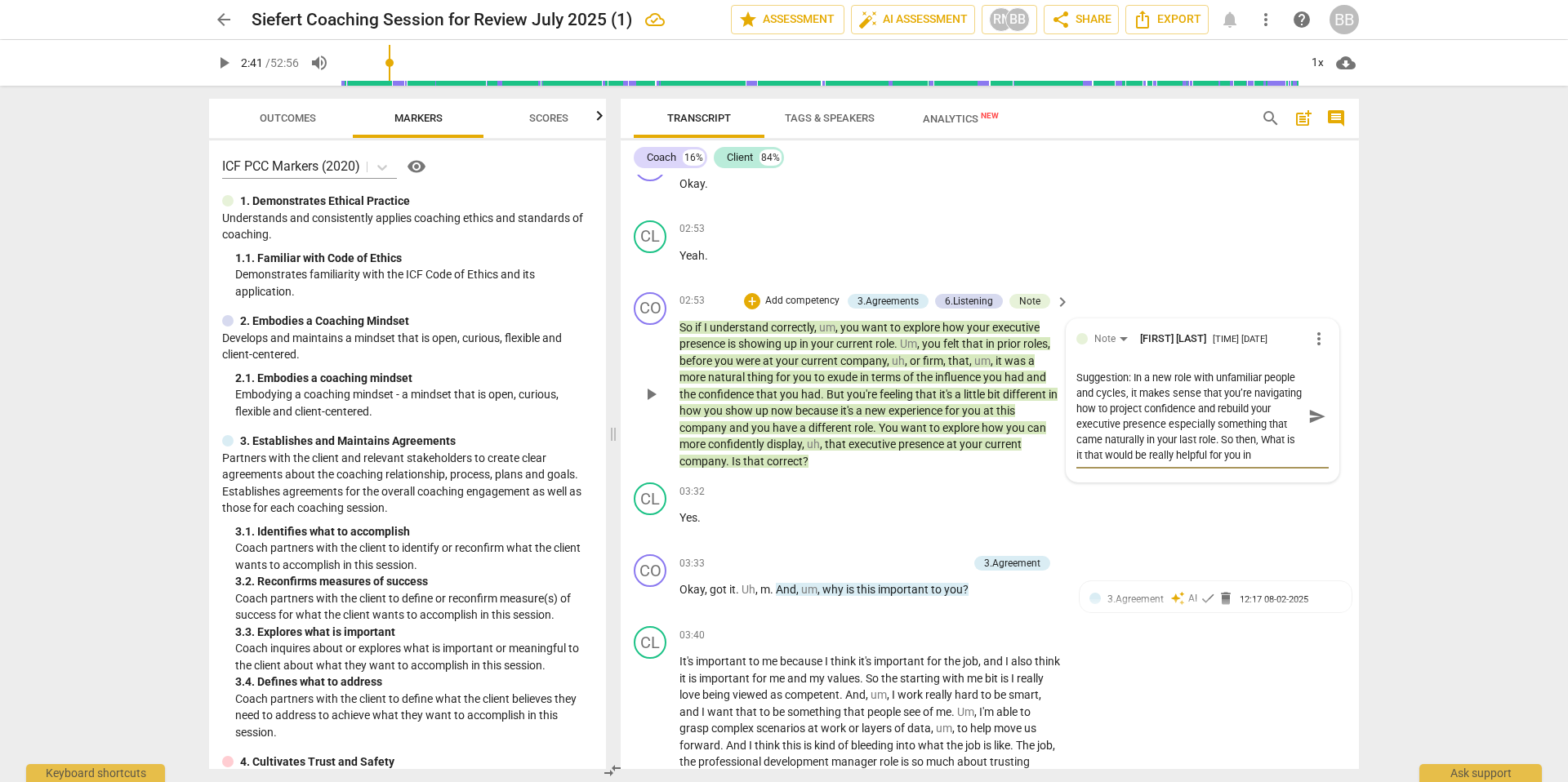 type on "Suggestion: In a new role with unfamiliar people and cycles, it makes sense that you’re navigating how to project confidence and rebuild your executive presence especially something that came naturally in your last role. So then, What is it that would be really helpful for you in" 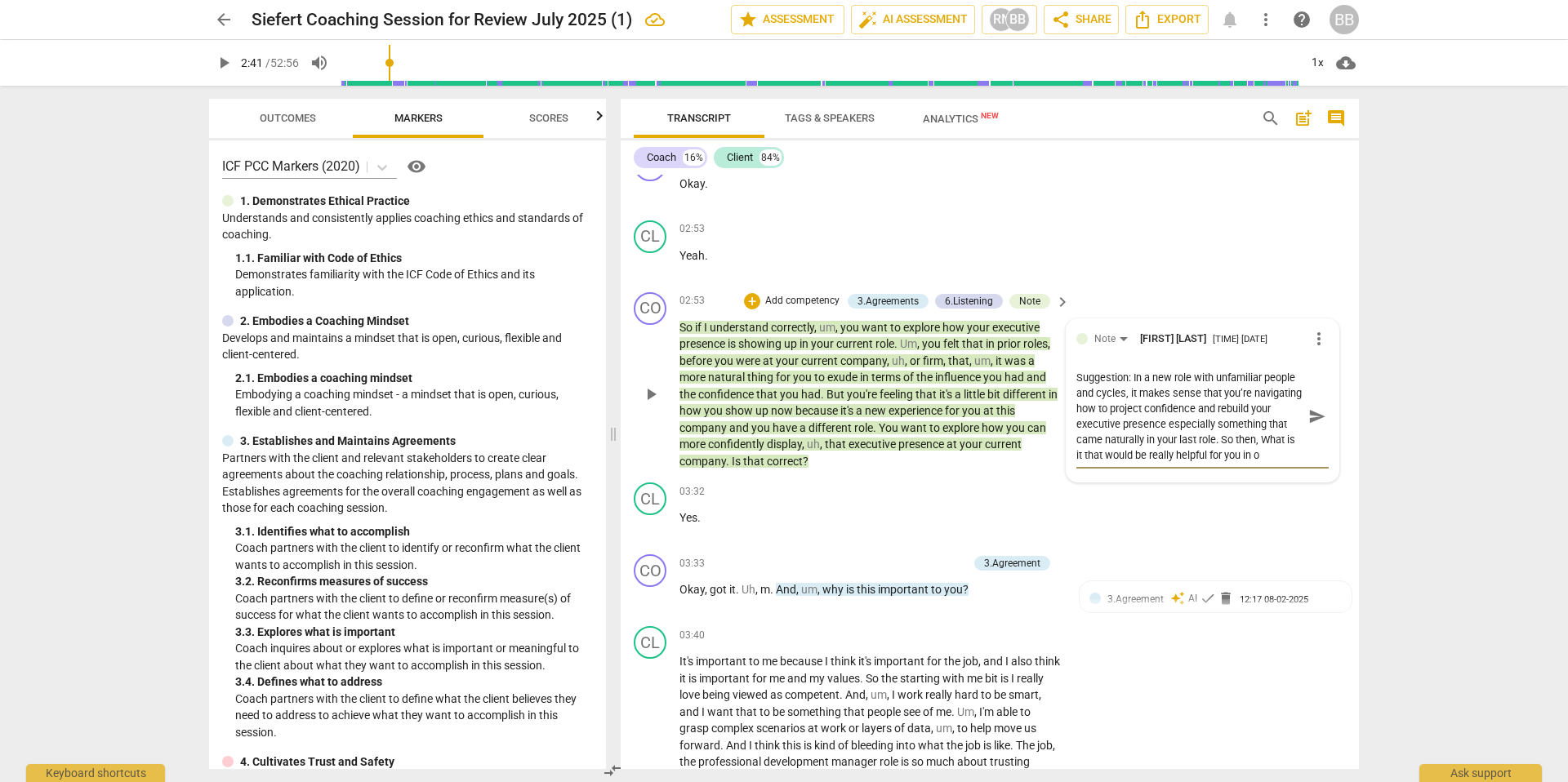 type on "Suggestion: In a new role with unfamiliar people and cycles, it makes sense that you’re navigating how to project confidence and rebuild your executive presence especially something that came naturally in your last role. So then, What is it that would be really helpful for you in ou" 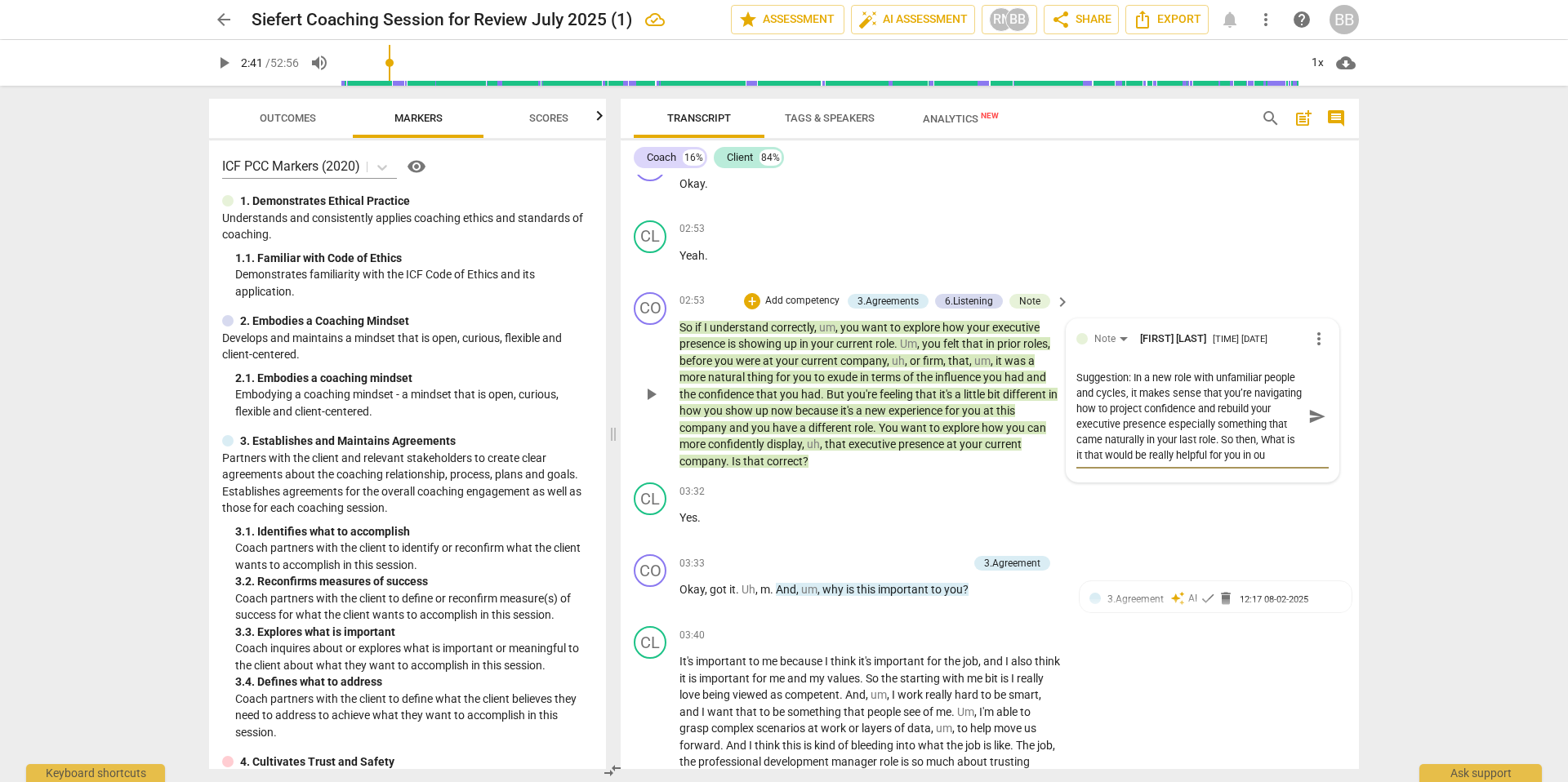 type on "Suggestion: In a new role with unfamiliar people and cycles, it makes sense that you’re navigating how to project confidence and rebuild your executive presence especially something that came naturally in your last role. So then, What is it that would be really helpful for you in our" 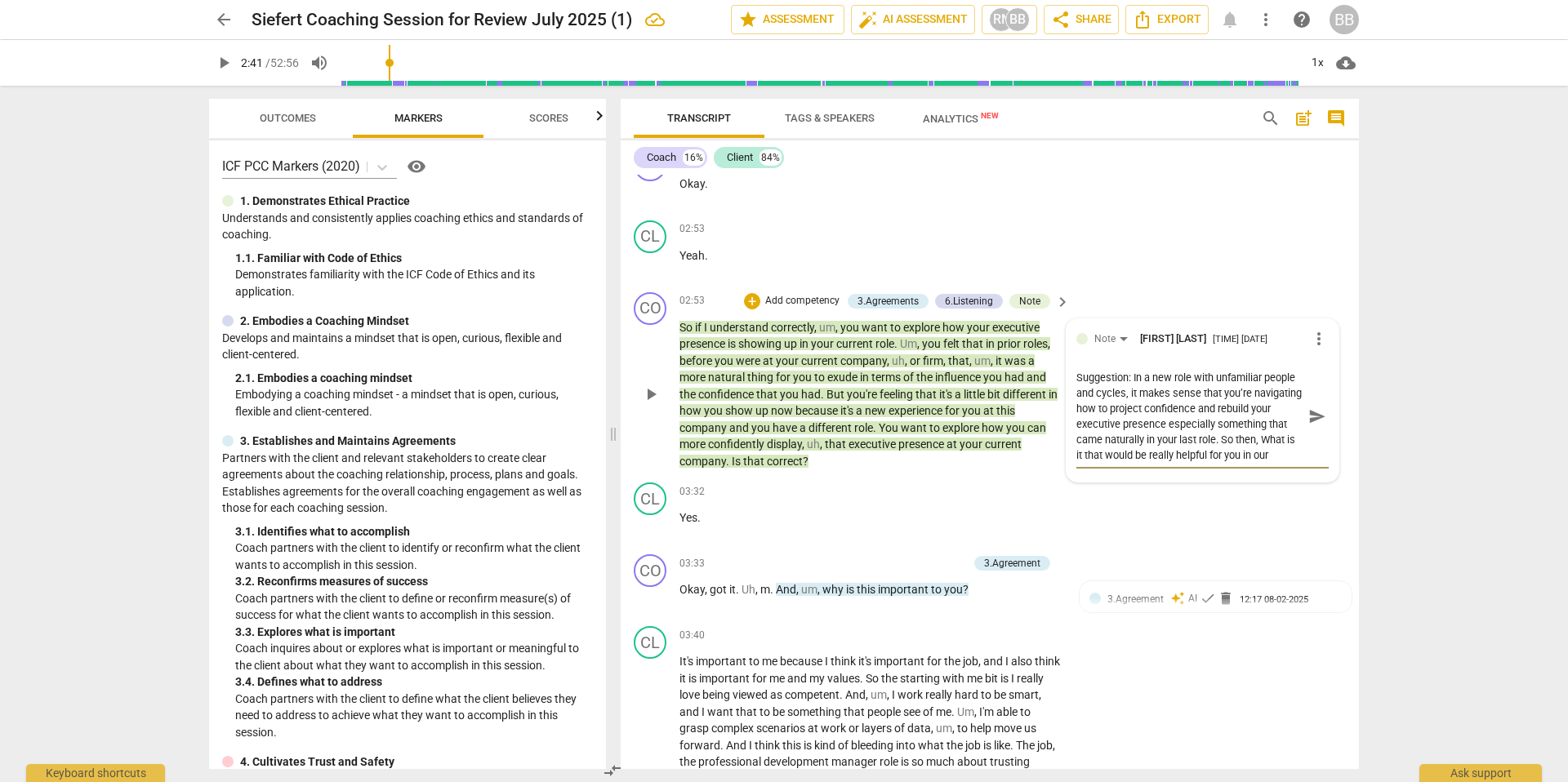 type on "Suggestion: In a new role with unfamiliar people and cycles, it makes sense that you’re navigating how to project confidence and rebuild your executive presence especially something that came naturally in your last role. So then, What is it that would be really helpful for you in our" 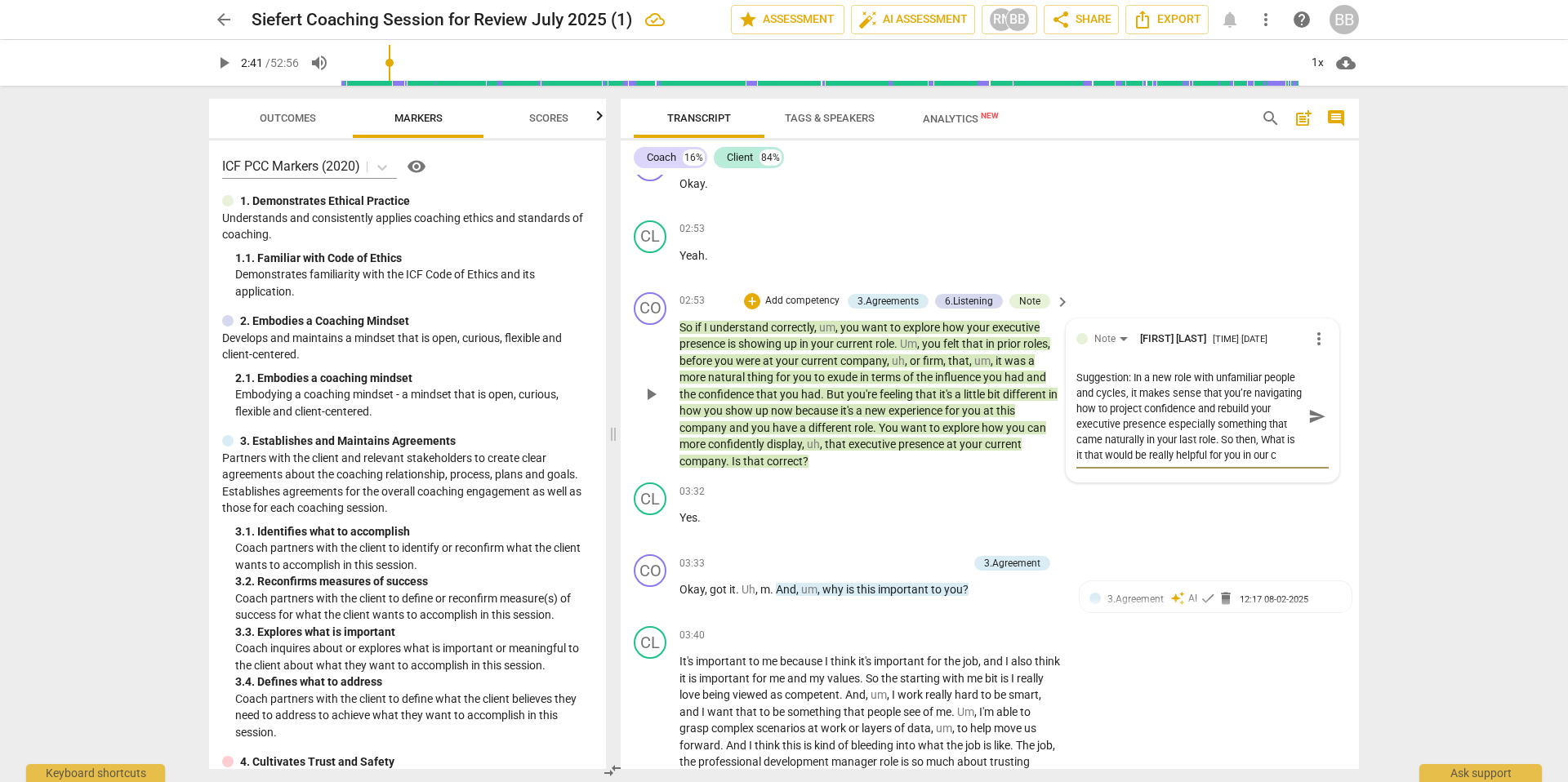 type on "Suggestion: In a new role with unfamiliar people and cycles, it makes sense that you’re navigating how to project confidence and rebuild your executive presence especially something that came naturally in your last role. So then, What is it that would be really helpful for you in our co" 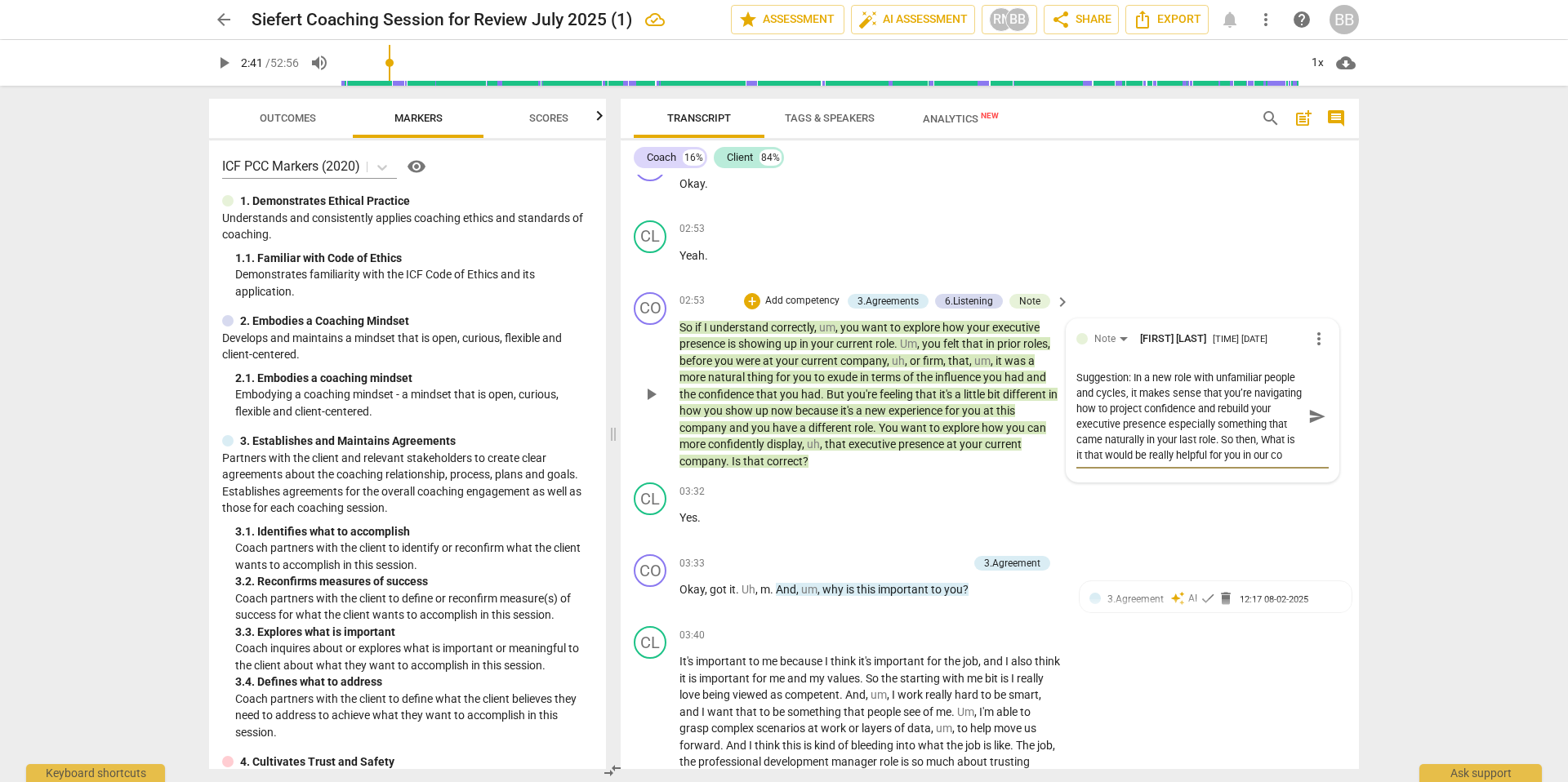 type on "Suggestion: In a new role with unfamiliar people and cycles, it makes sense that you’re navigating how to project confidence and rebuild your executive presence especially something that came naturally in your last role. So then, What is it that would be really helpful for you in our con" 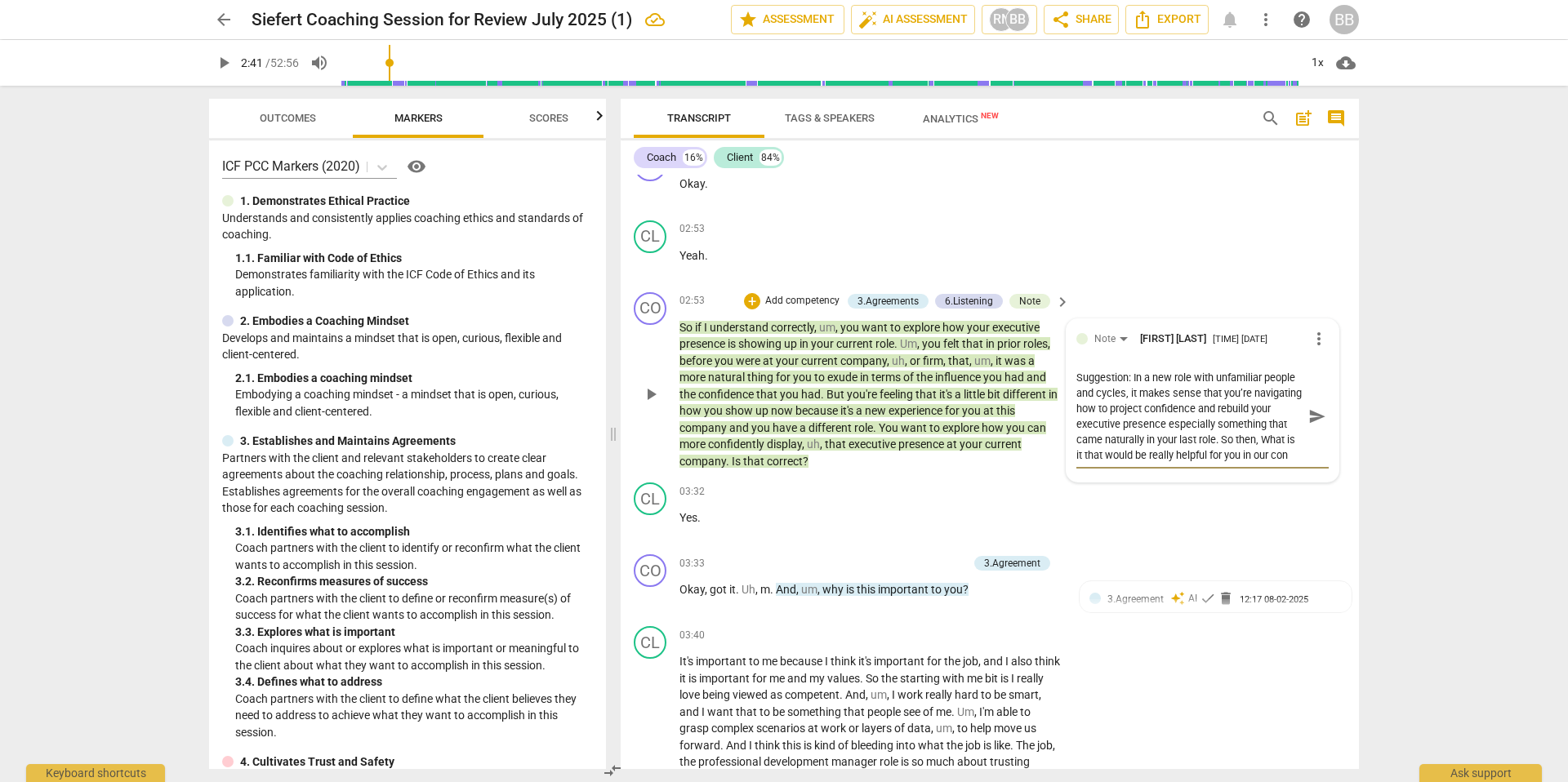 type on "Suggestion: In a new role with unfamiliar people and cycles, it makes sense that you’re navigating how to project confidence and rebuild your executive presence especially something that came naturally in your last role. So then, What is it that would be really helpful for you in our conv" 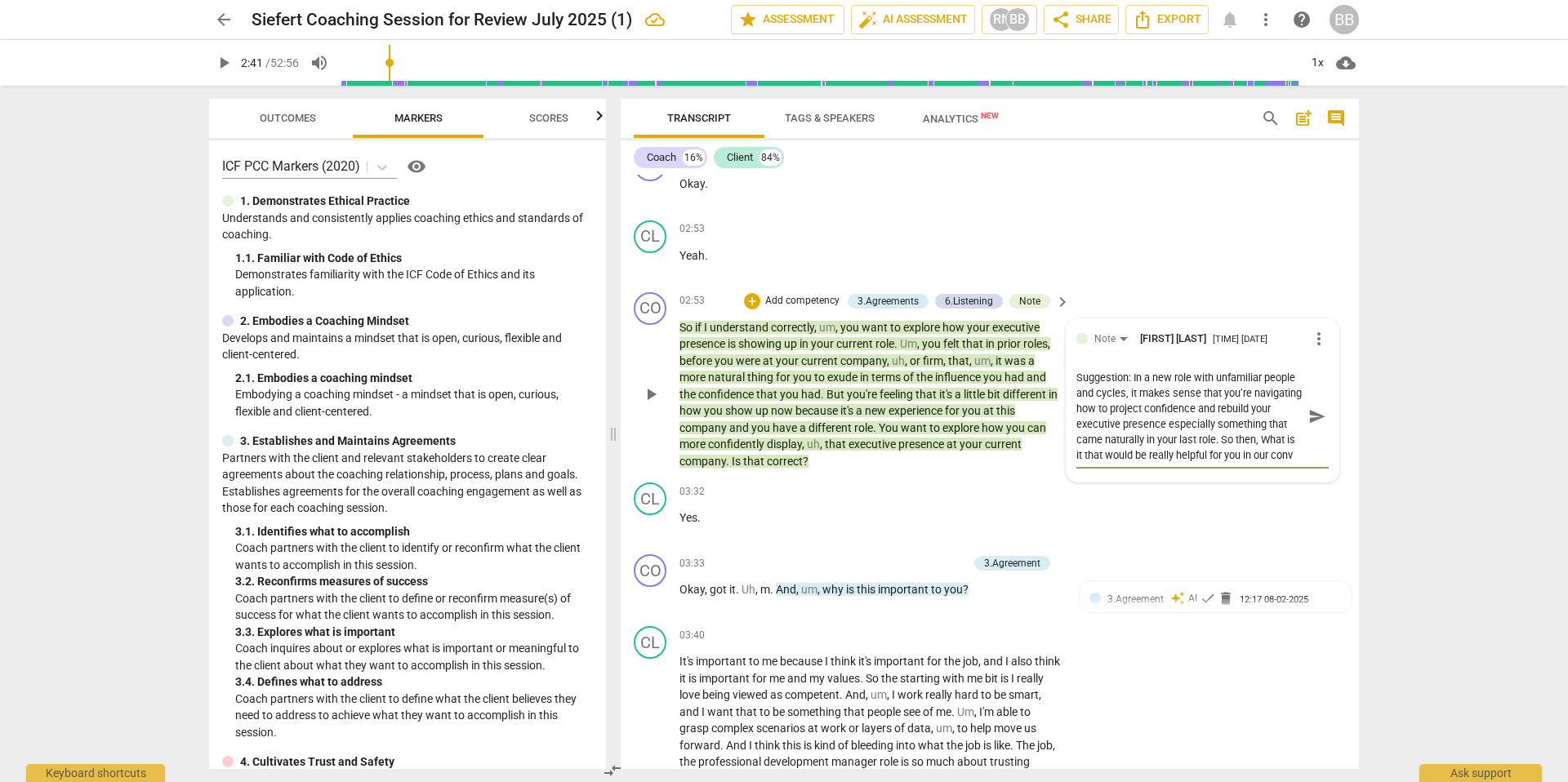 type 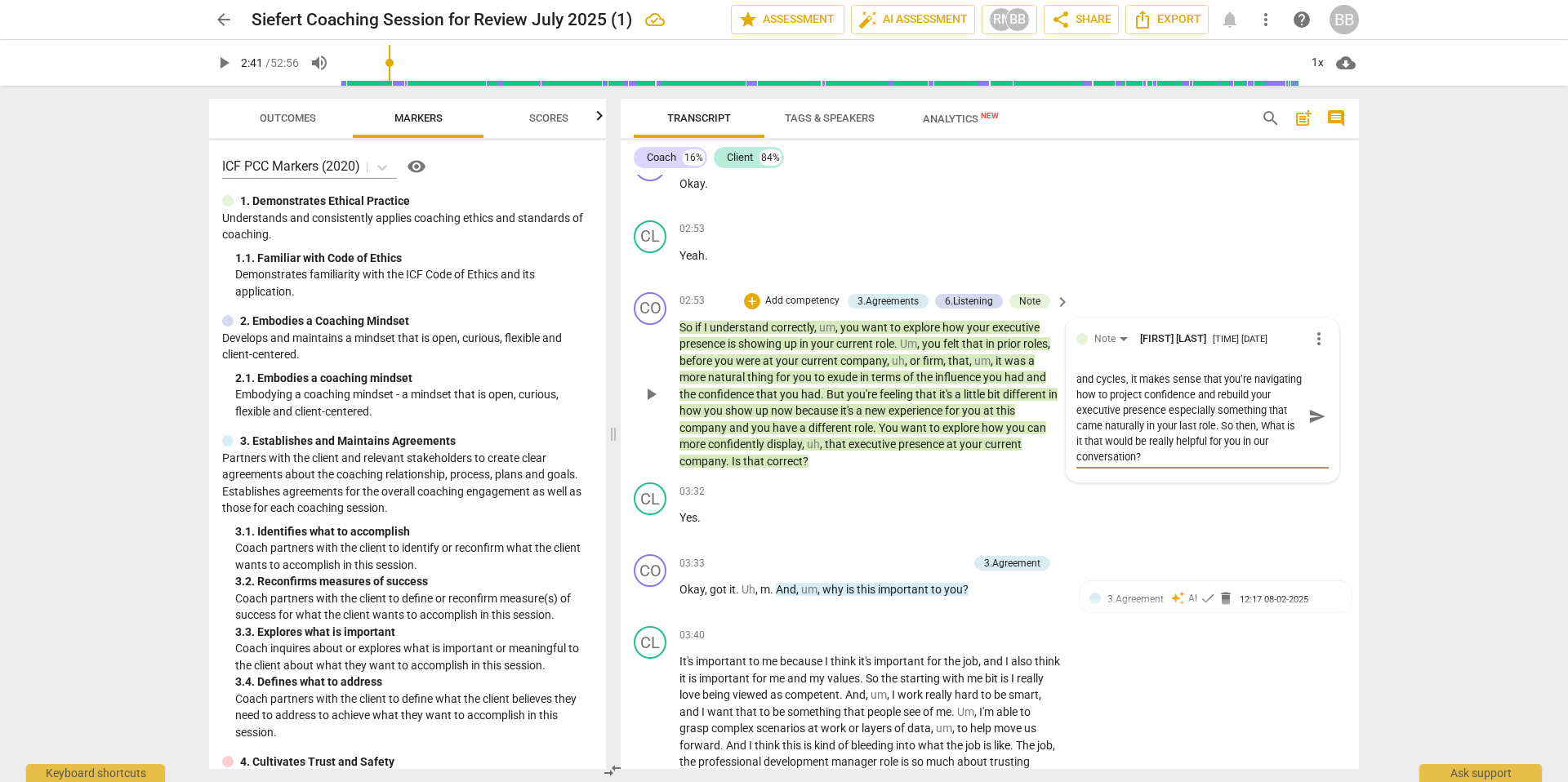 click on "Suggestion: In a new role with unfamiliar people and cycles, it makes sense that you’re navigating how to project confidence and rebuild your executive presence especially something that came naturally in your last role. So then, What is it that would be really helpful for you in our conversation?" at bounding box center (1189, 416) 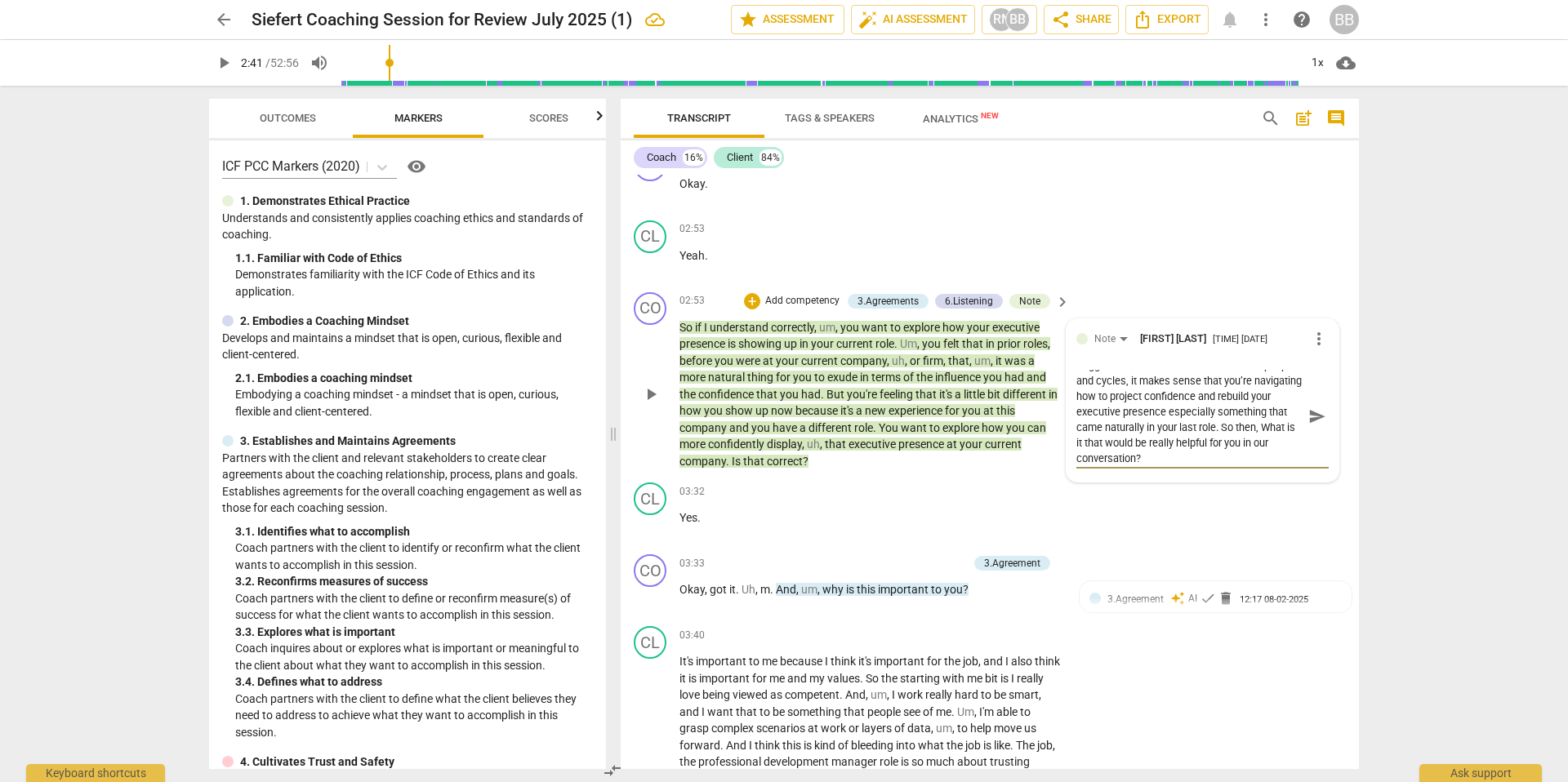 scroll, scrollTop: 0, scrollLeft: 0, axis: both 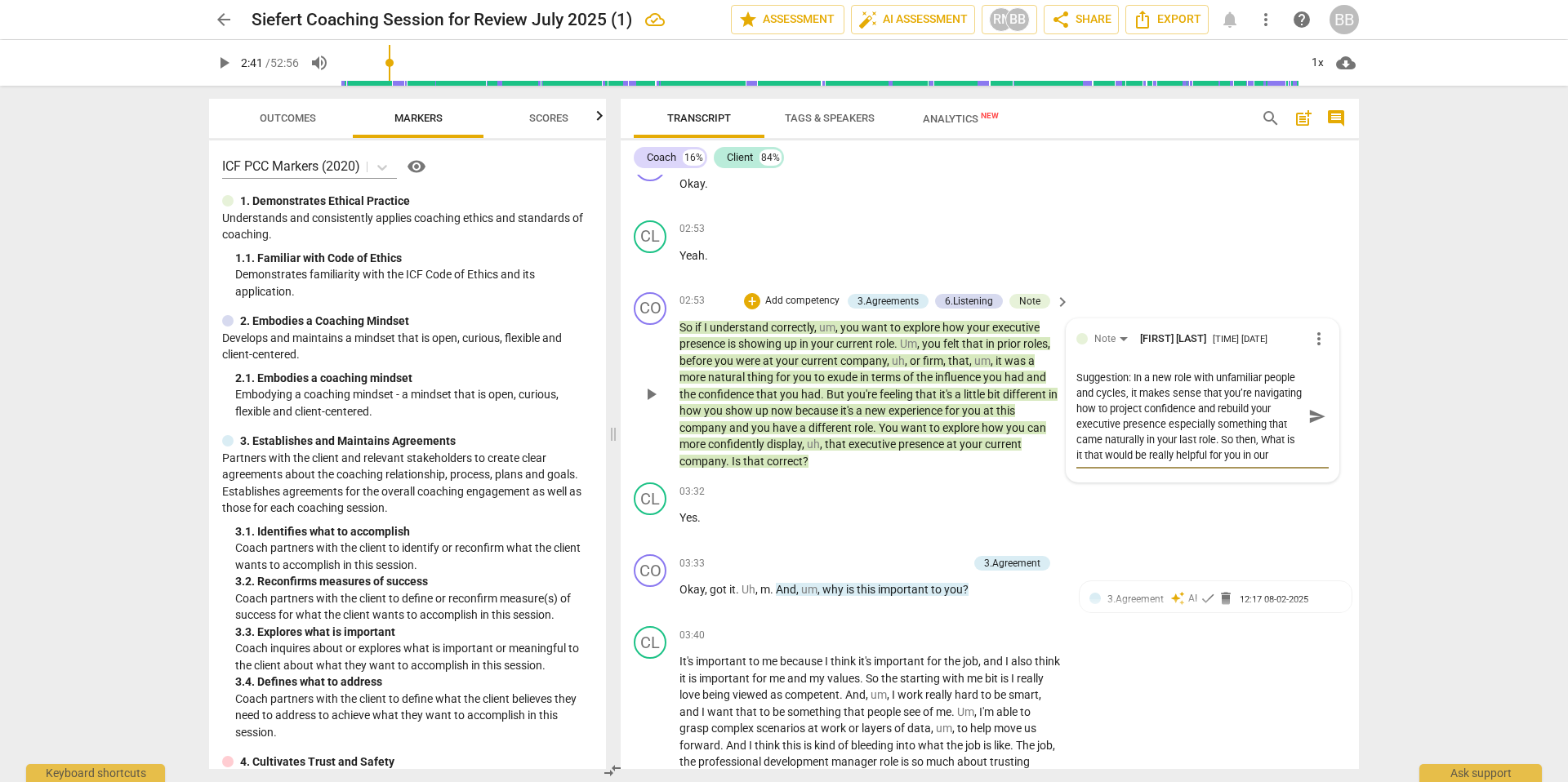 click on "send" at bounding box center (1317, 416) 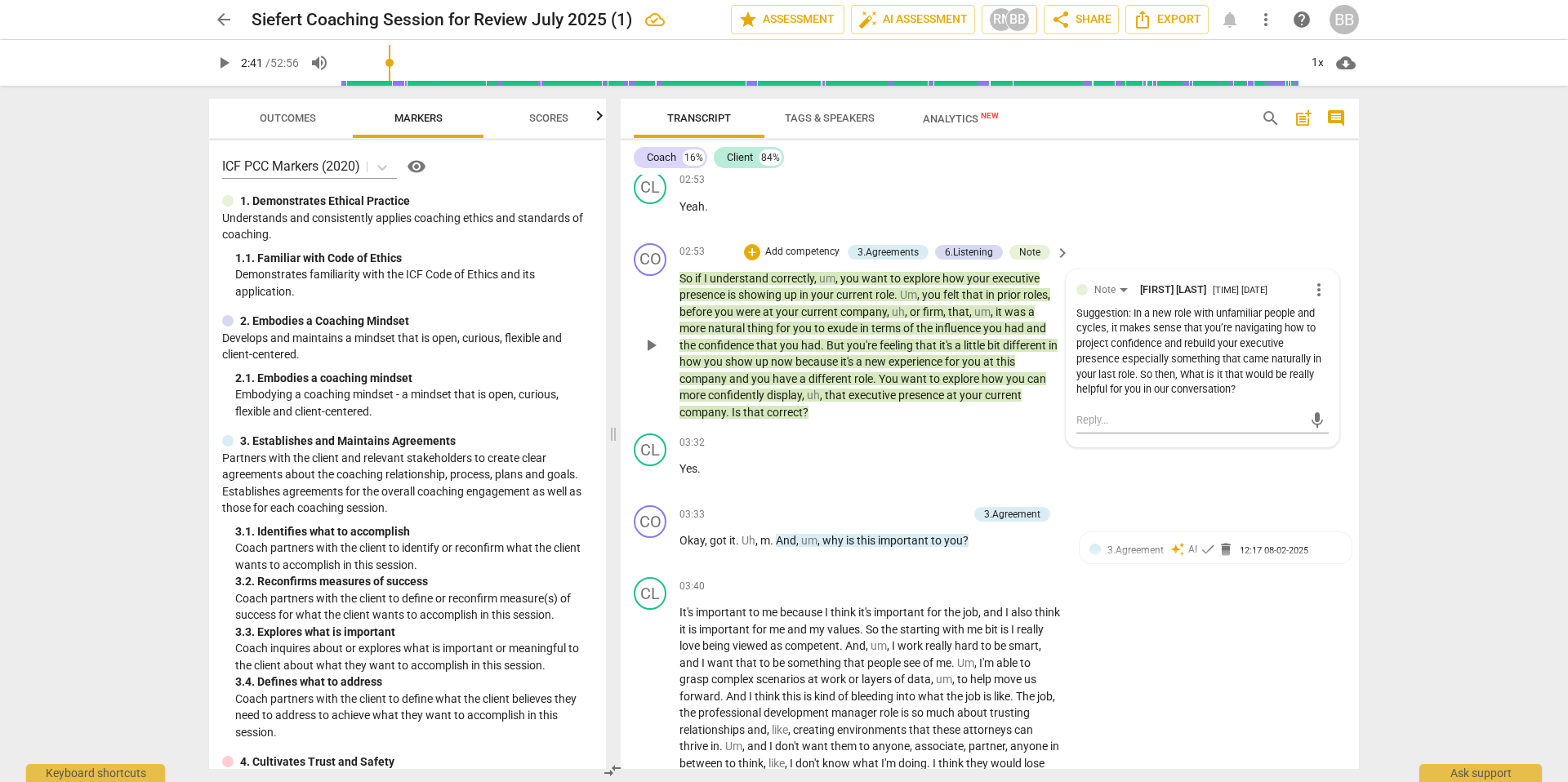 scroll, scrollTop: 945, scrollLeft: 0, axis: vertical 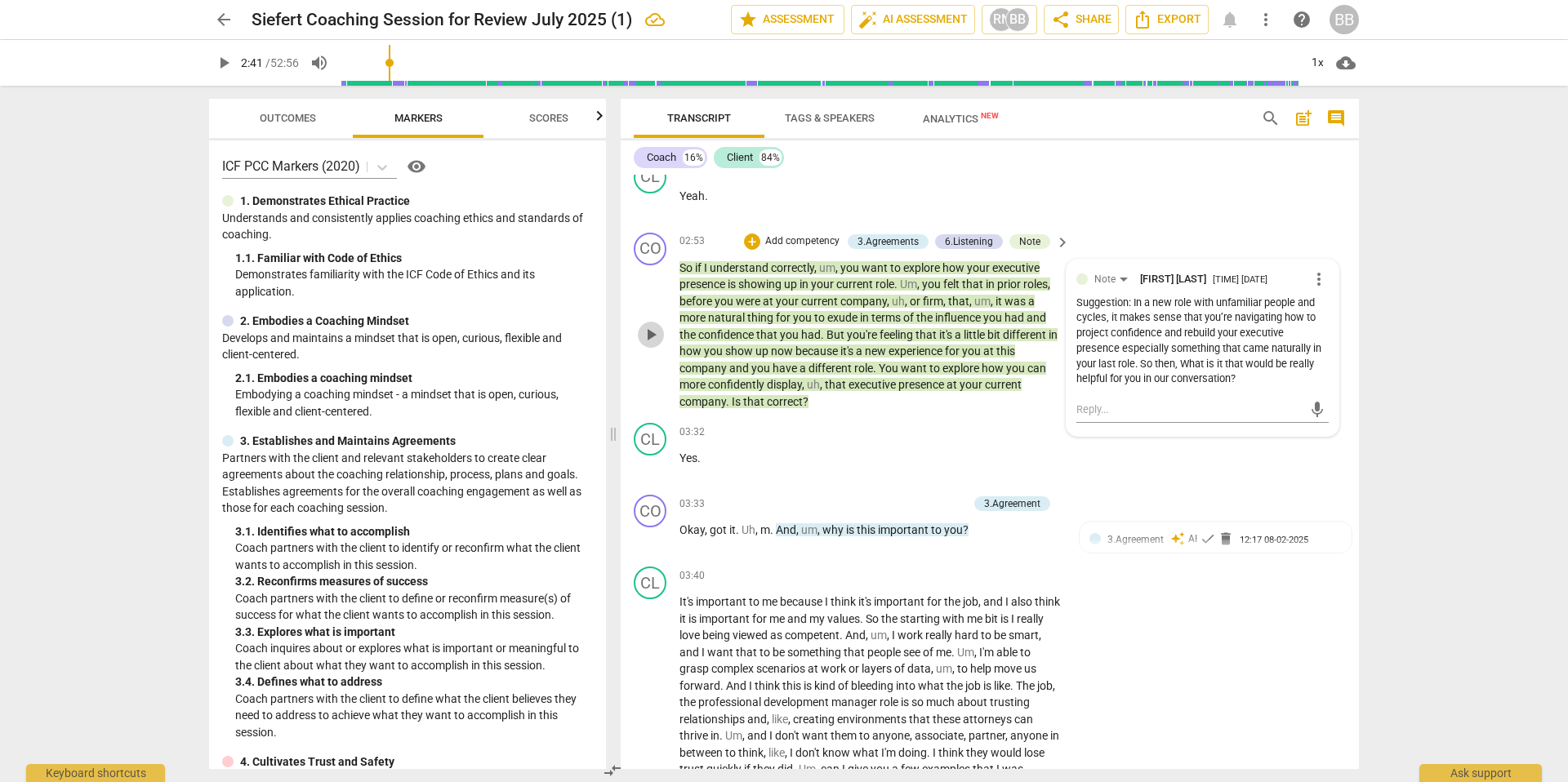 drag, startPoint x: 653, startPoint y: 353, endPoint x: 920, endPoint y: 388, distance: 269.28424 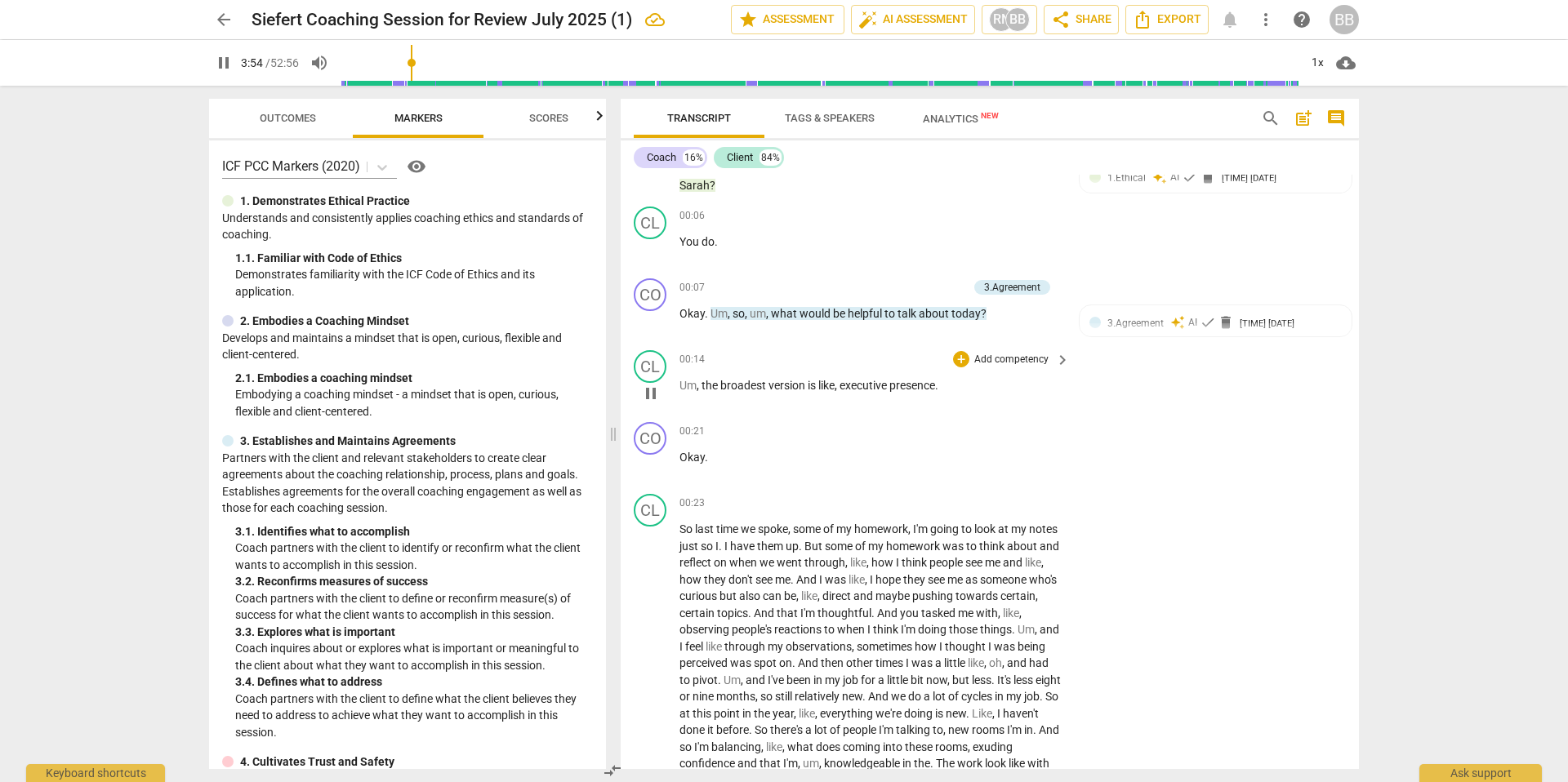 scroll, scrollTop: 0, scrollLeft: 0, axis: both 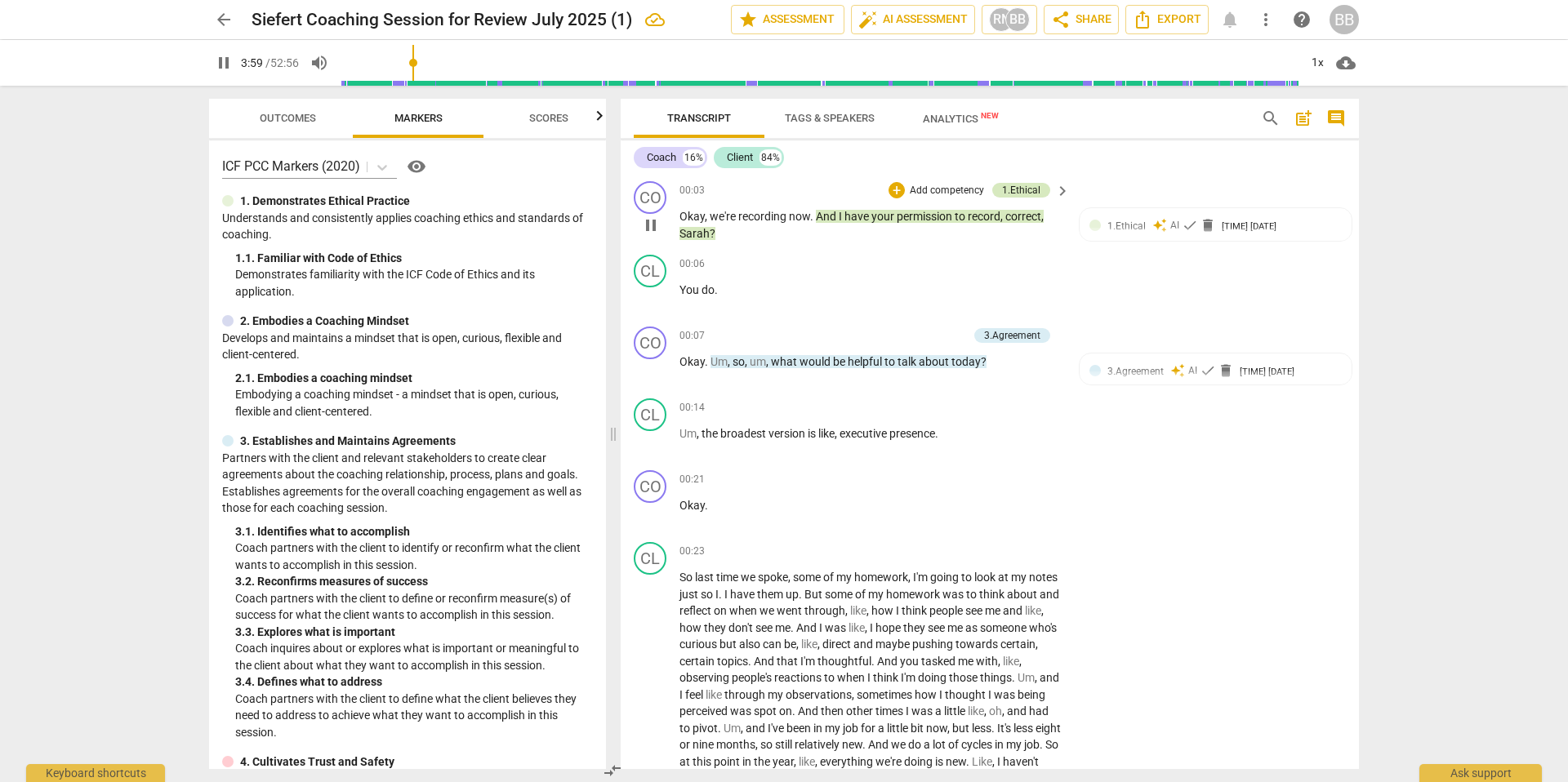click on "1.Ethical" at bounding box center (1021, 190) 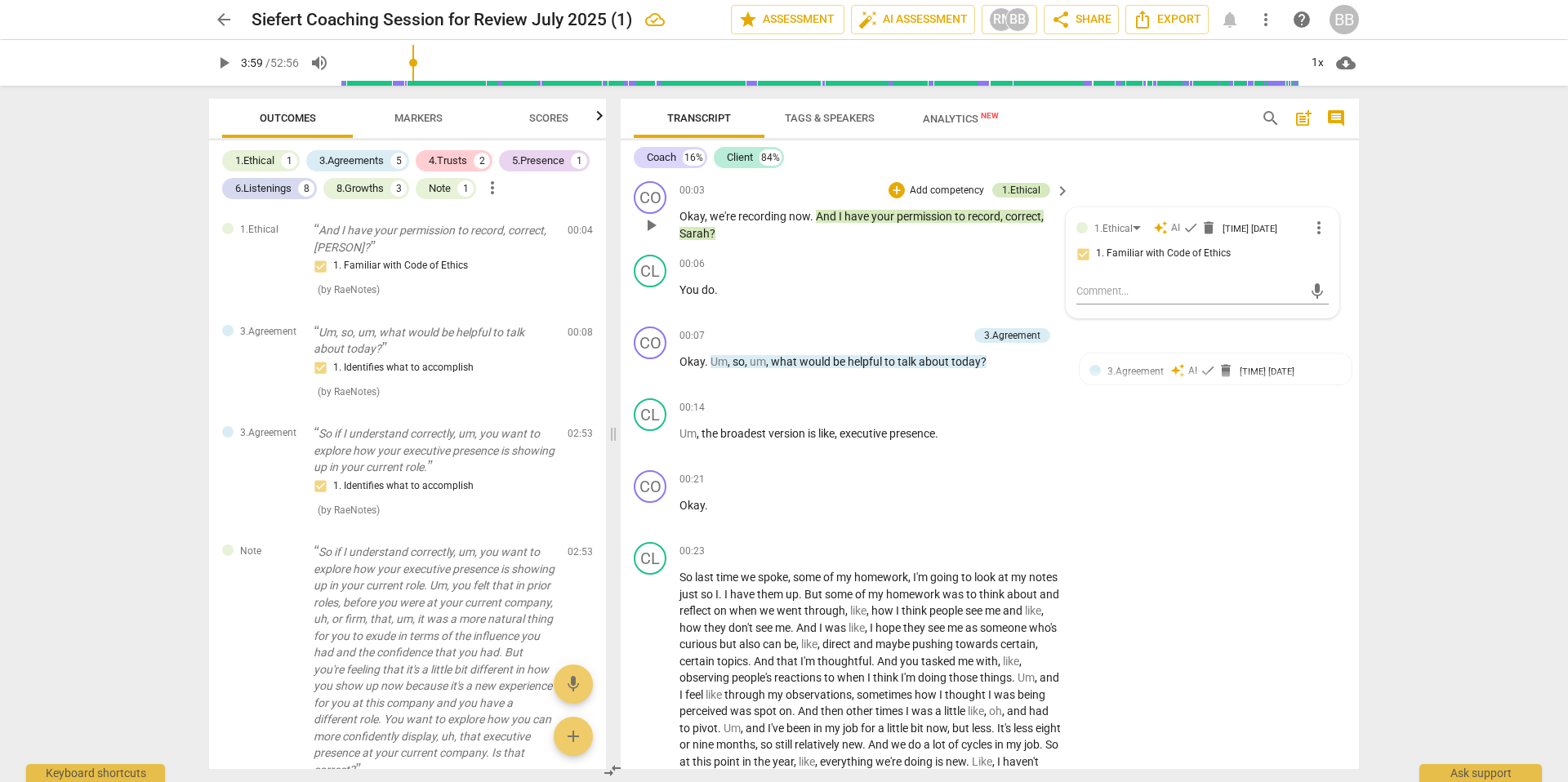 click on "1.Ethical" at bounding box center (1021, 190) 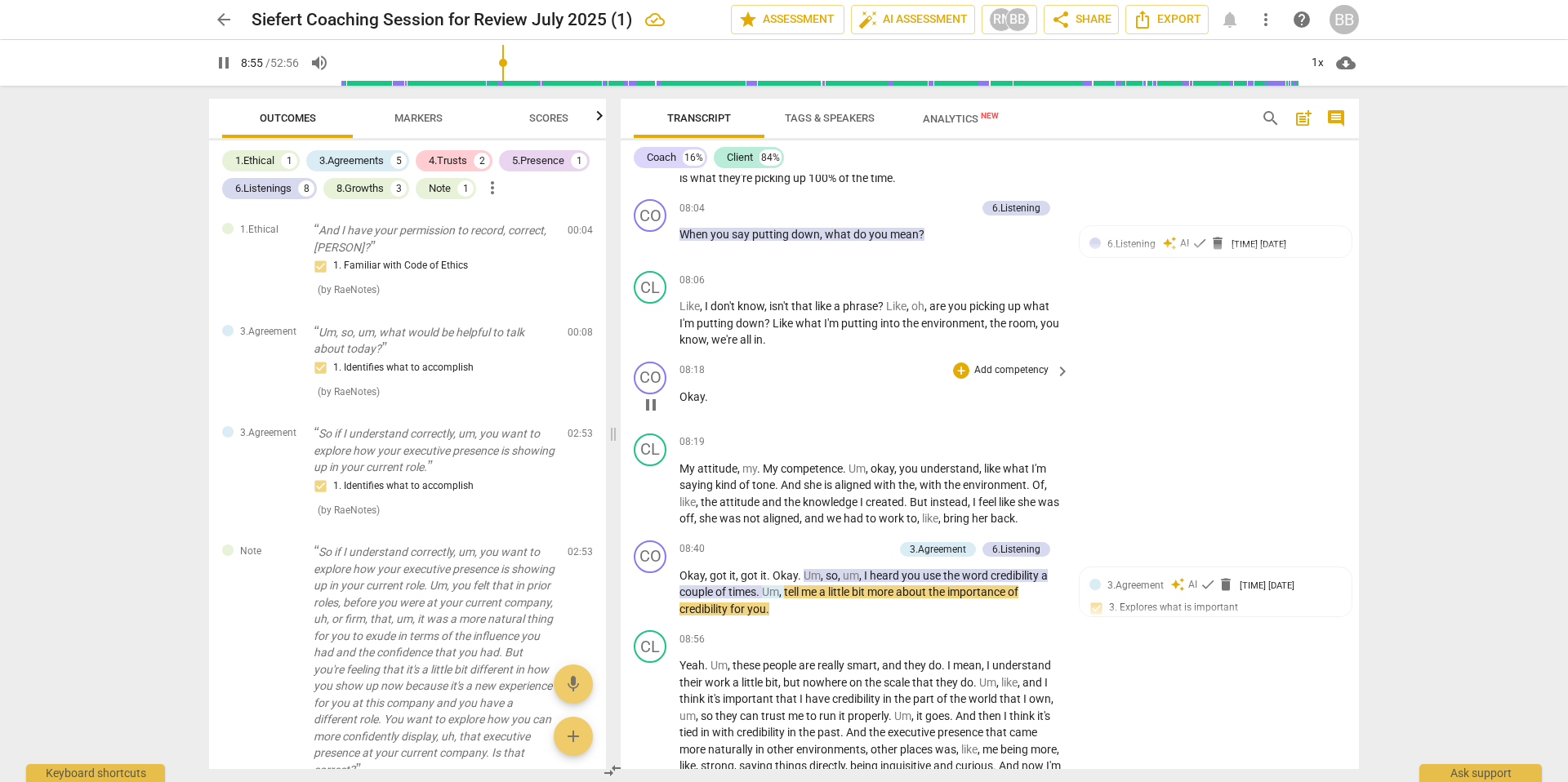 scroll, scrollTop: 2412, scrollLeft: 0, axis: vertical 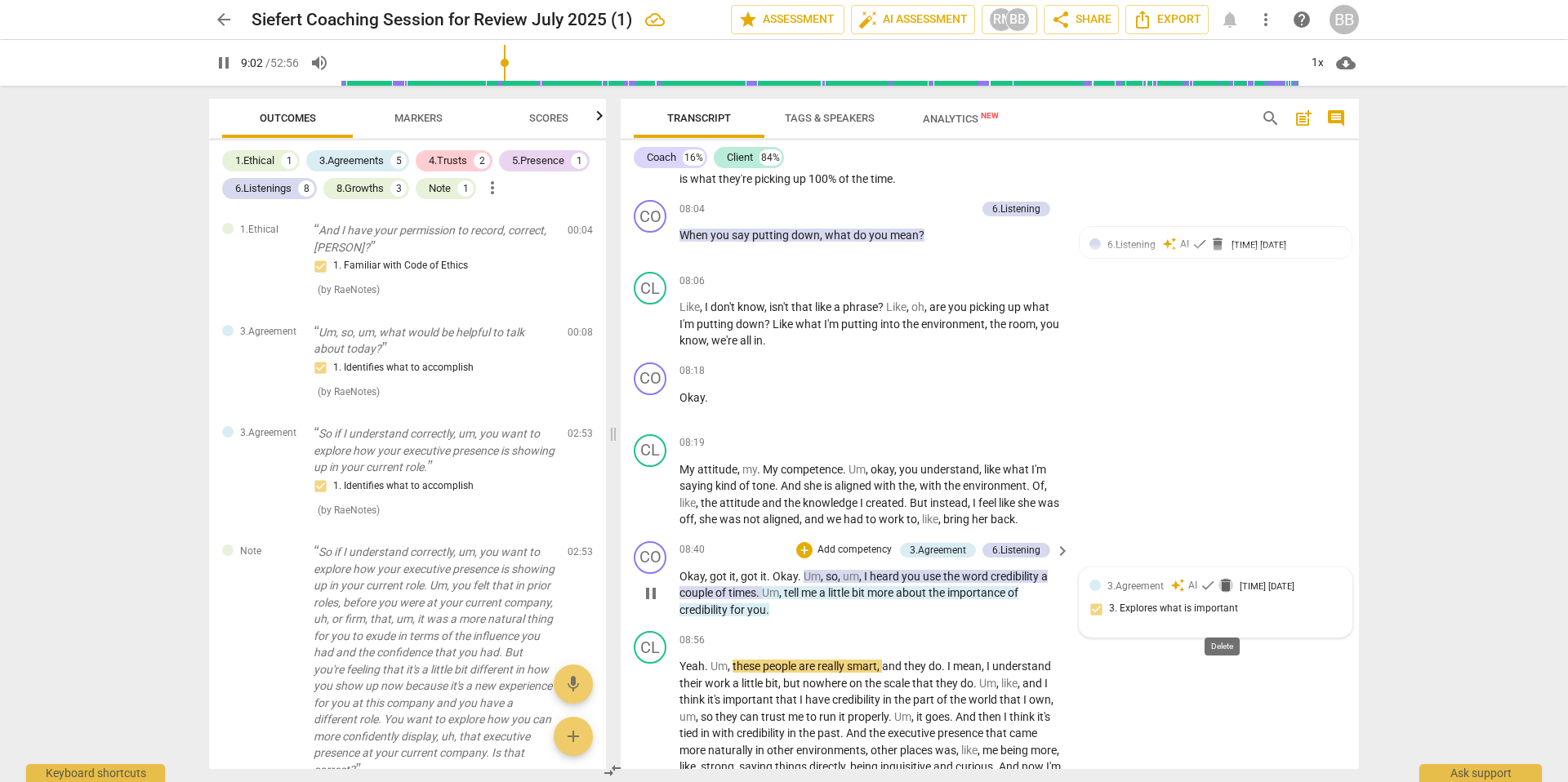 click on "delete" at bounding box center (1226, 585) 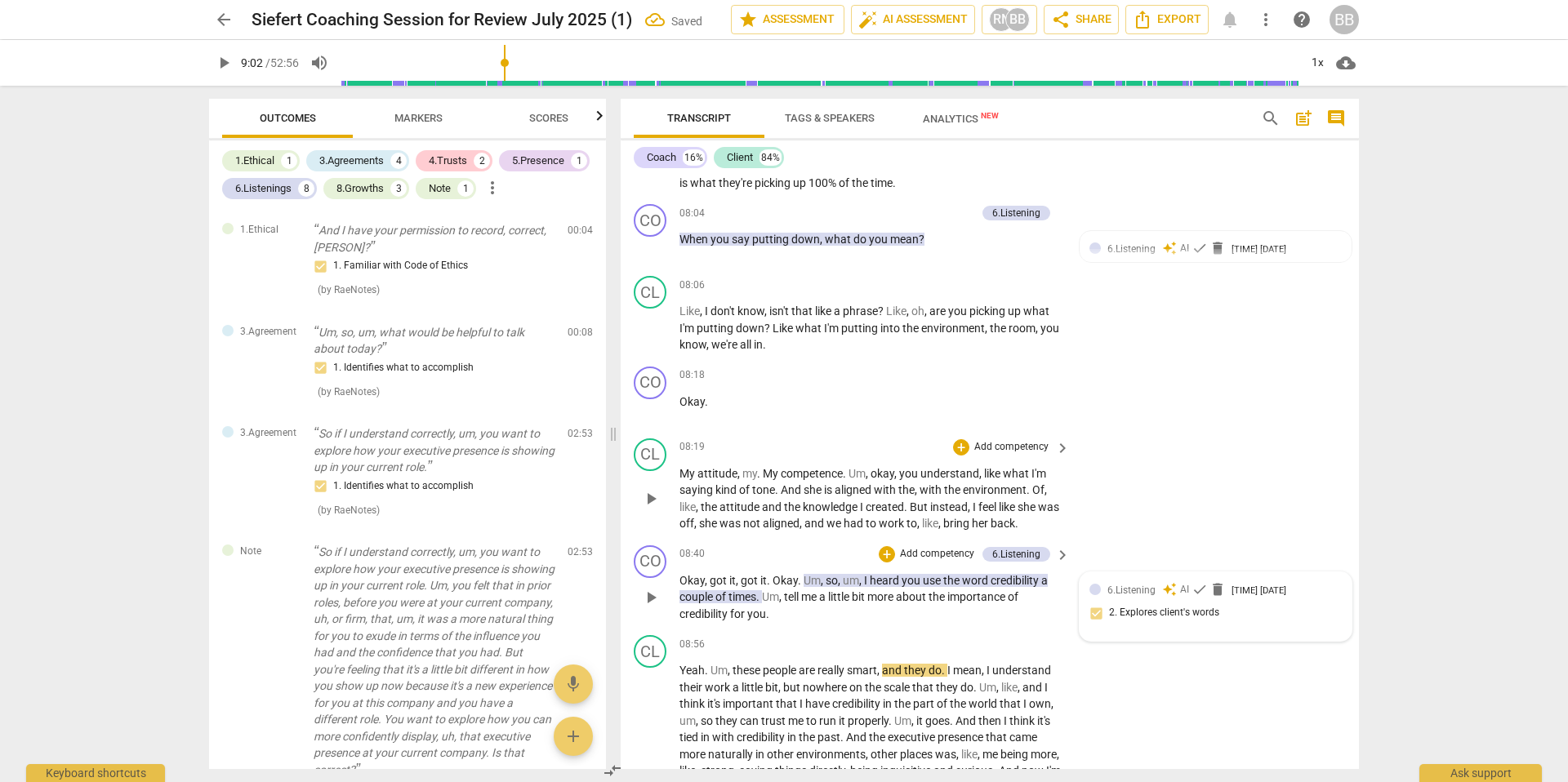 scroll, scrollTop: 2411, scrollLeft: 0, axis: vertical 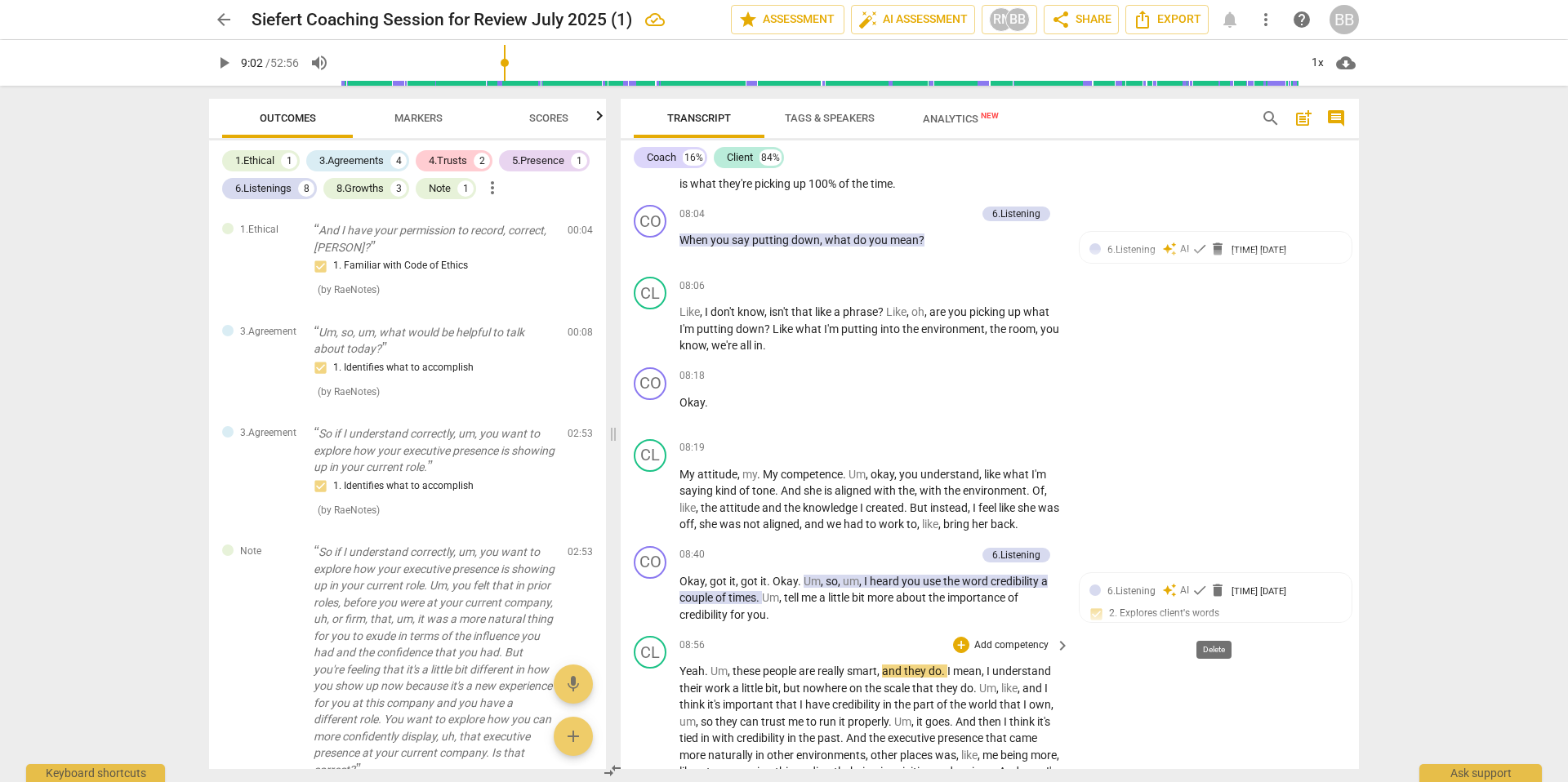 drag, startPoint x: 1214, startPoint y: 619, endPoint x: 1209, endPoint y: 564, distance: 55.22681 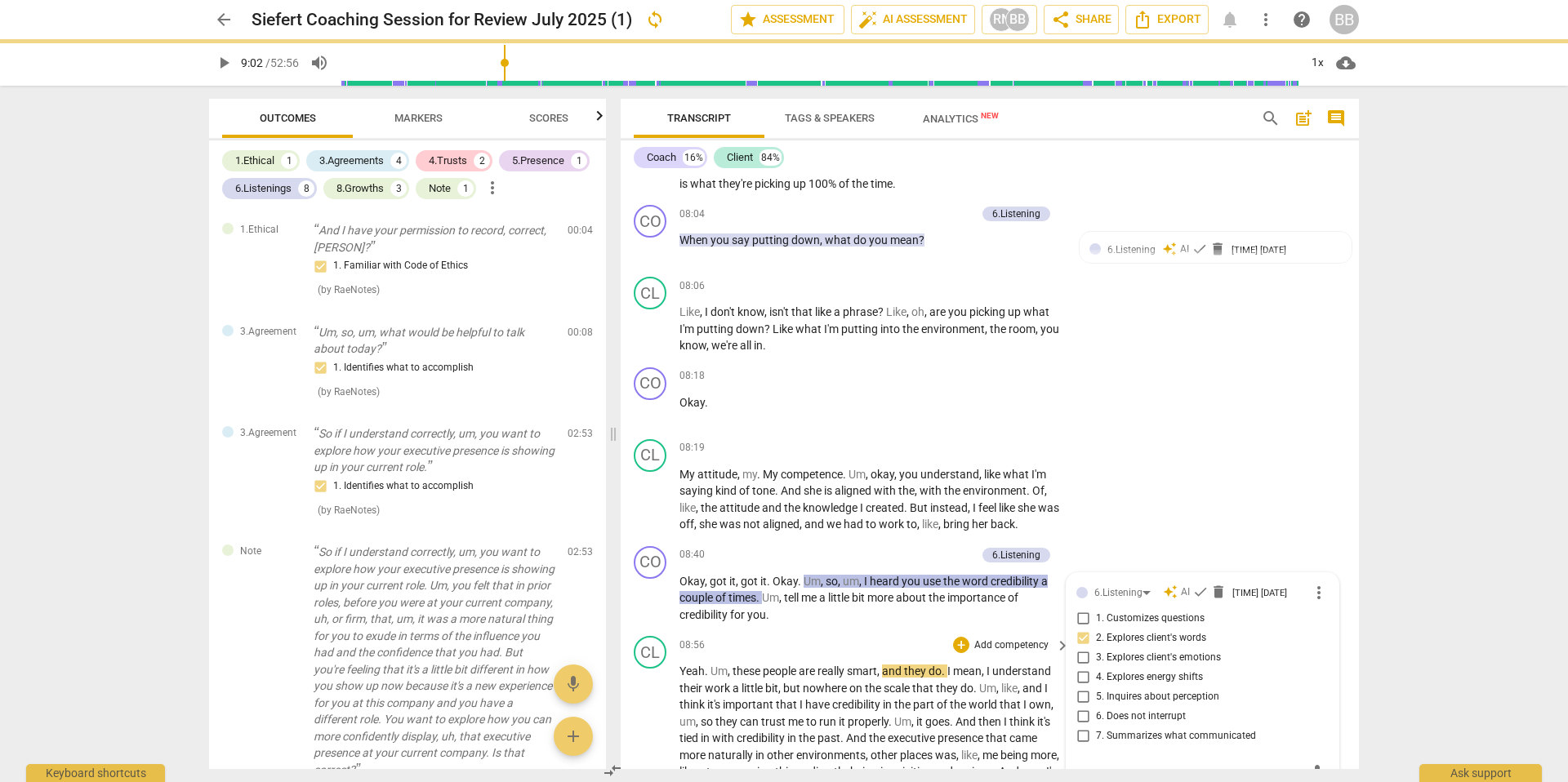 scroll, scrollTop: 2742, scrollLeft: 0, axis: vertical 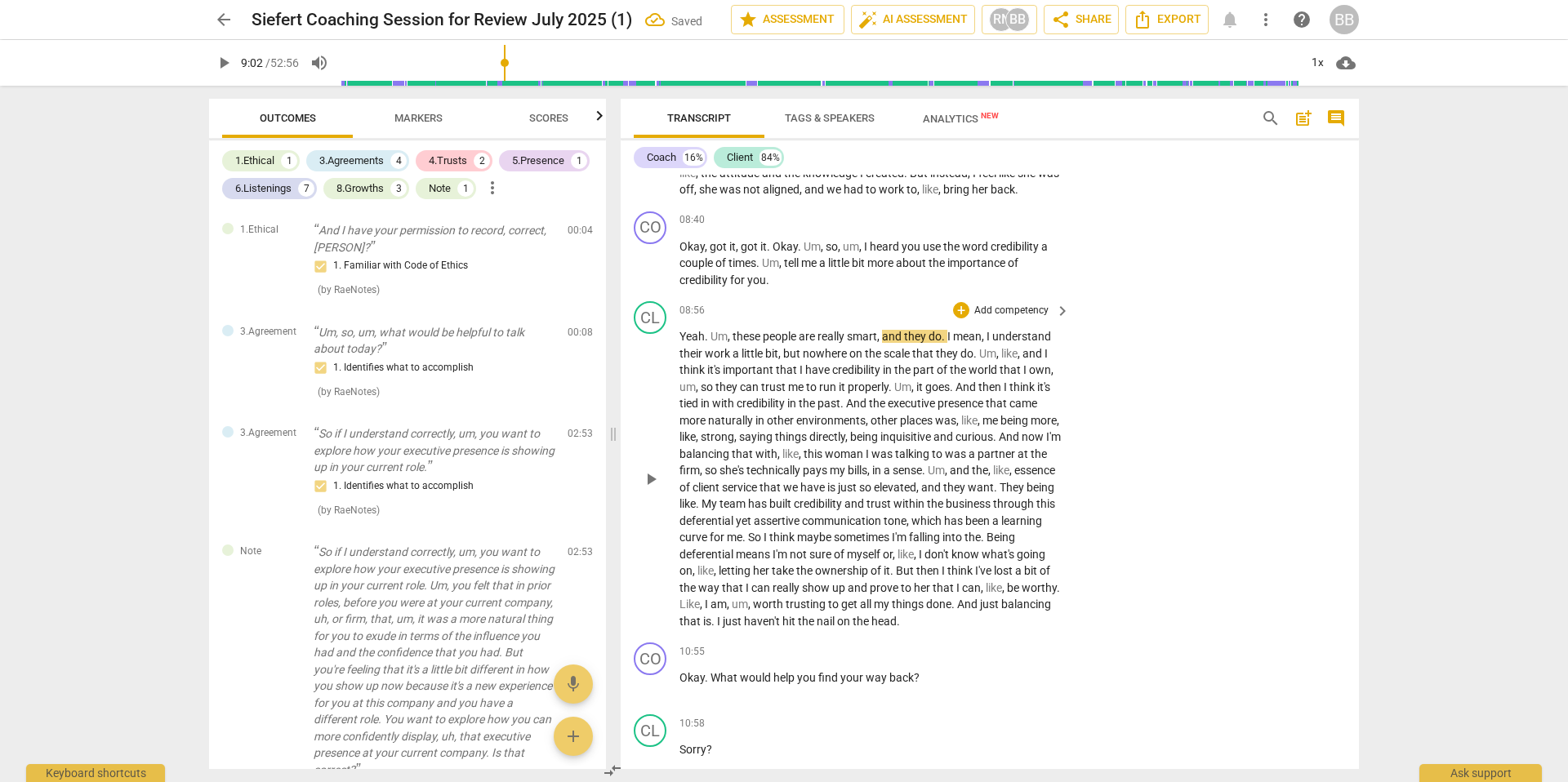 click on "play_arrow" at bounding box center (651, 479) 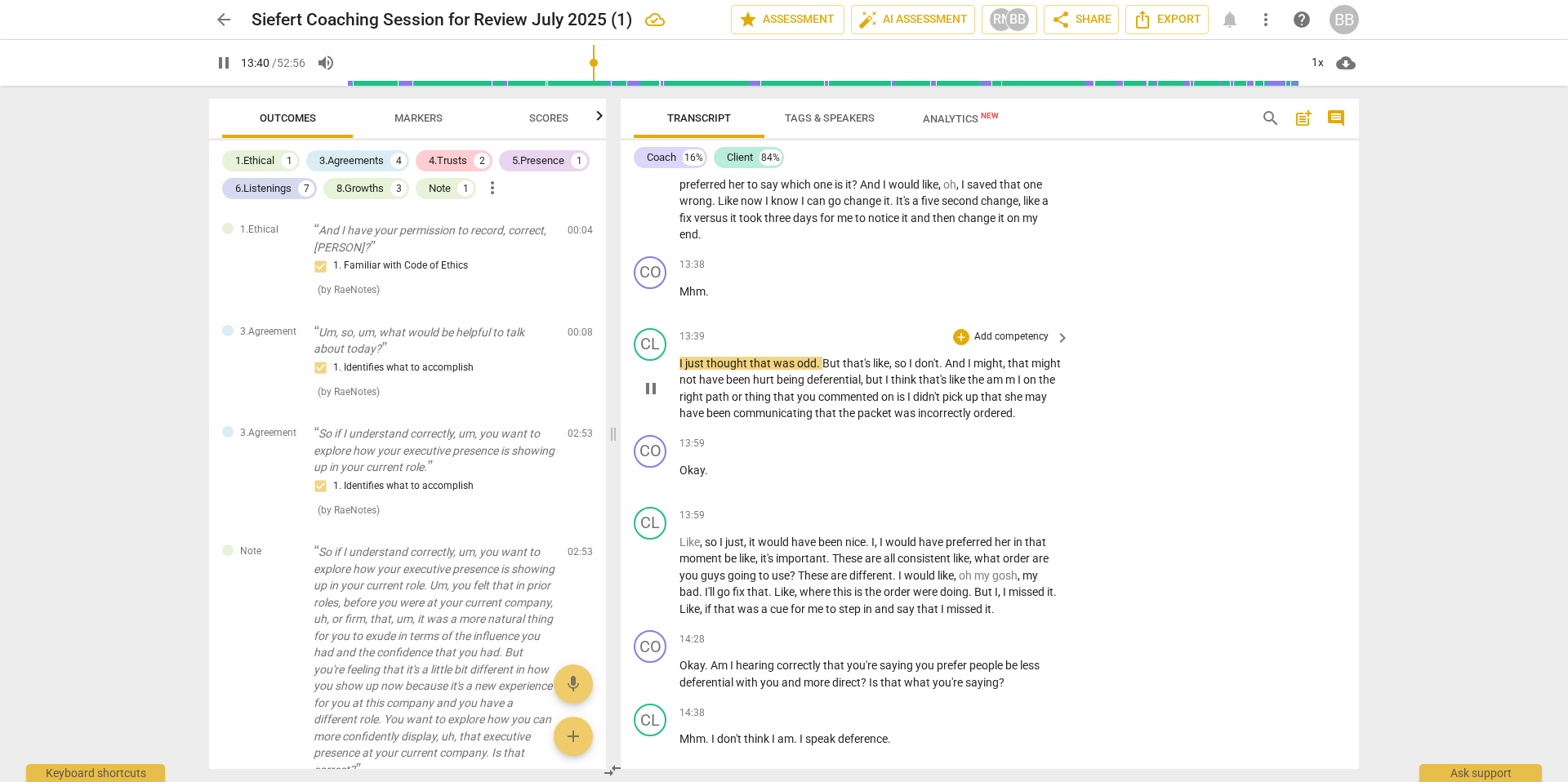 scroll, scrollTop: 4157, scrollLeft: 0, axis: vertical 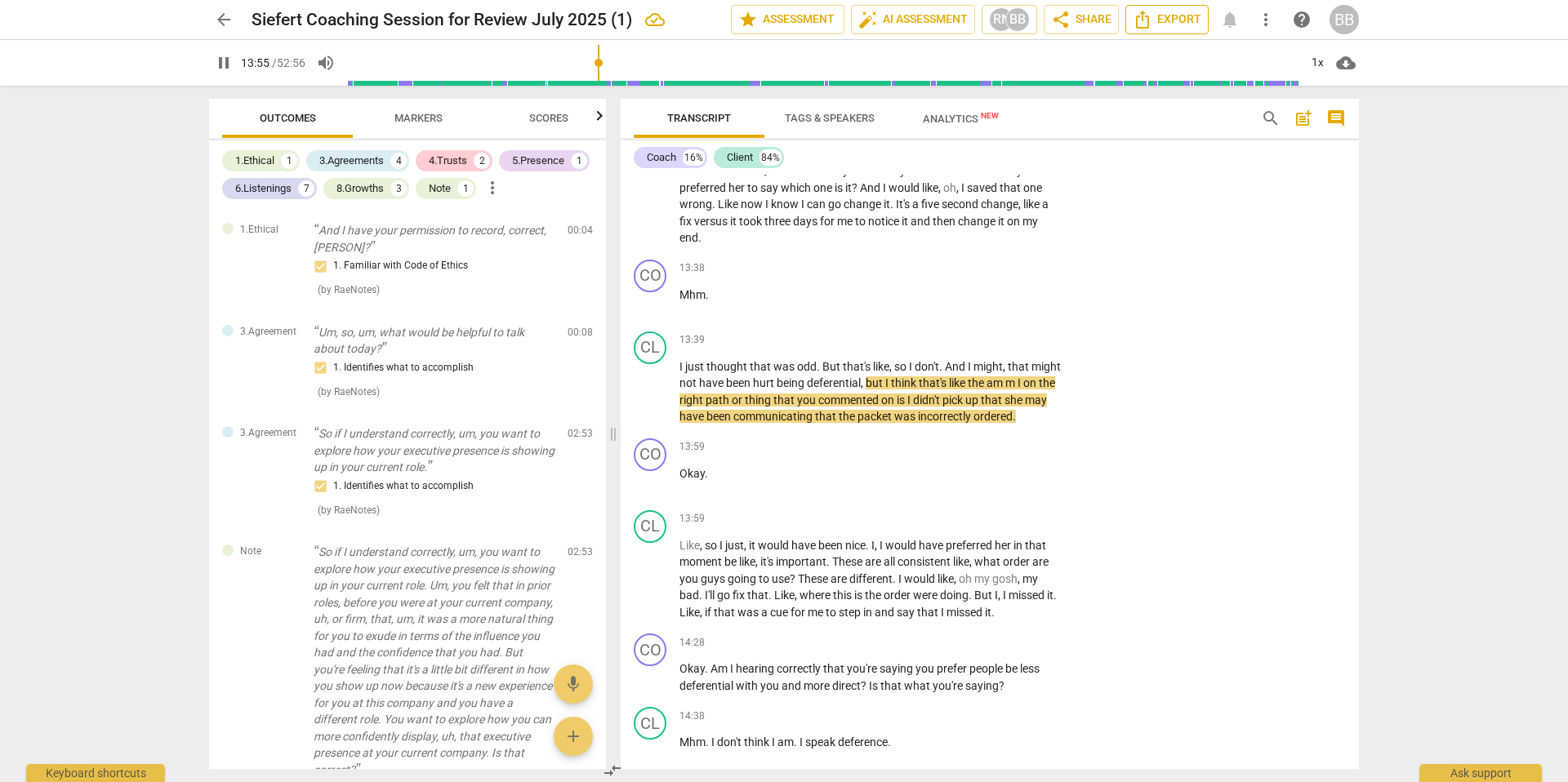 click on "Export" at bounding box center (1167, 20) 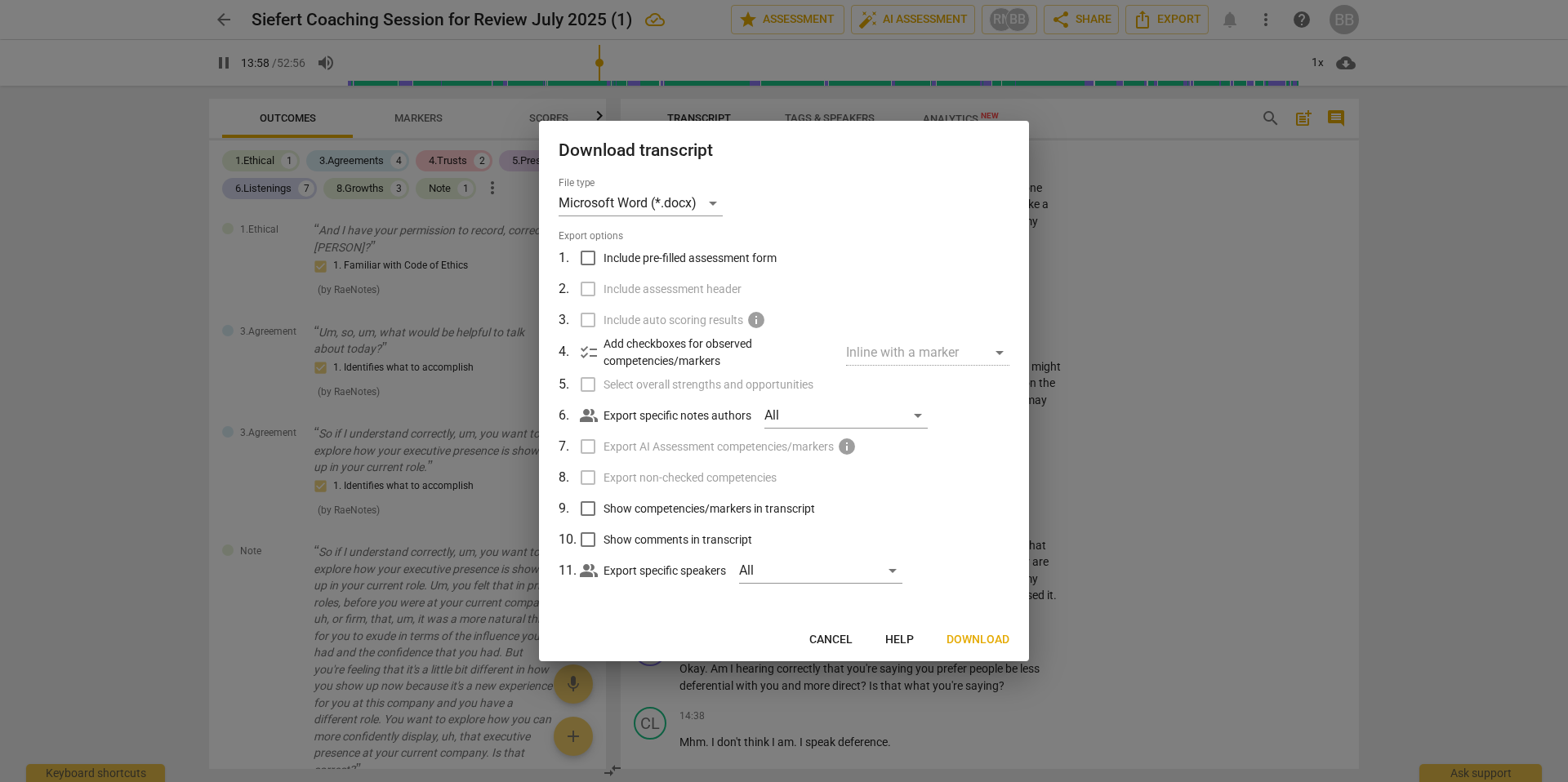click on "Download" at bounding box center (978, 640) 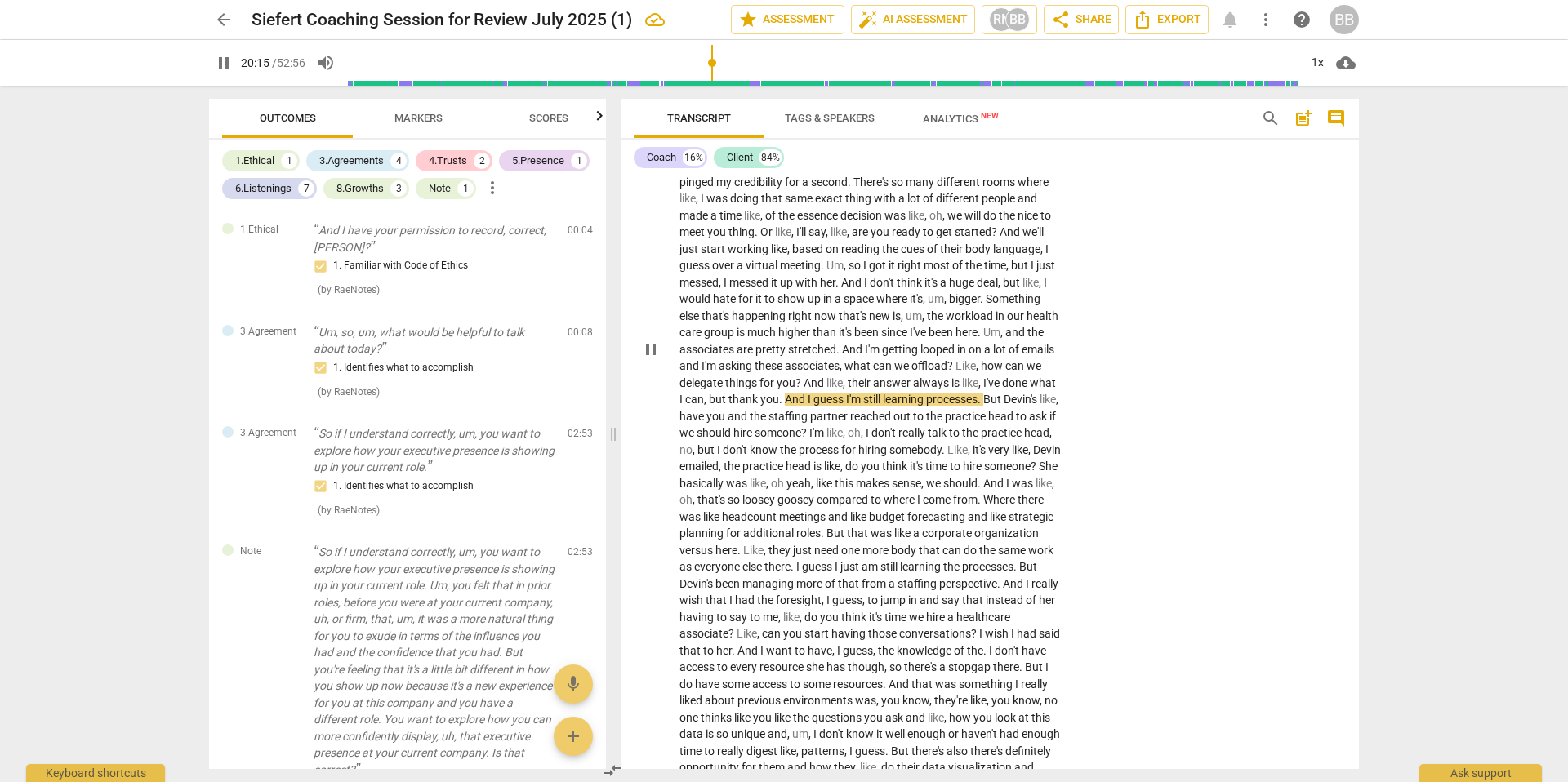 scroll, scrollTop: 6498, scrollLeft: 0, axis: vertical 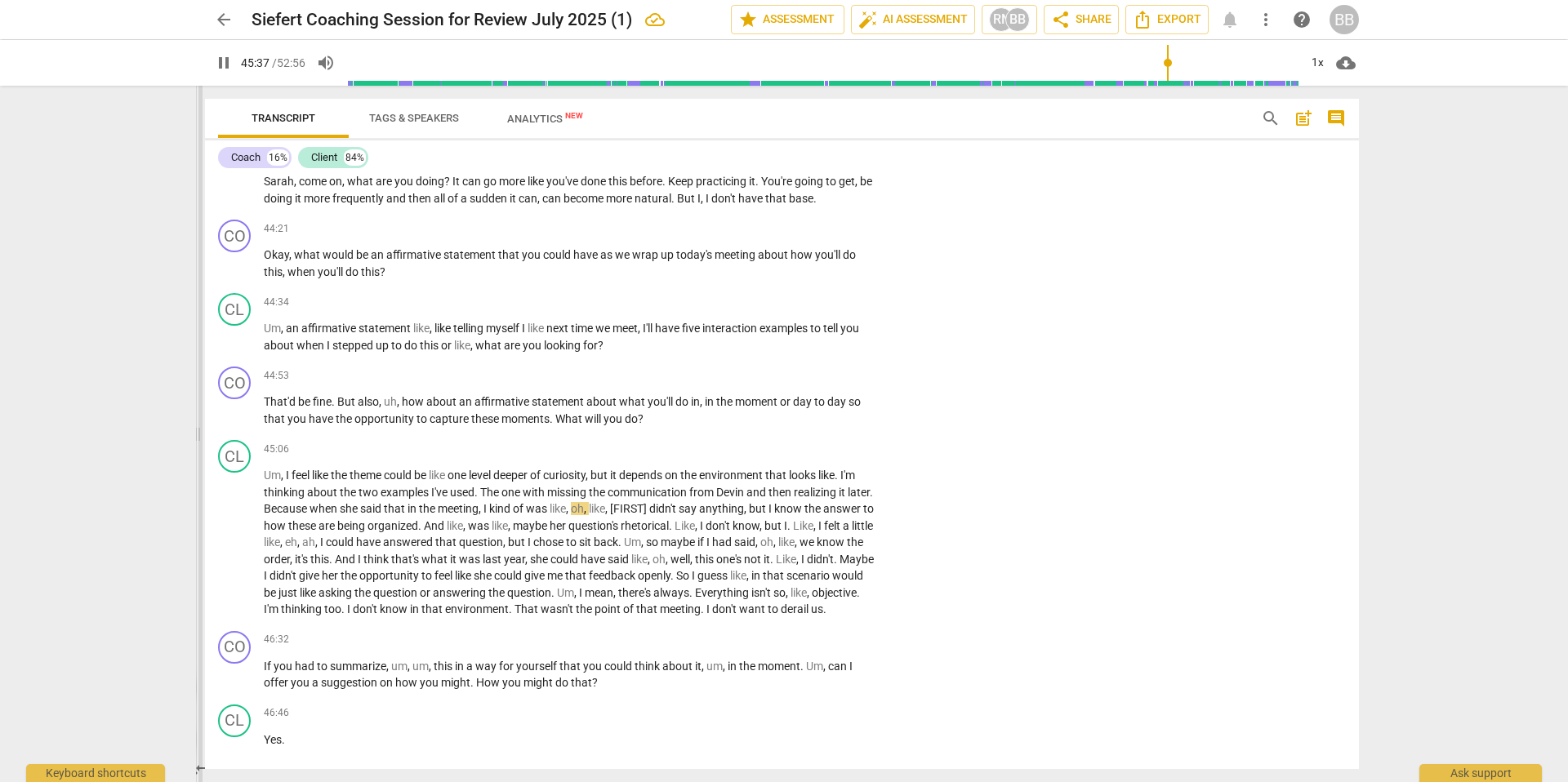 drag, startPoint x: 521, startPoint y: 431, endPoint x: 197, endPoint y: 431, distance: 324 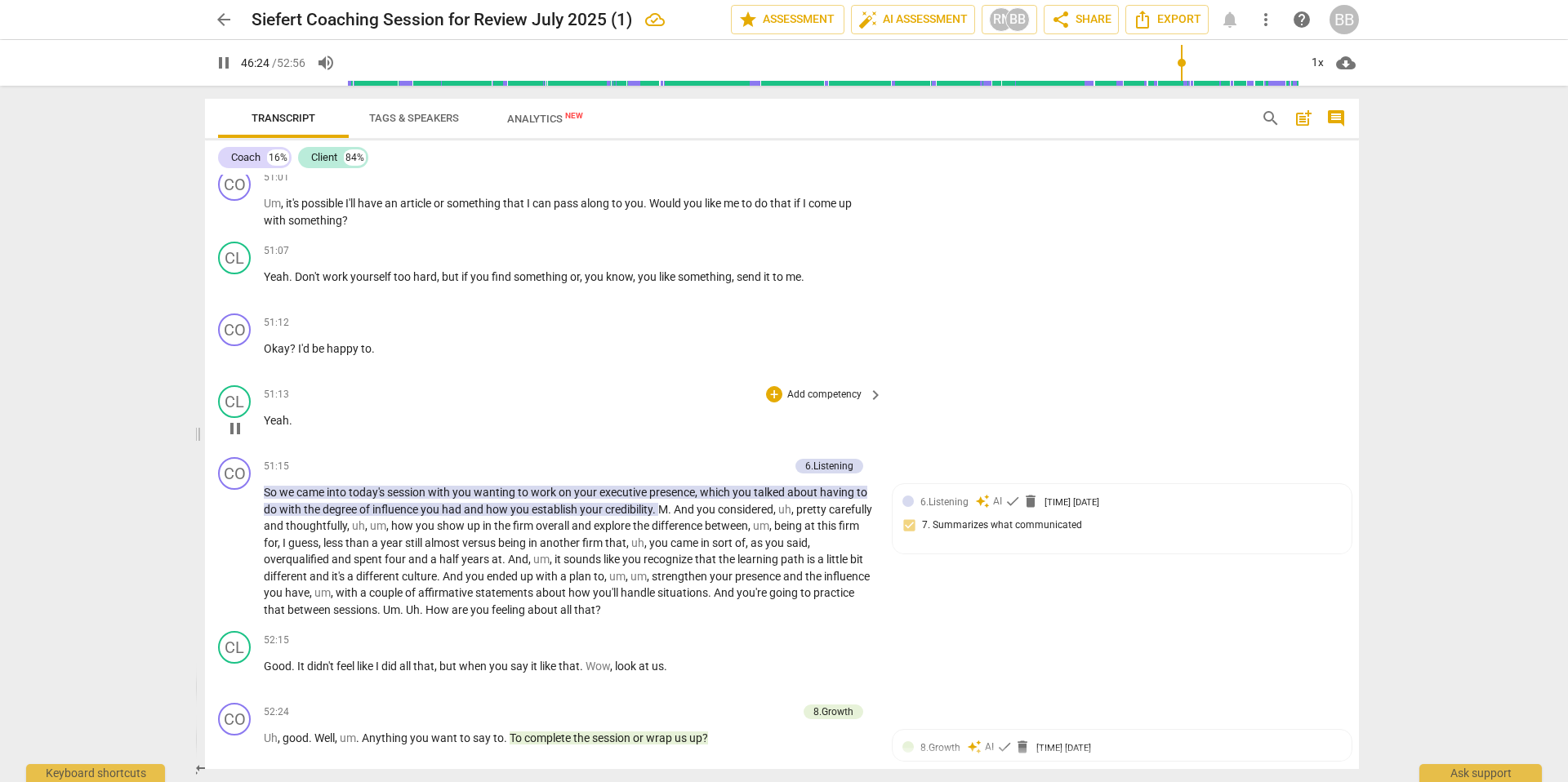 scroll, scrollTop: 11537, scrollLeft: 0, axis: vertical 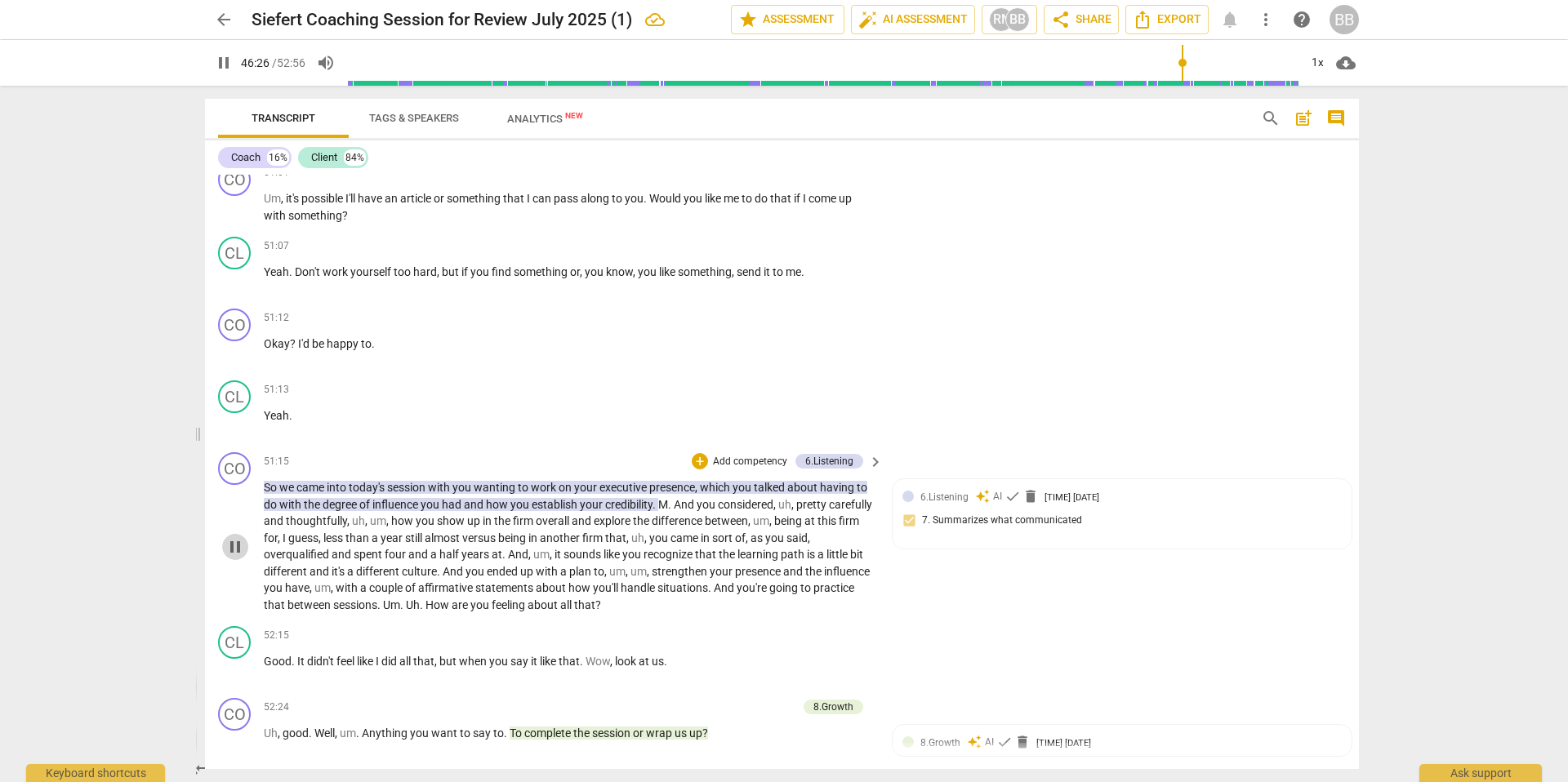 click on "pause" at bounding box center (235, 547) 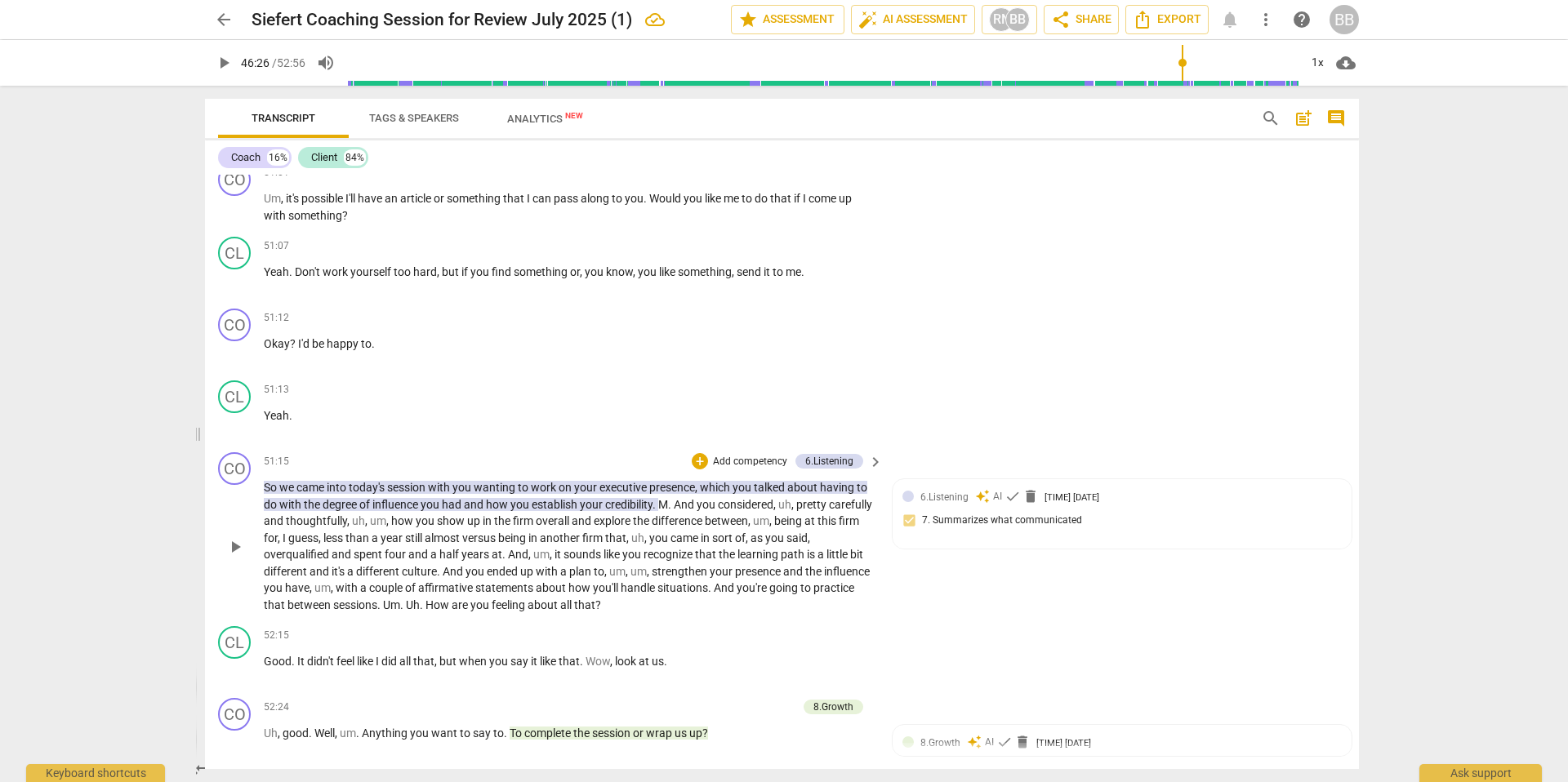 click on "play_arrow" at bounding box center [235, 547] 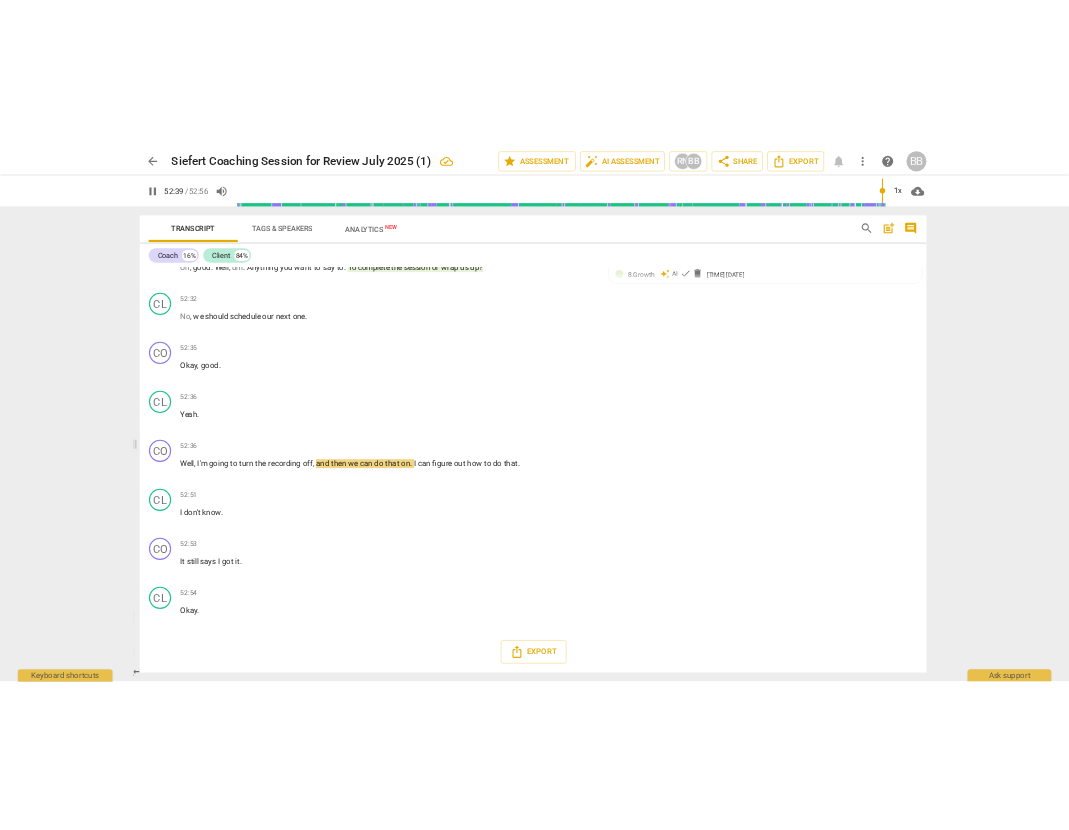 scroll, scrollTop: 14943, scrollLeft: 0, axis: vertical 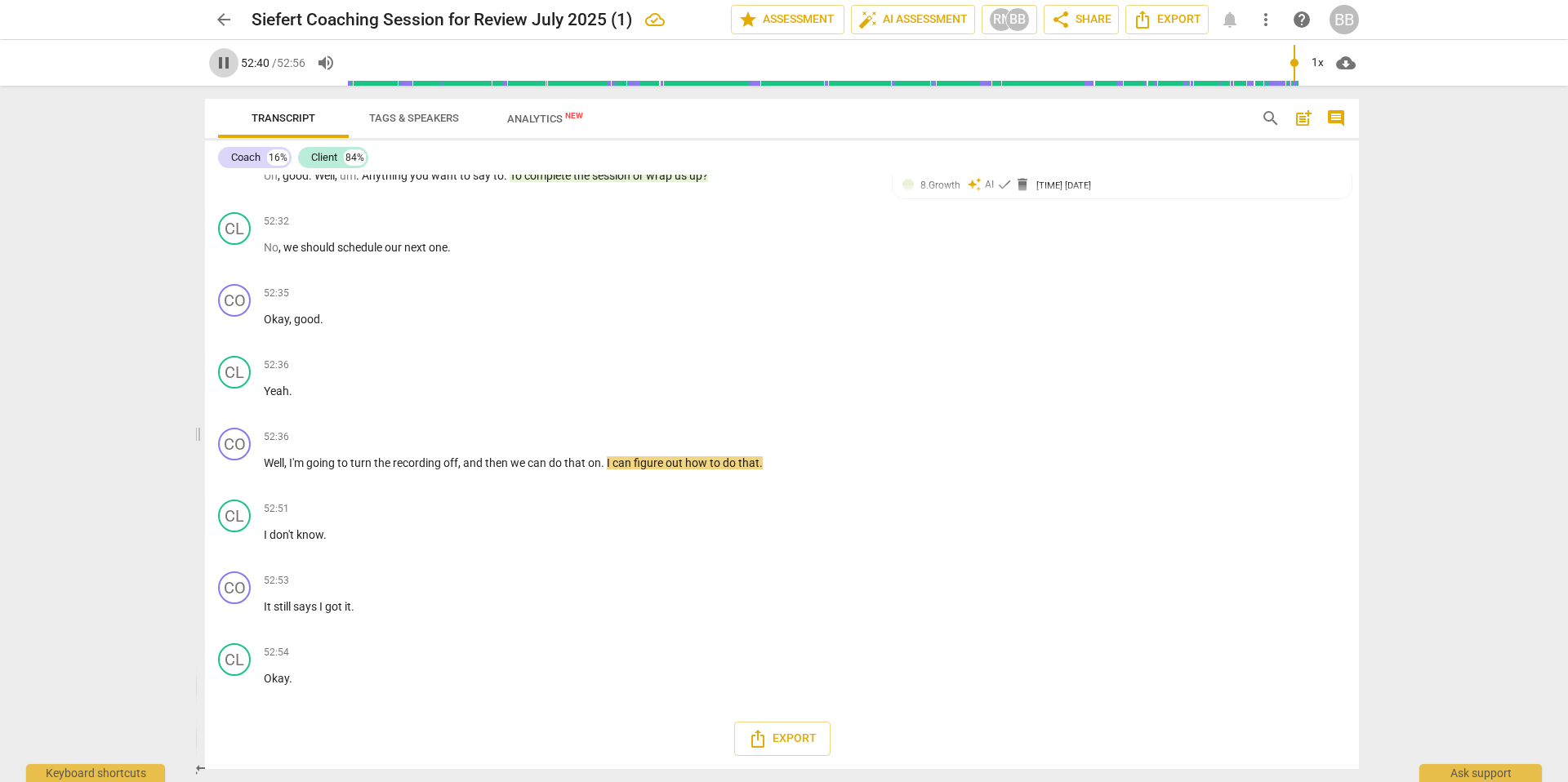 click on "pause" at bounding box center [224, 63] 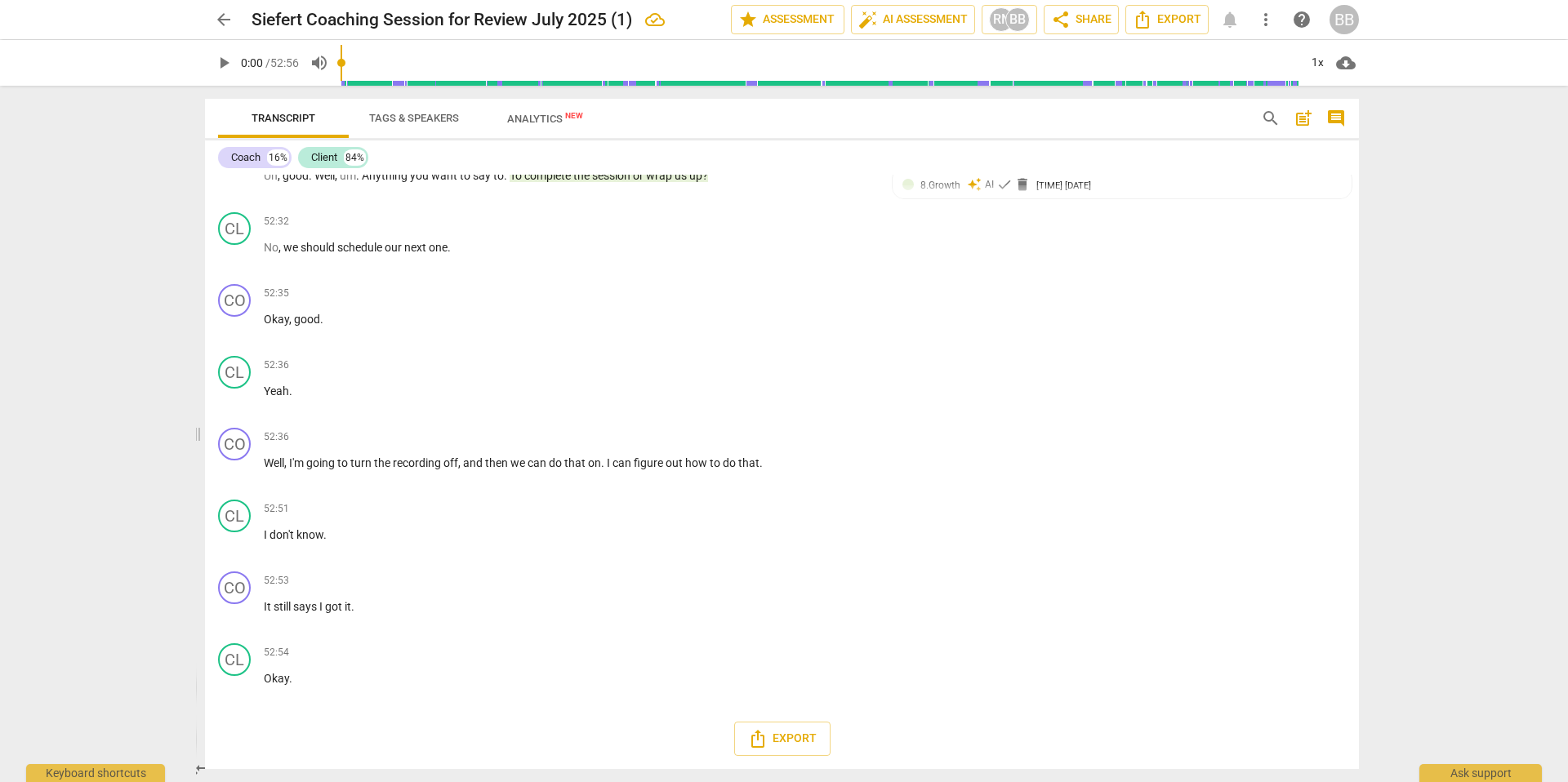 type on "0" 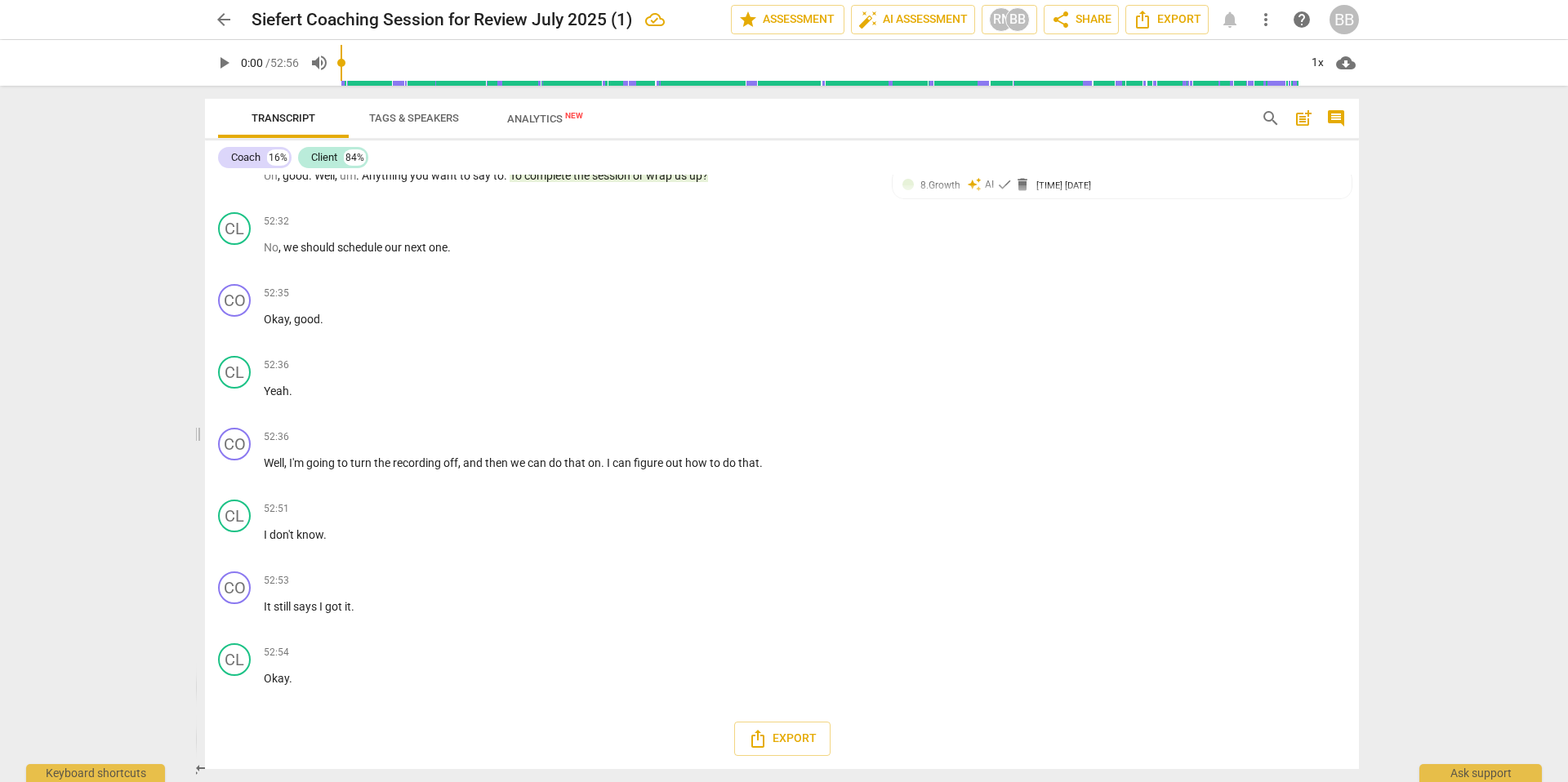 drag, startPoint x: 1287, startPoint y: 61, endPoint x: 151, endPoint y: 71, distance: 1136.044 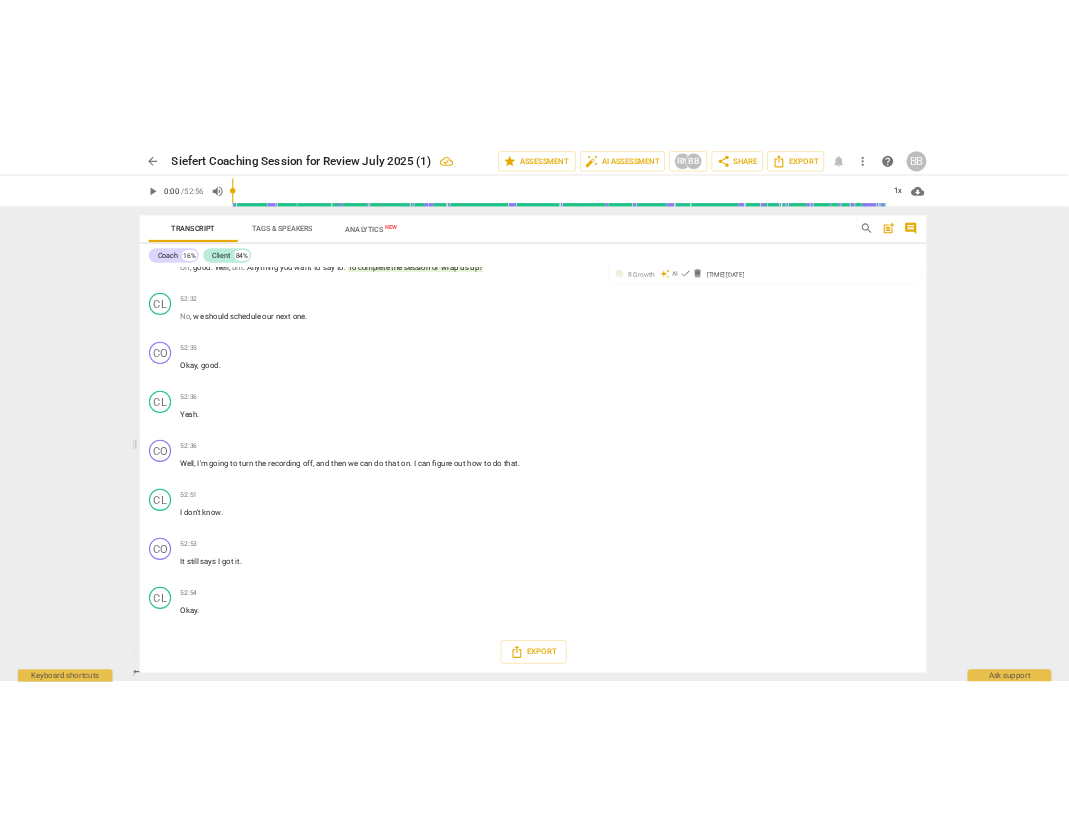 scroll, scrollTop: 17616, scrollLeft: 0, axis: vertical 